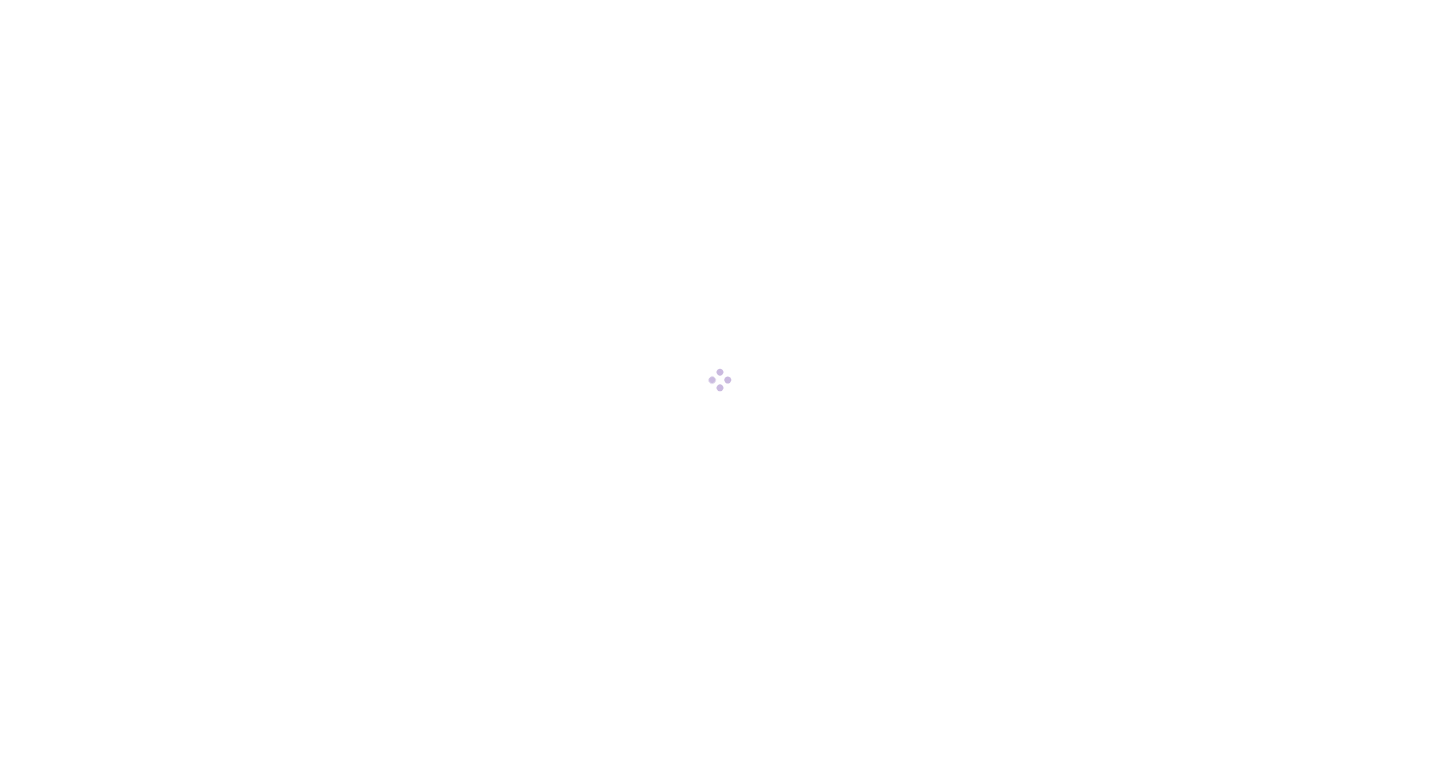 scroll, scrollTop: 0, scrollLeft: 0, axis: both 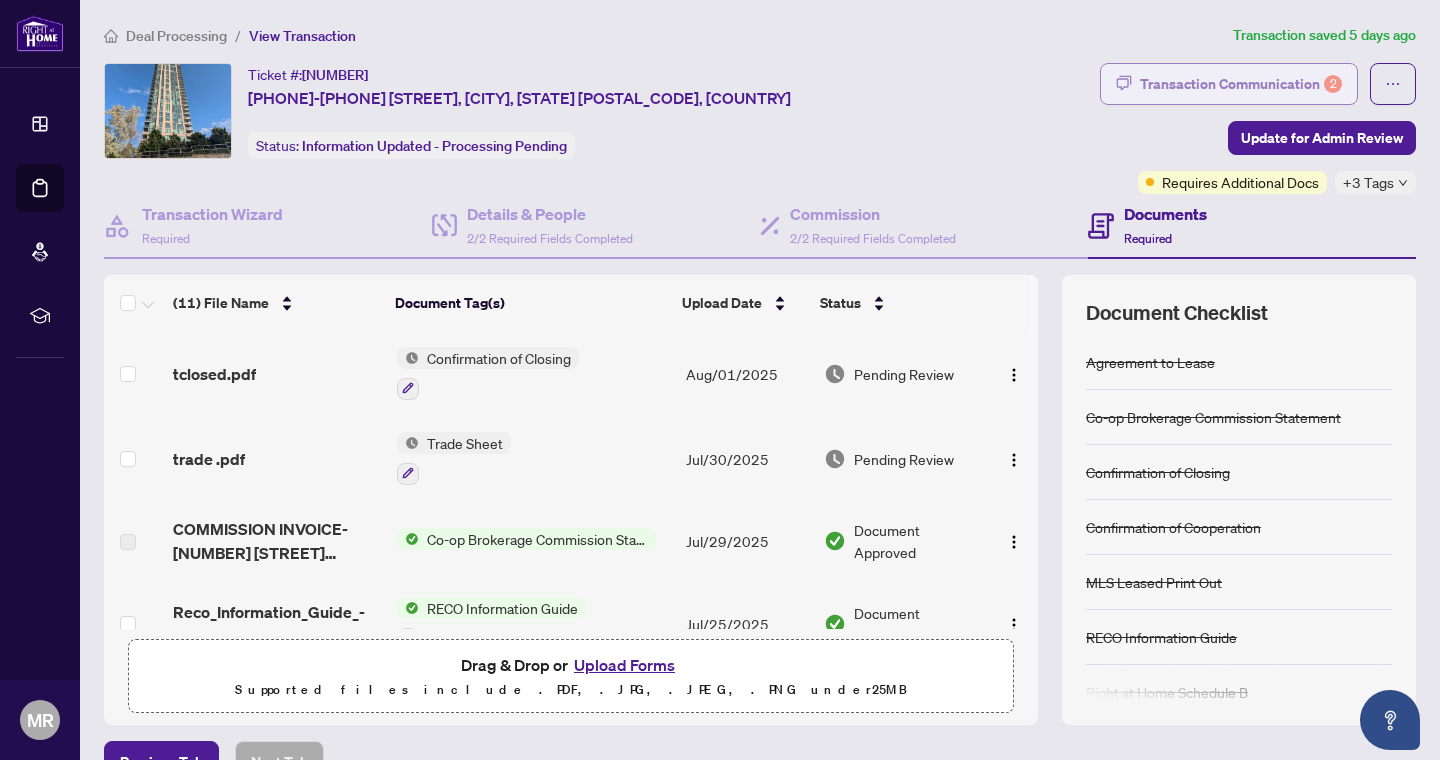 click on "Transaction Communication 2" at bounding box center [1241, 84] 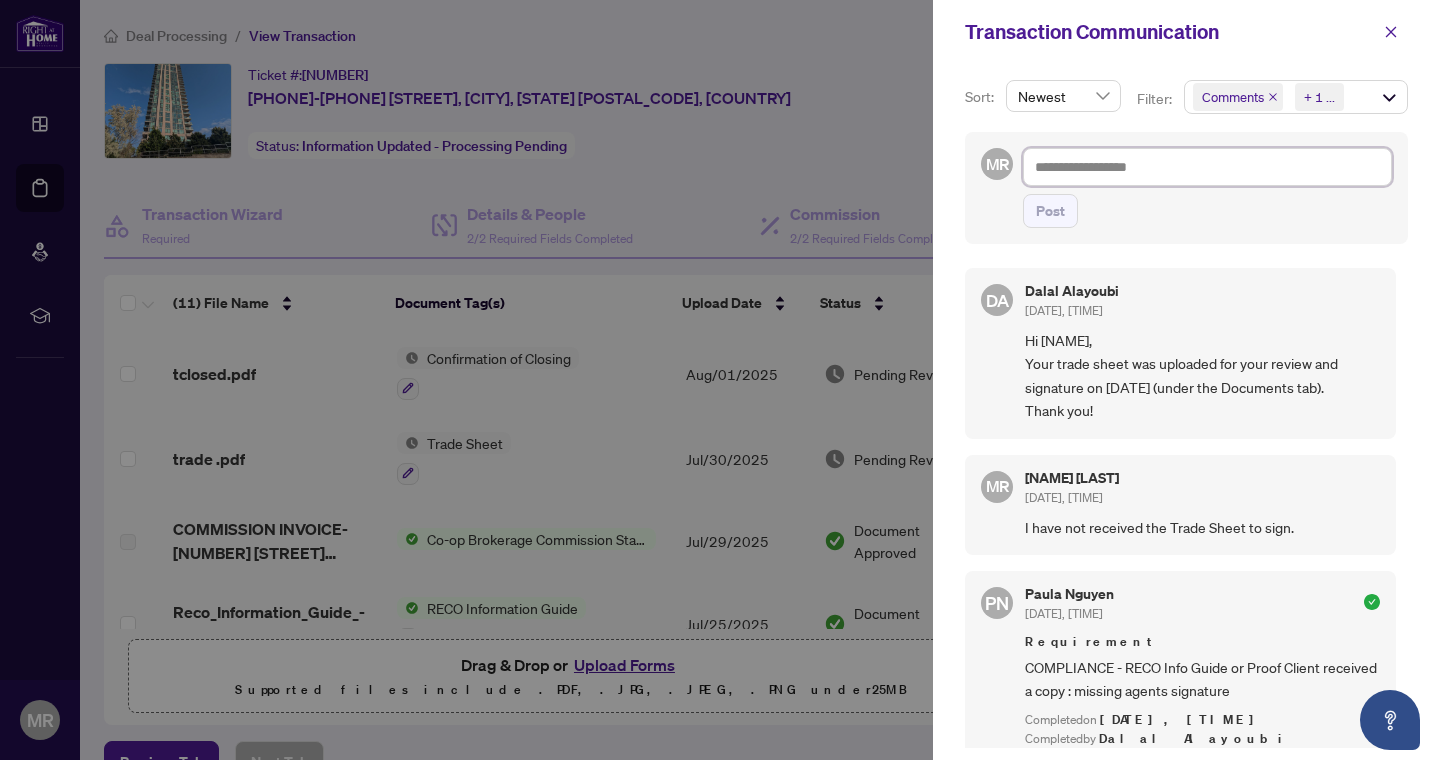 click at bounding box center [1207, 167] 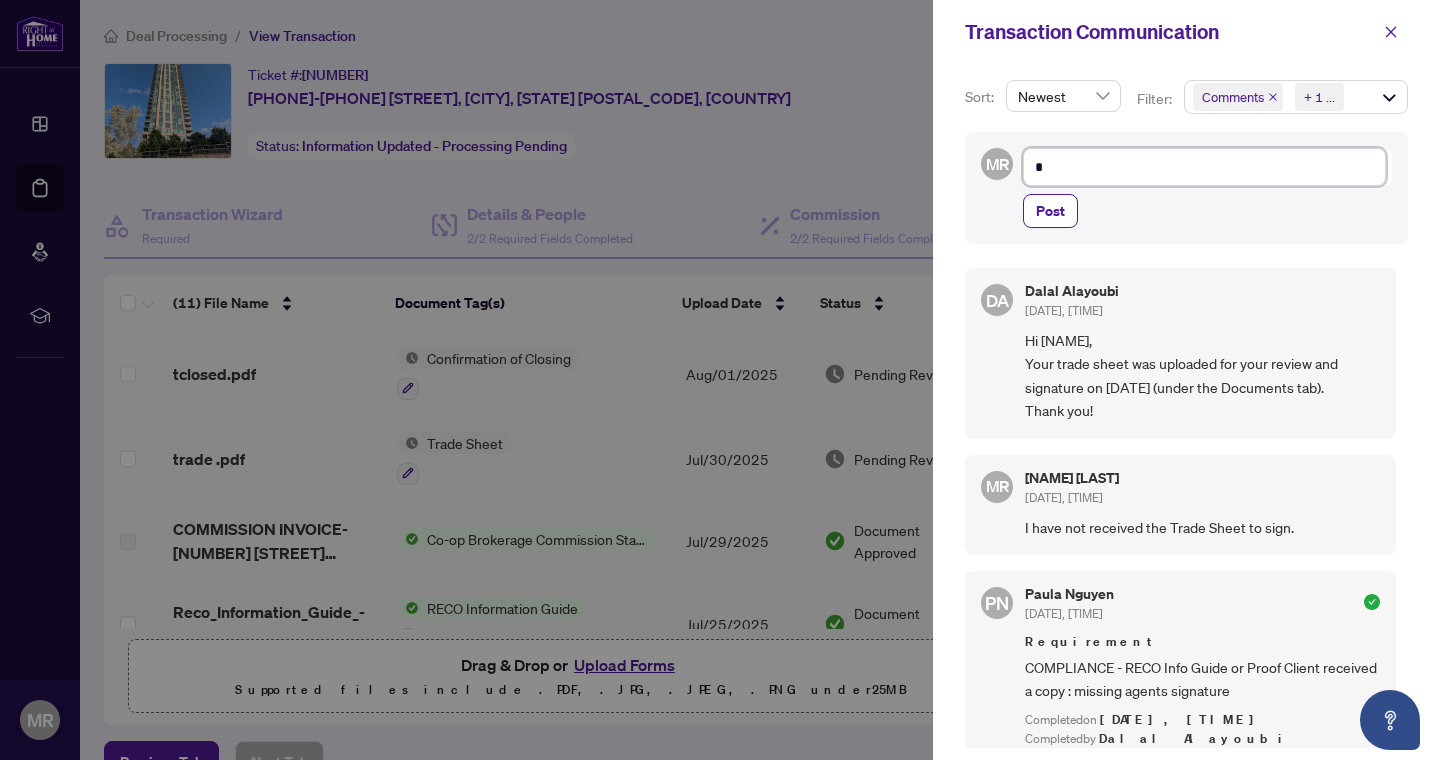type on "**" 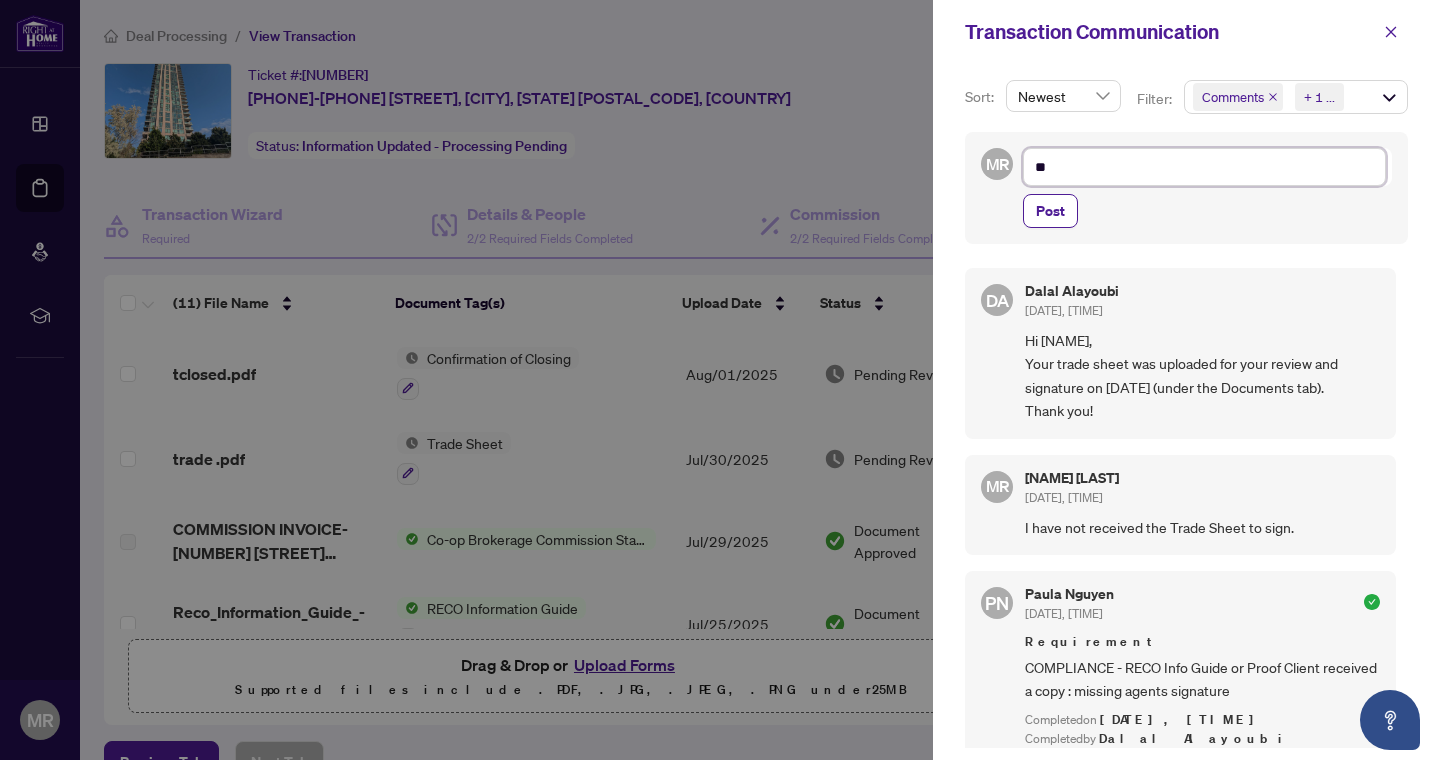 type on "***" 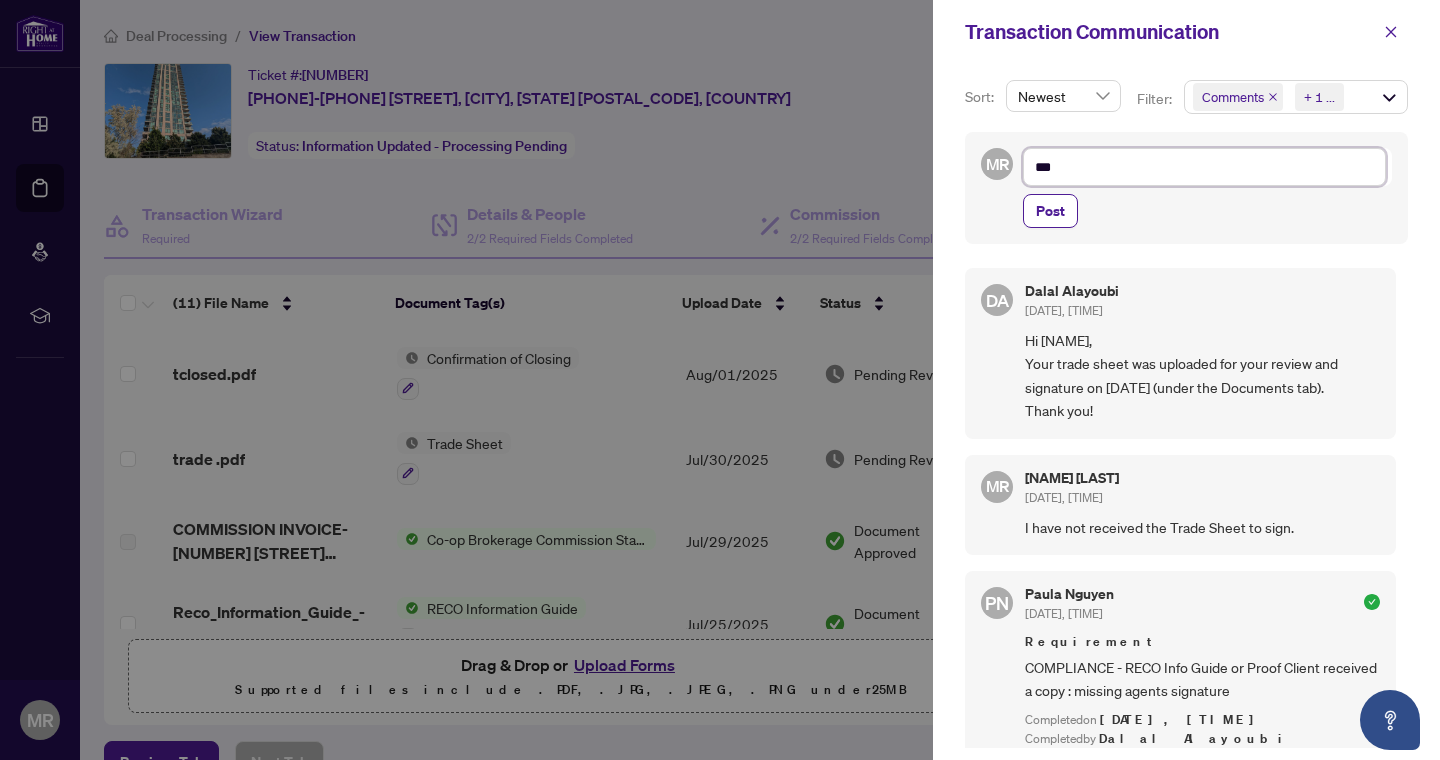 type on "****" 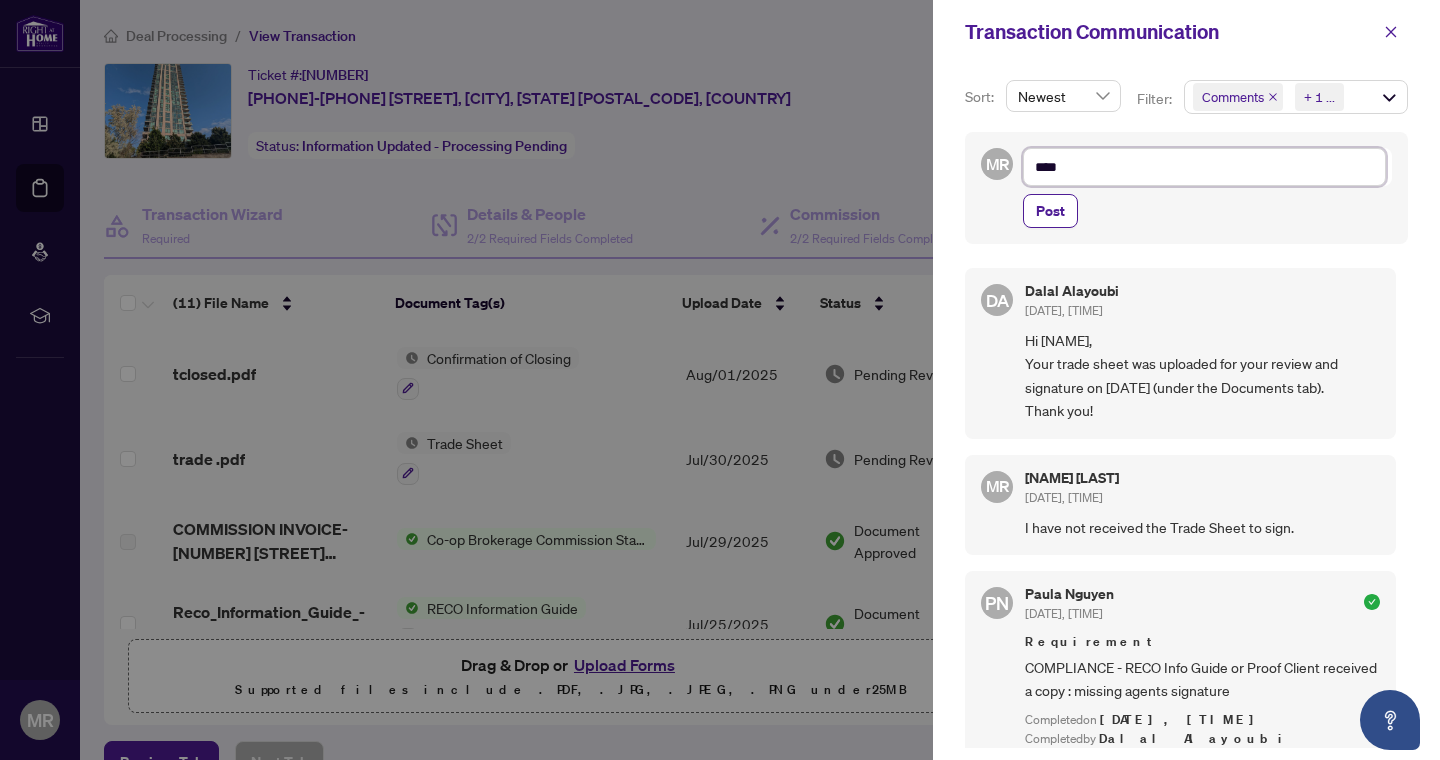 type on "*****" 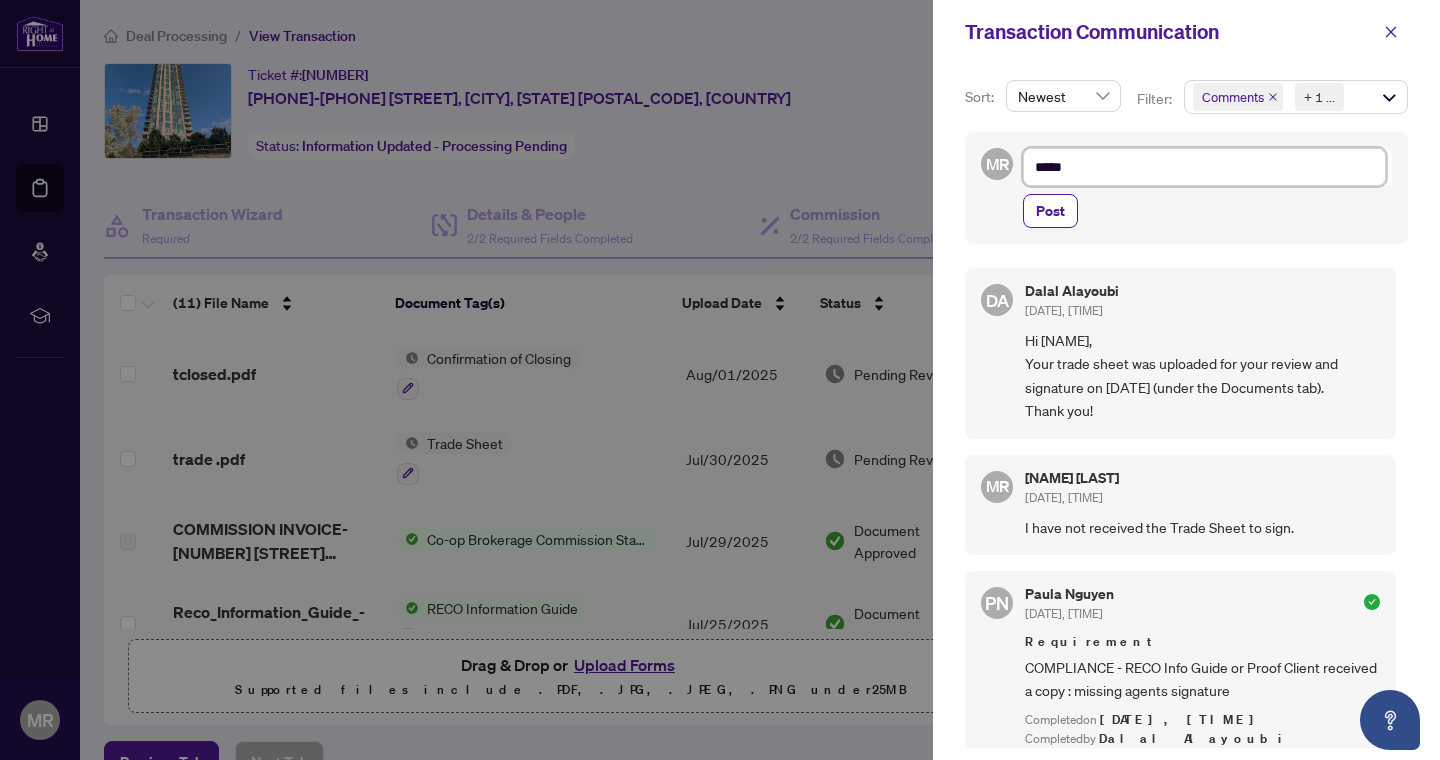 type on "*****" 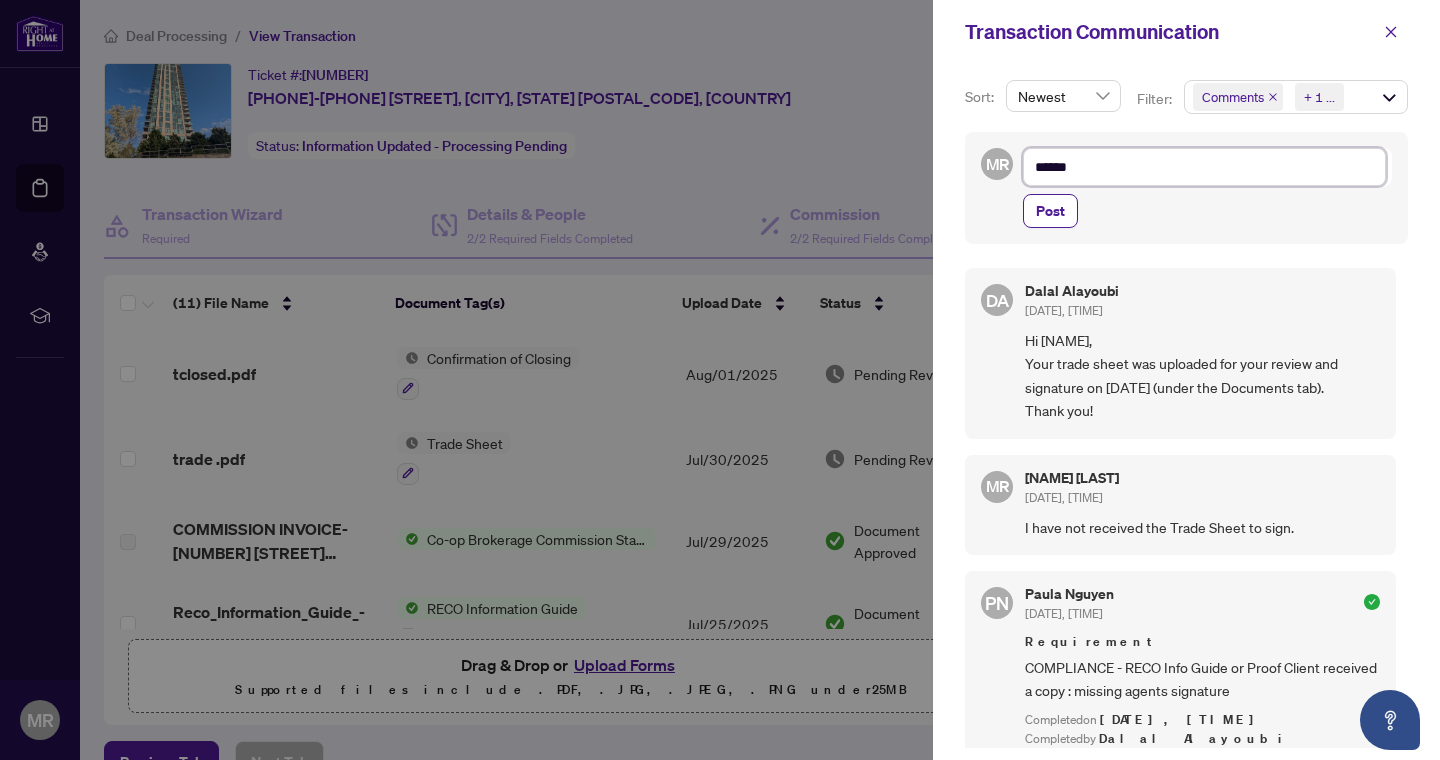 type on "*******" 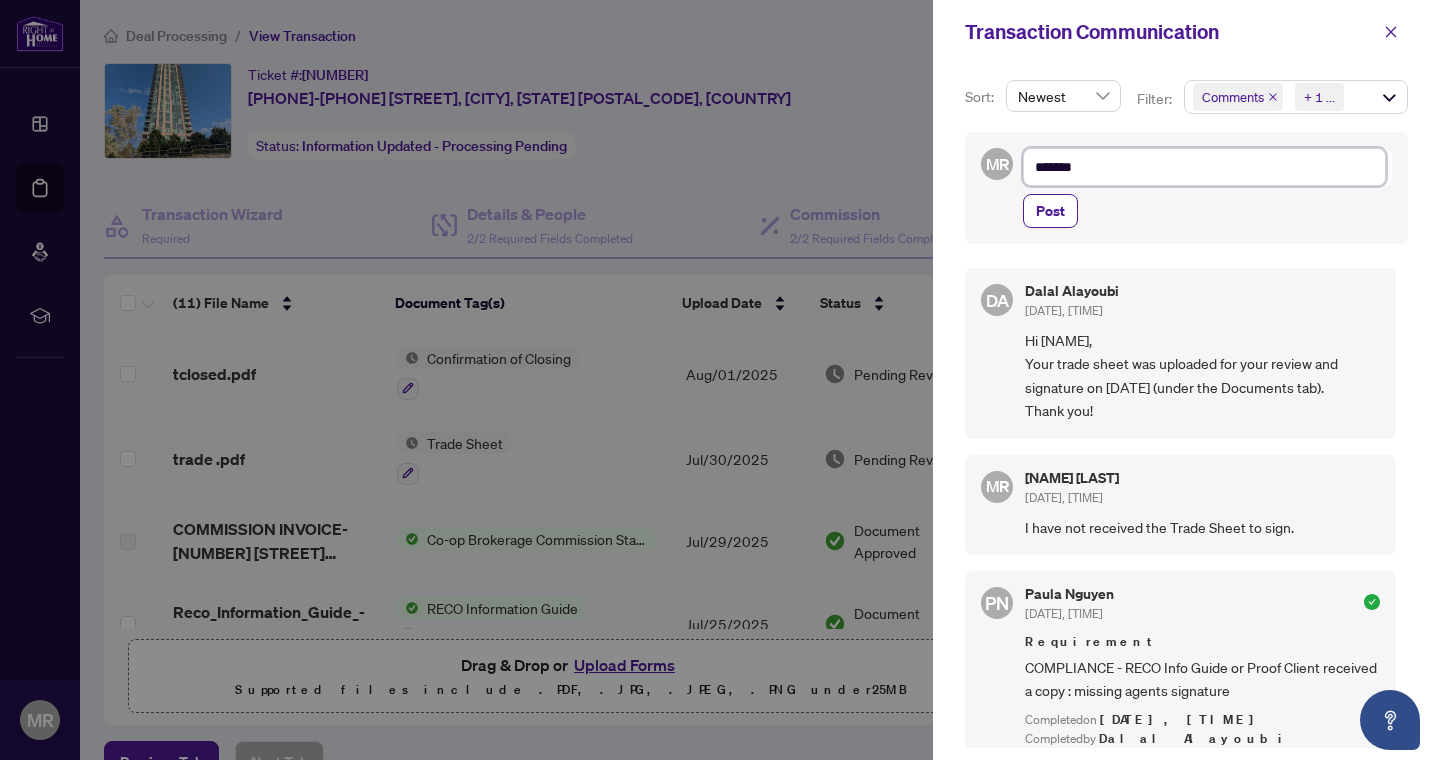 type on "********" 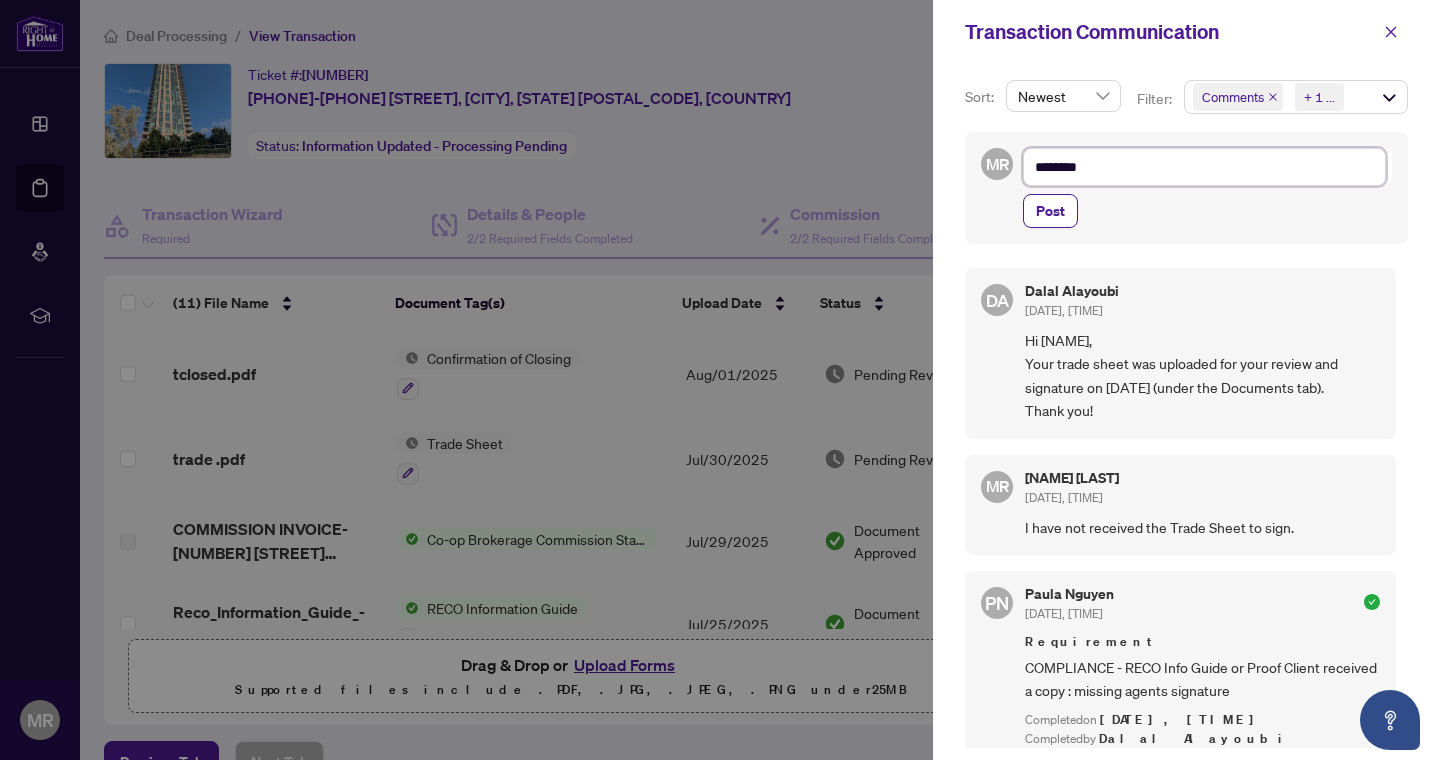 type on "*********" 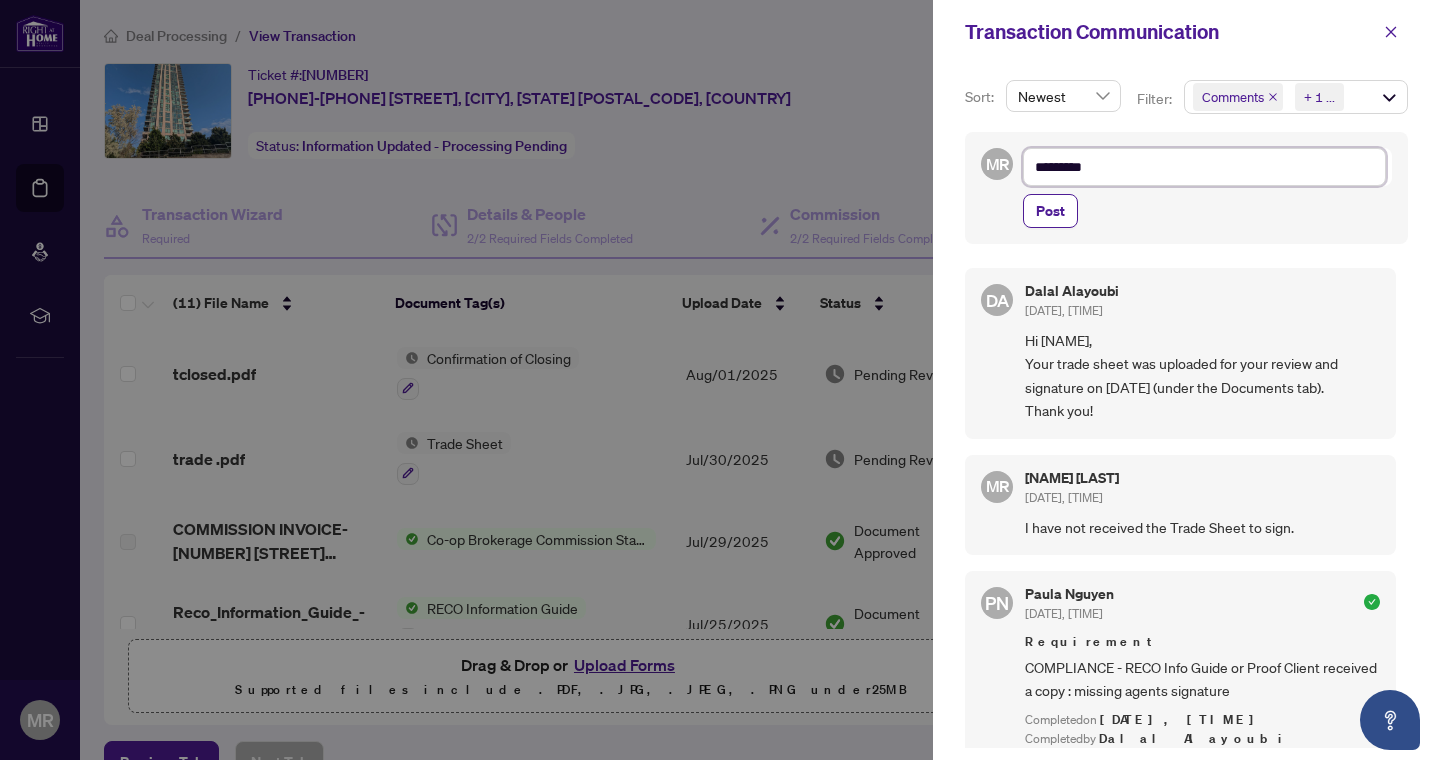 type on "**********" 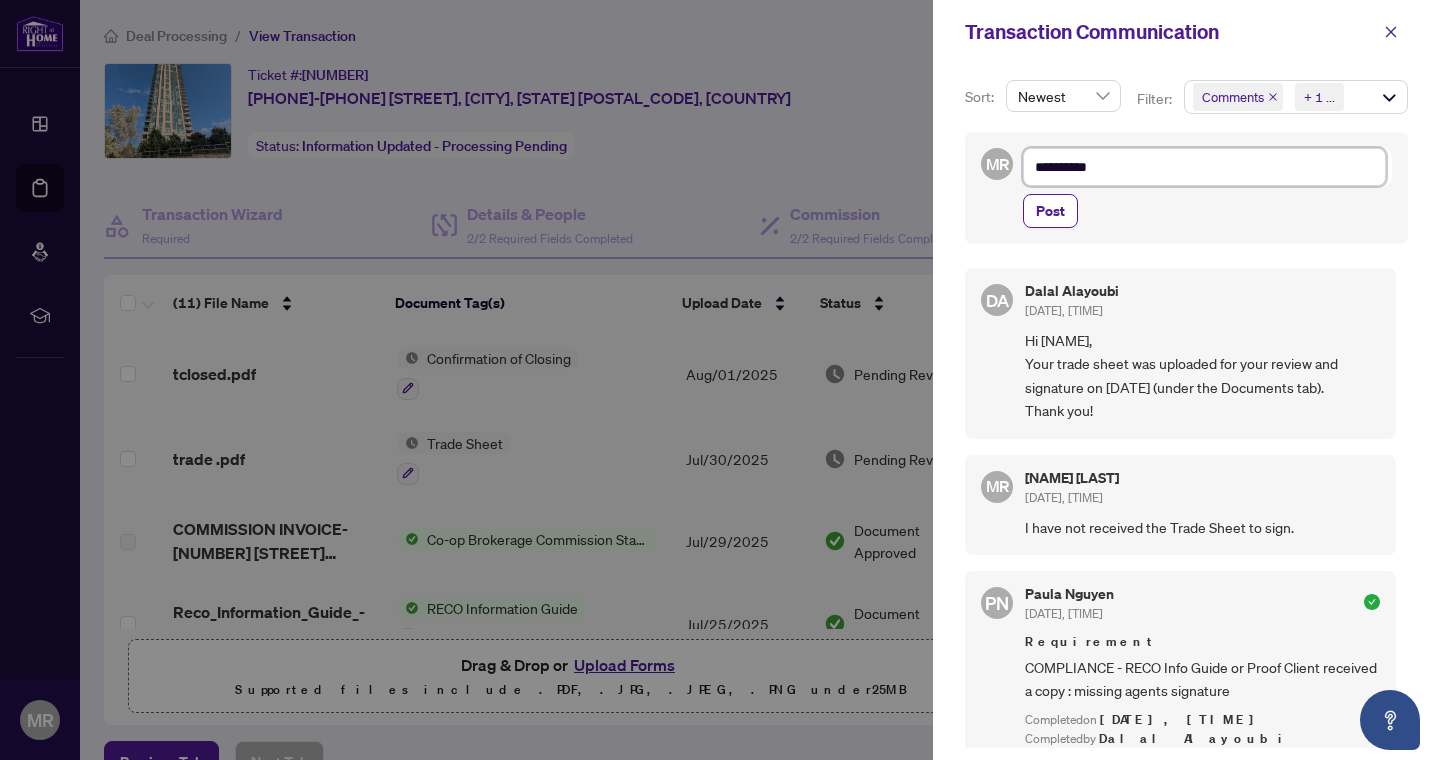 type on "**********" 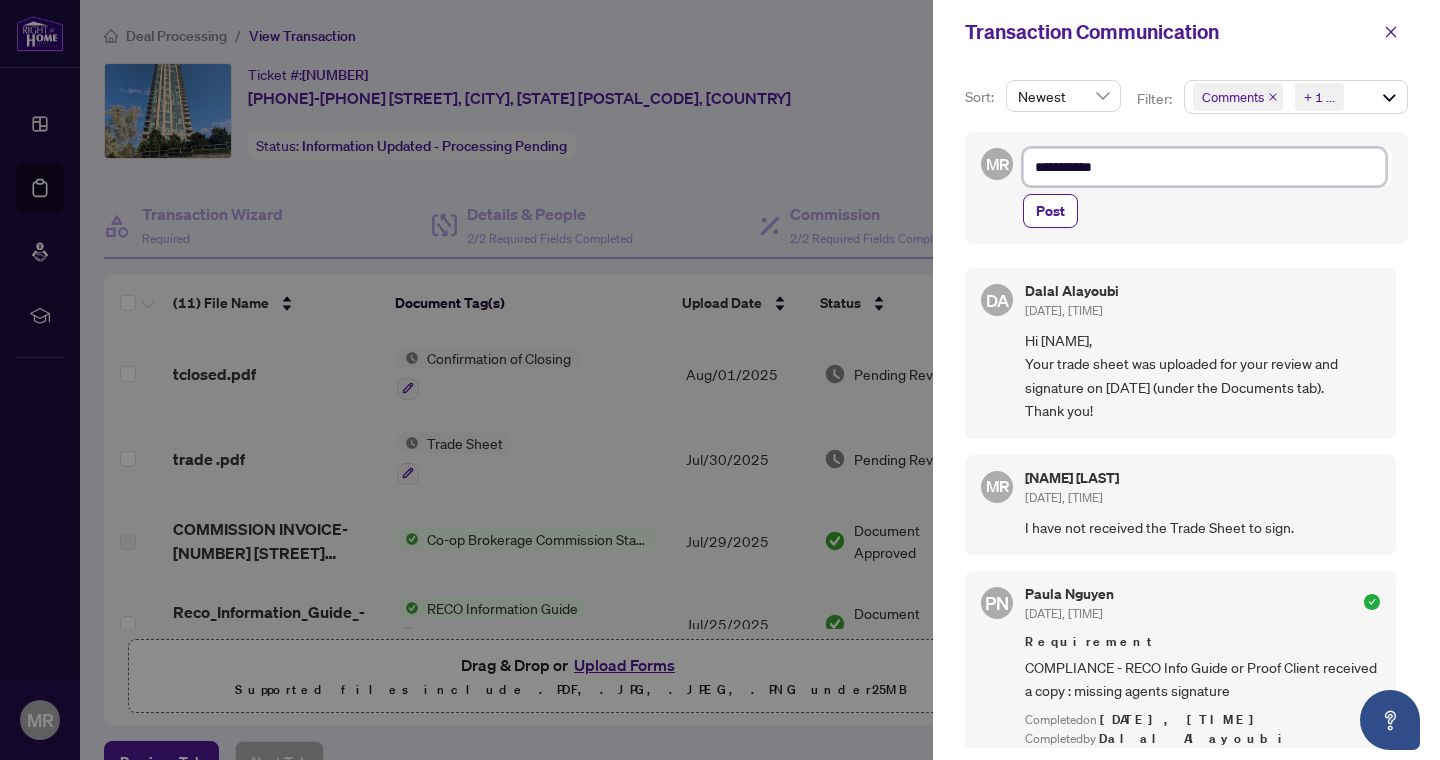 type on "**********" 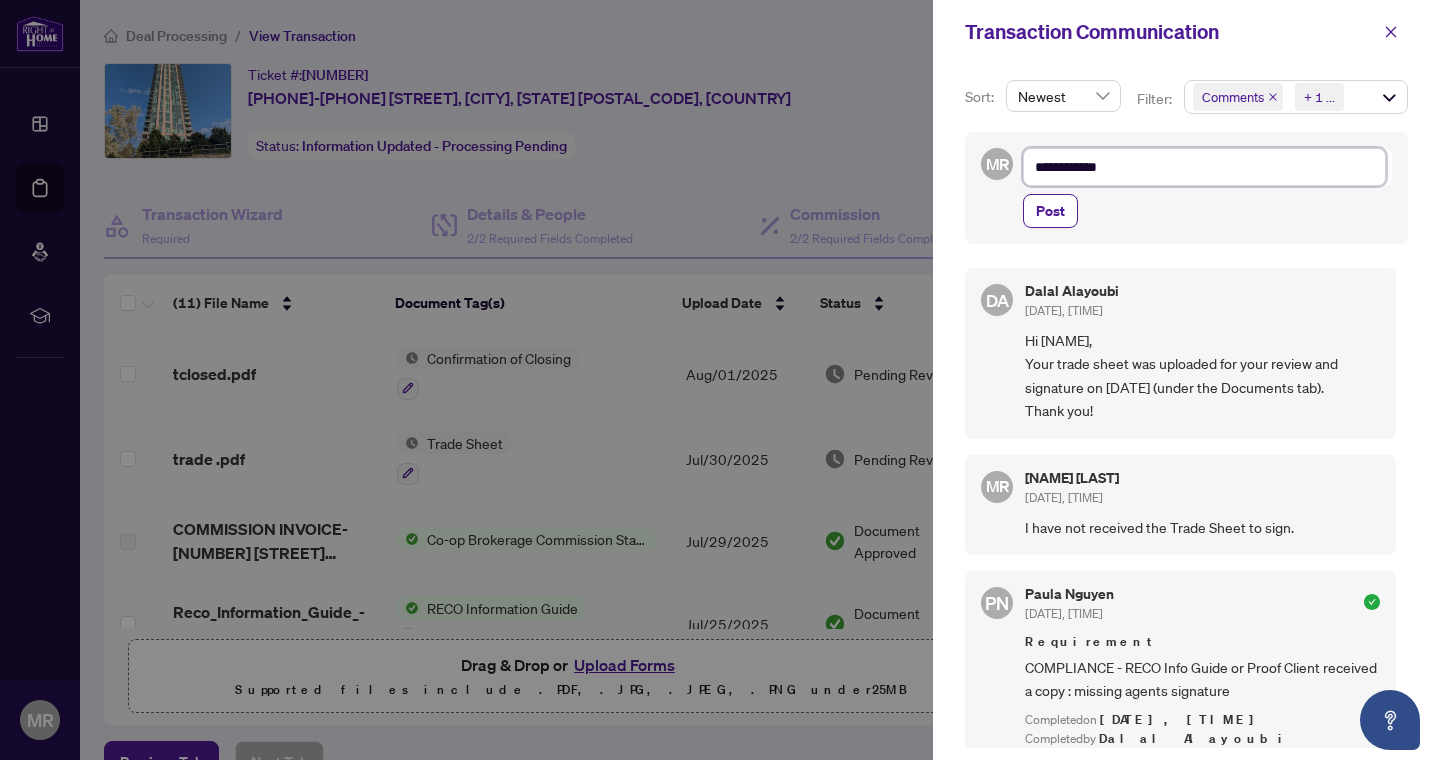 type on "**********" 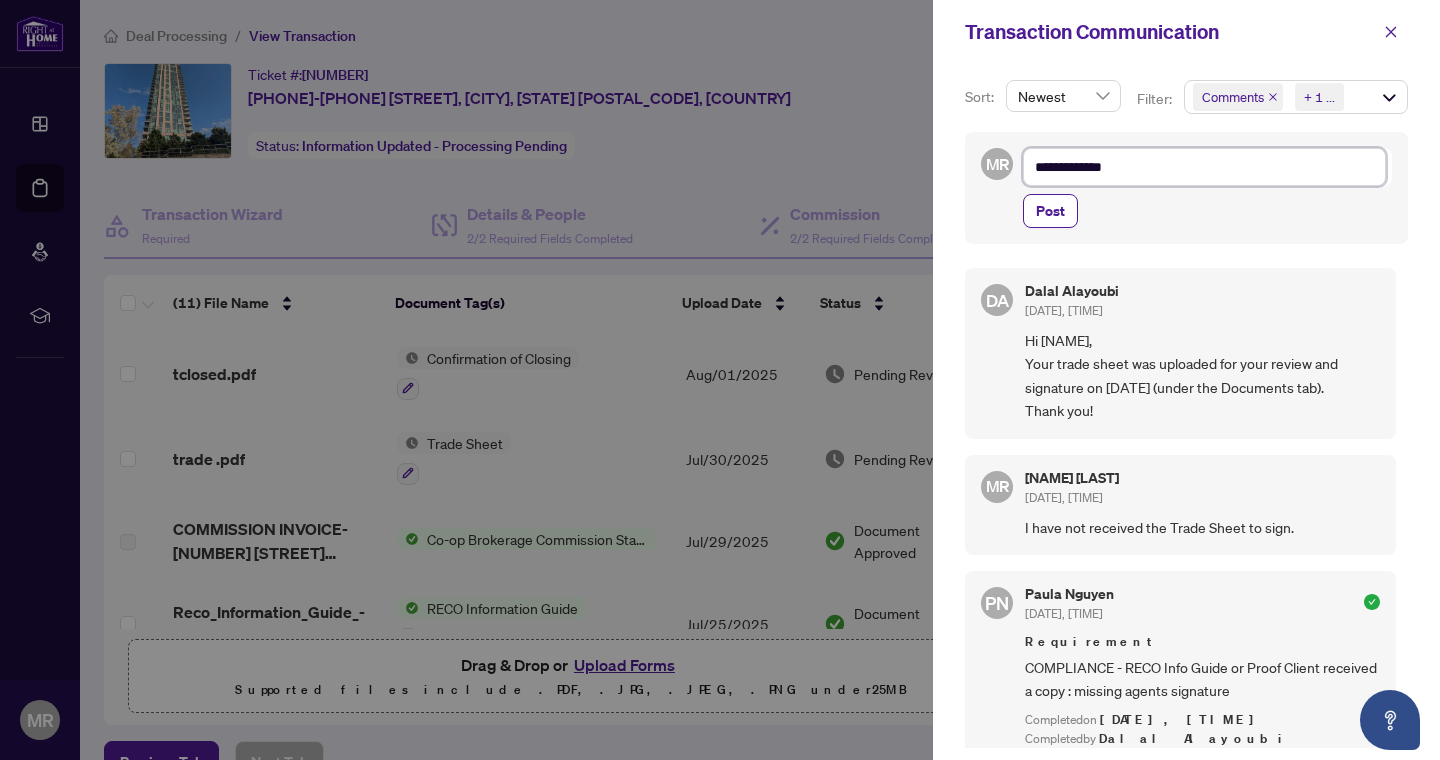 type on "**********" 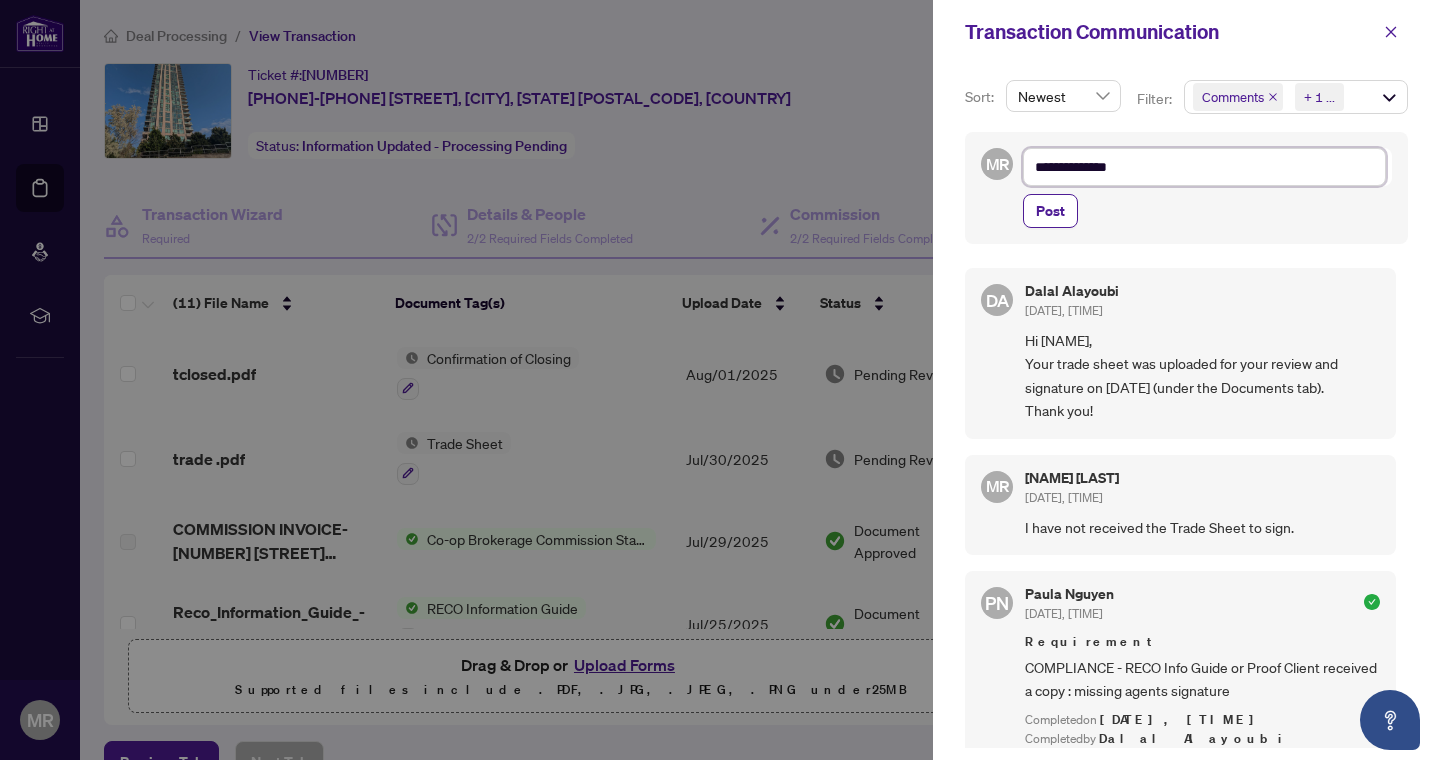 type on "**********" 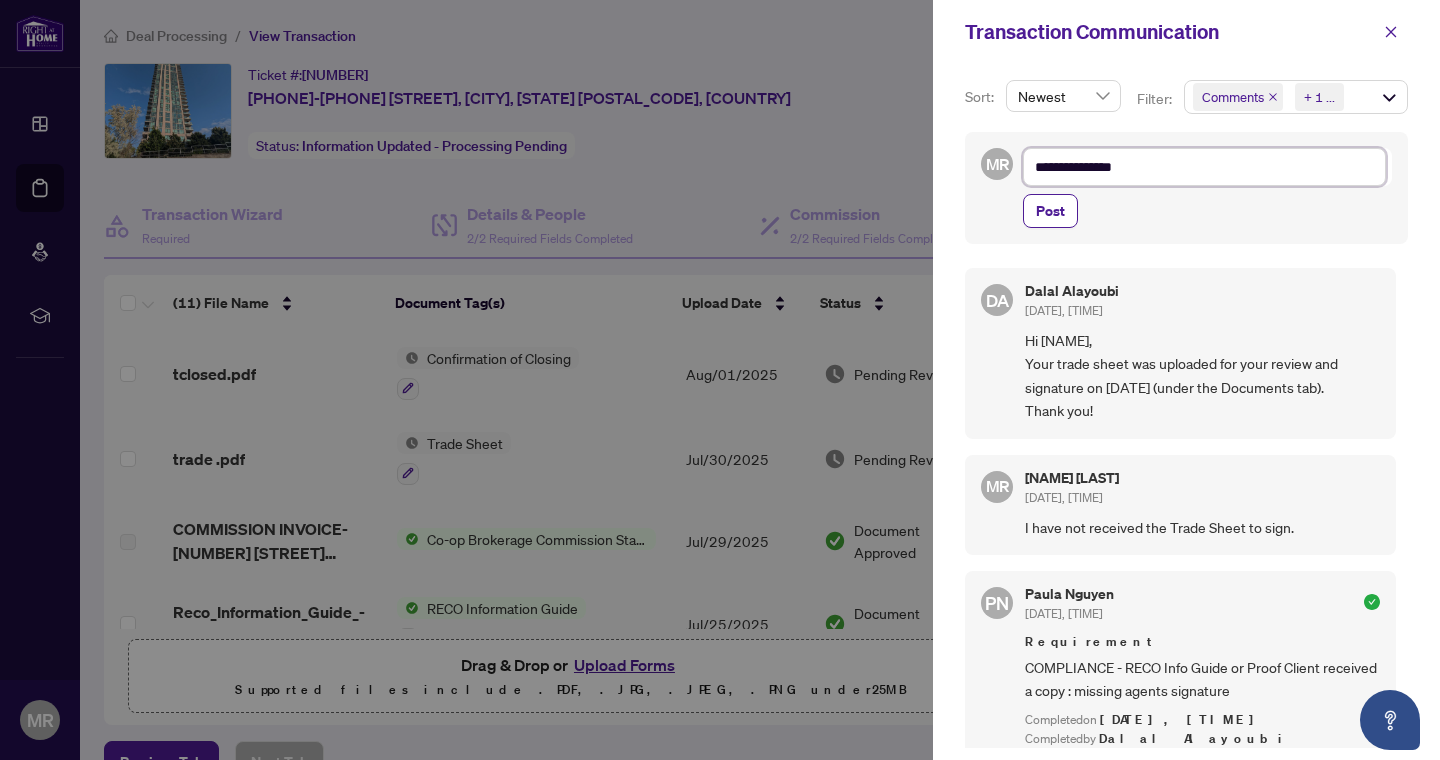type on "**********" 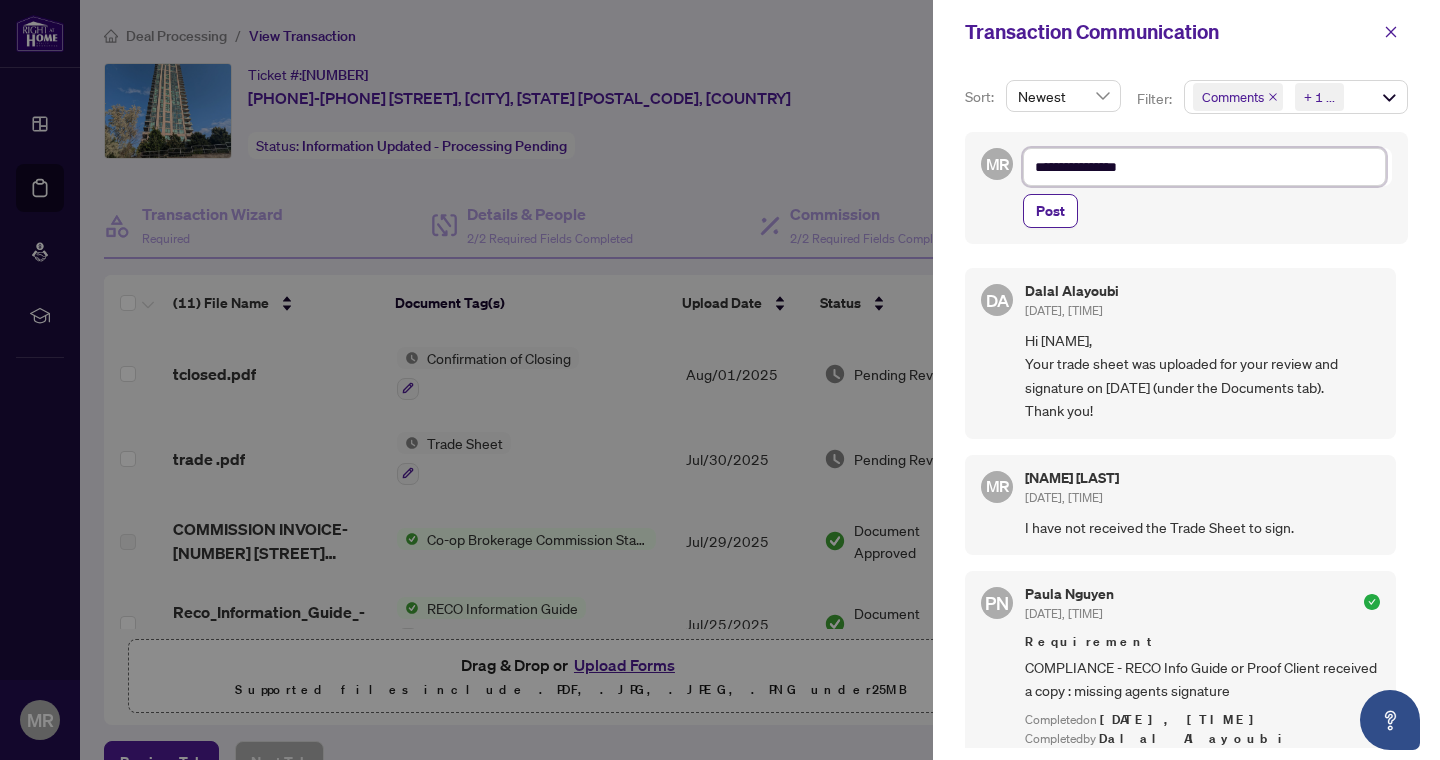 type on "**********" 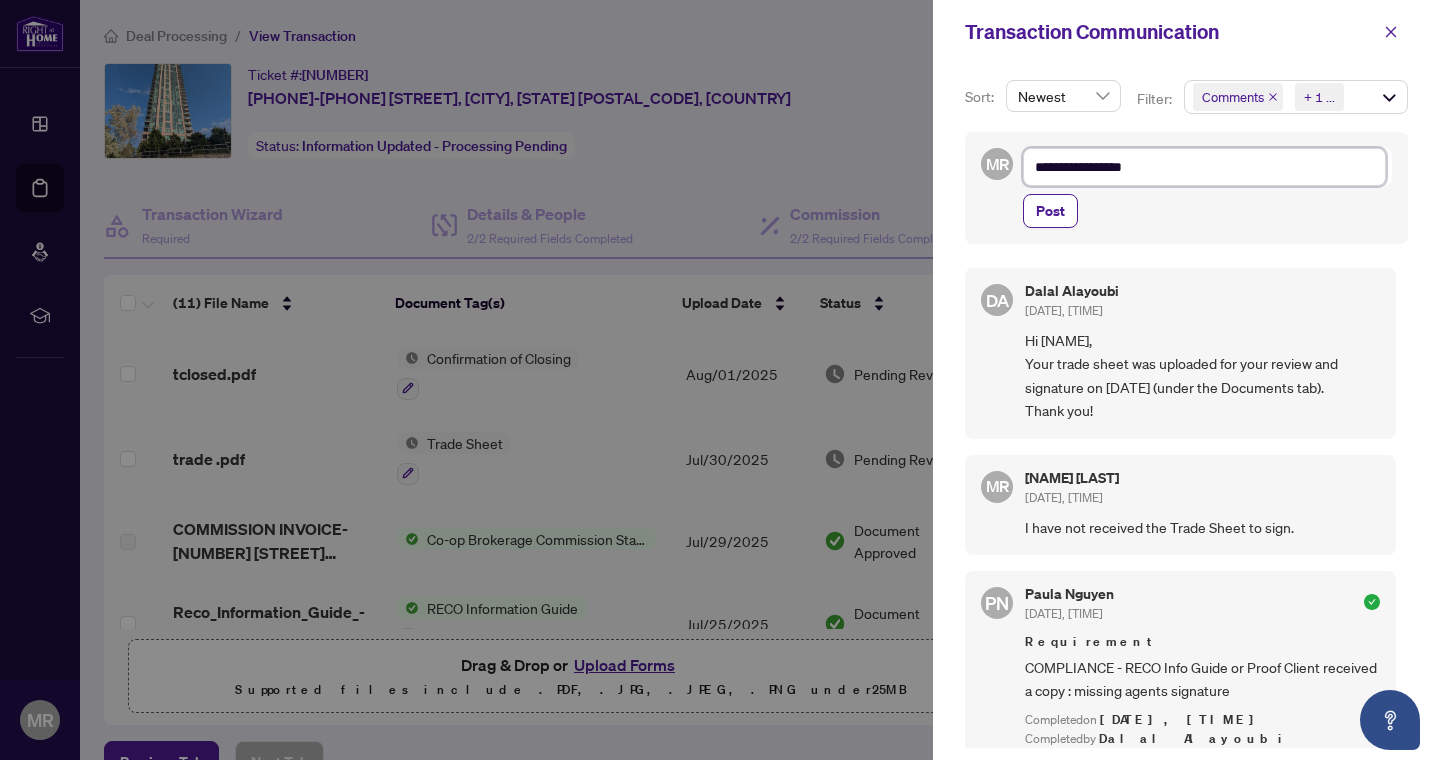 type on "**********" 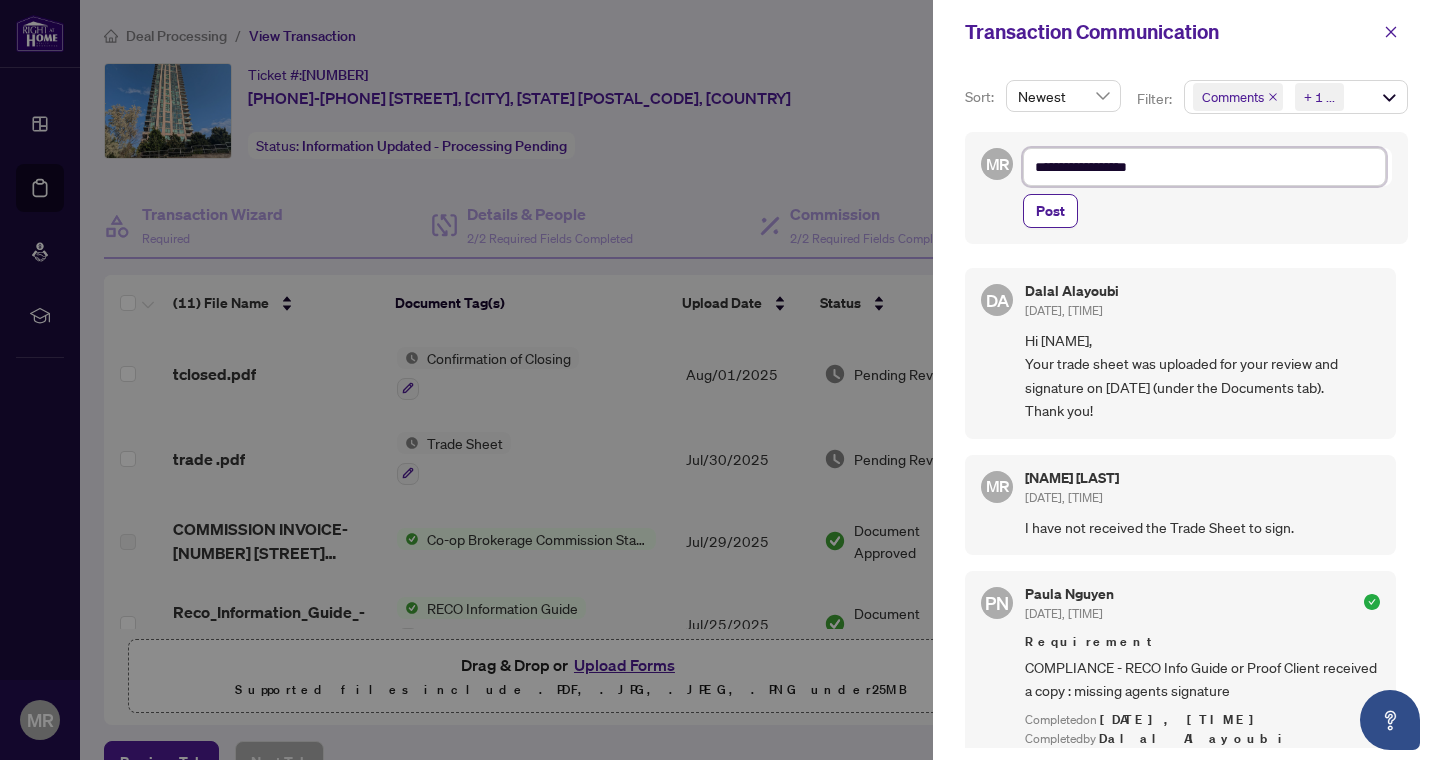 type on "**********" 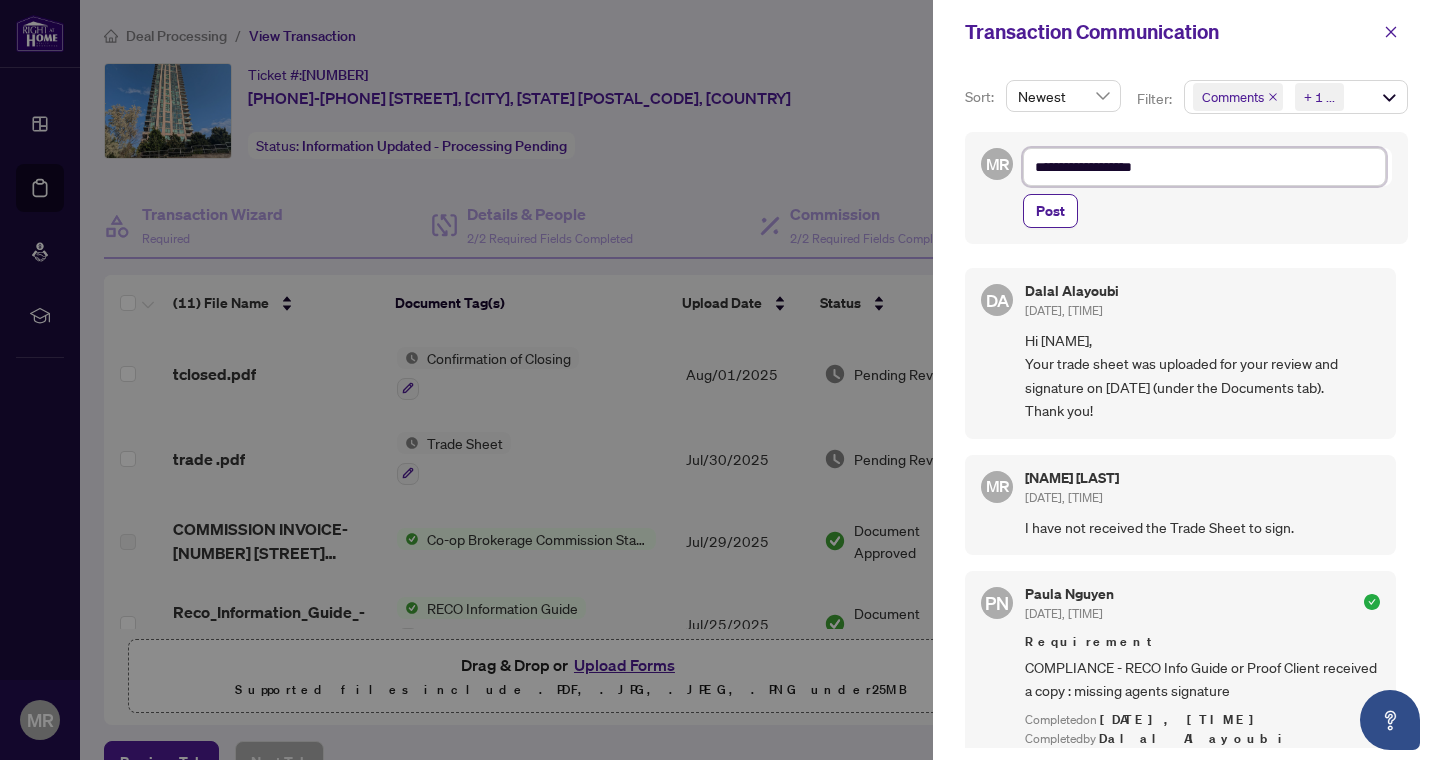 type on "**********" 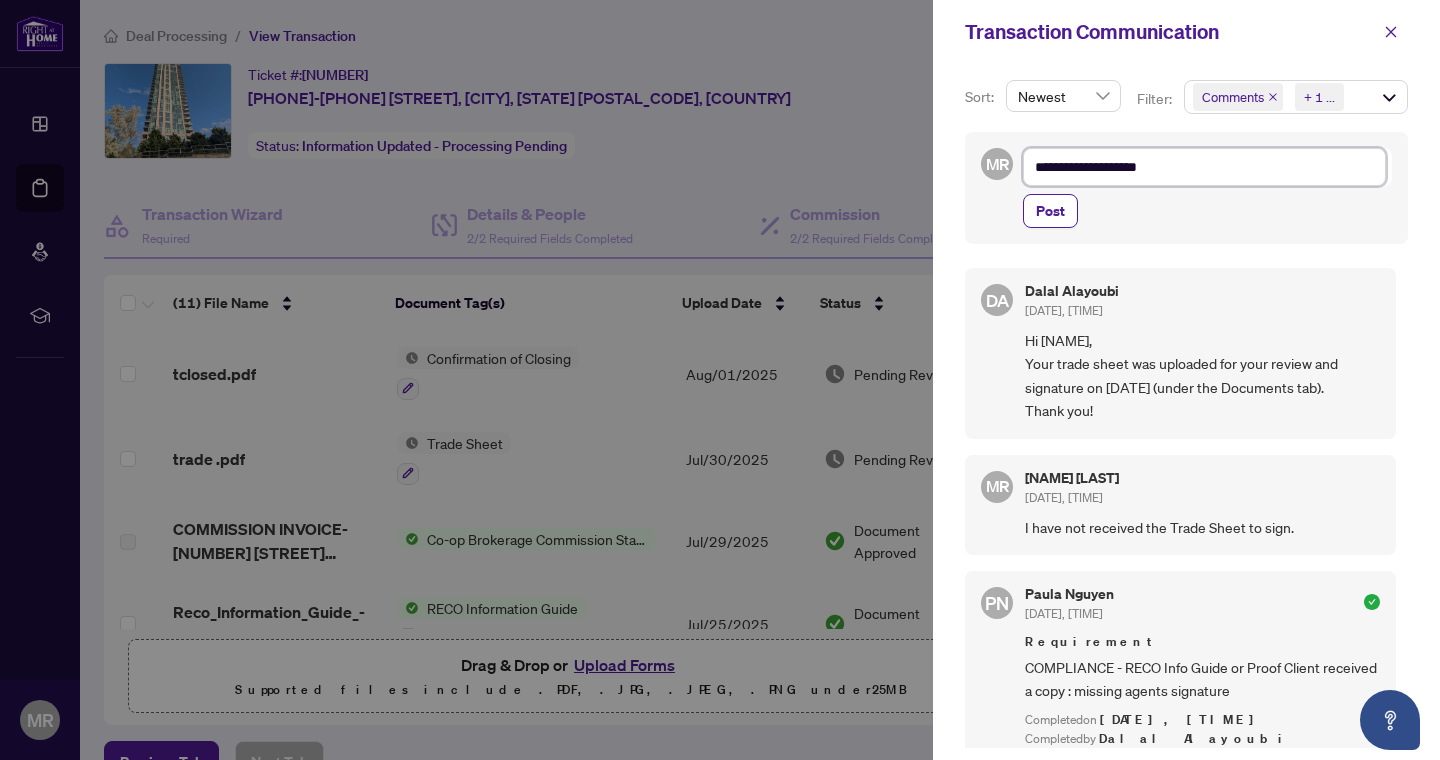 type on "**********" 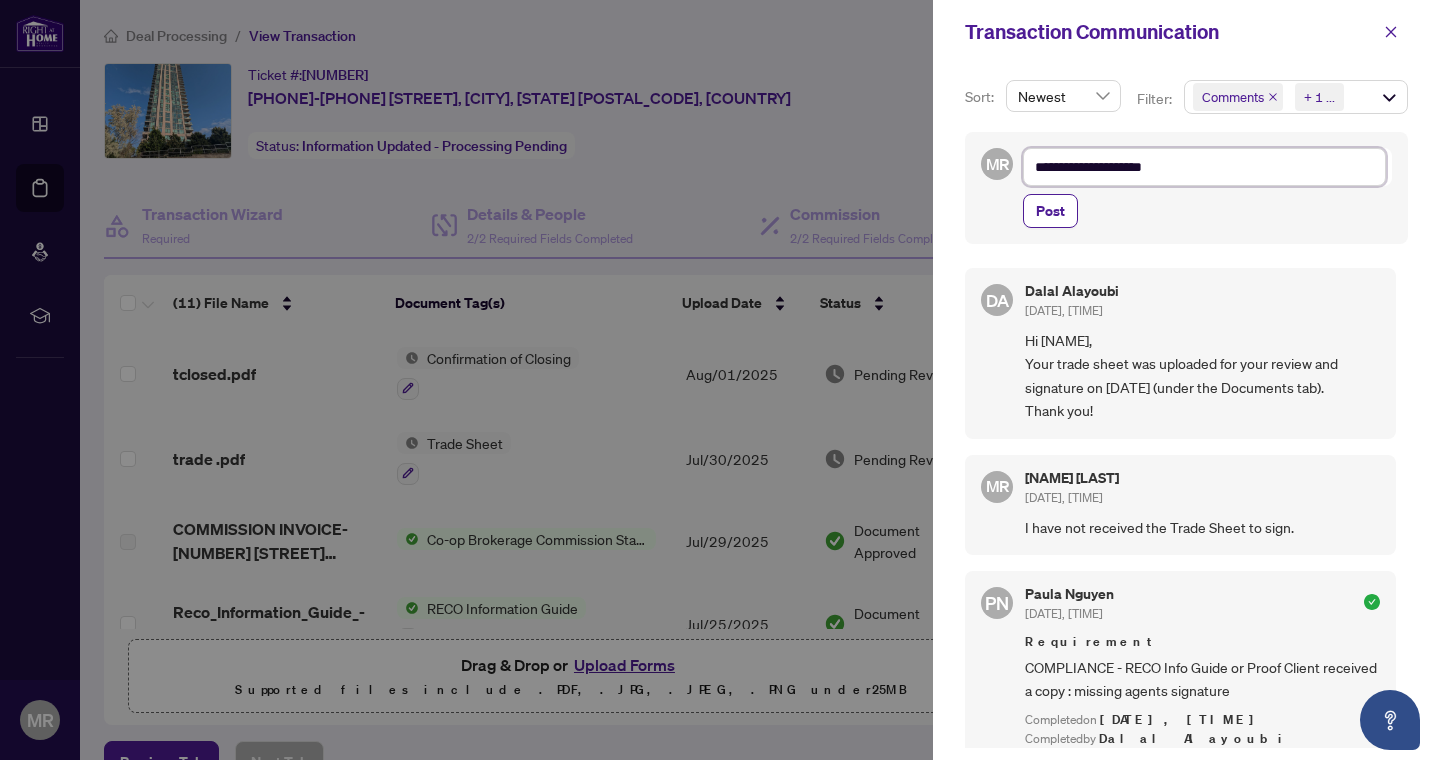 type on "**********" 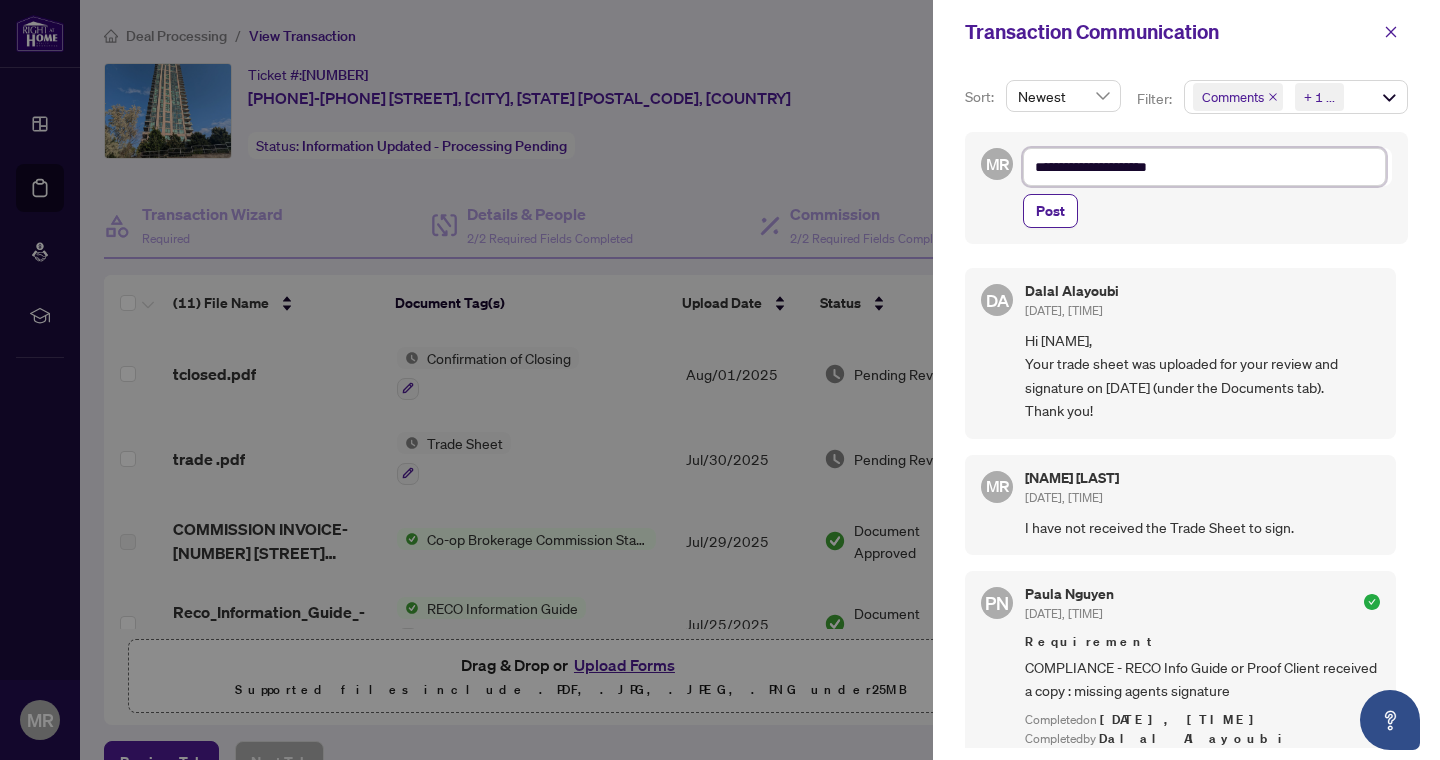 type on "**********" 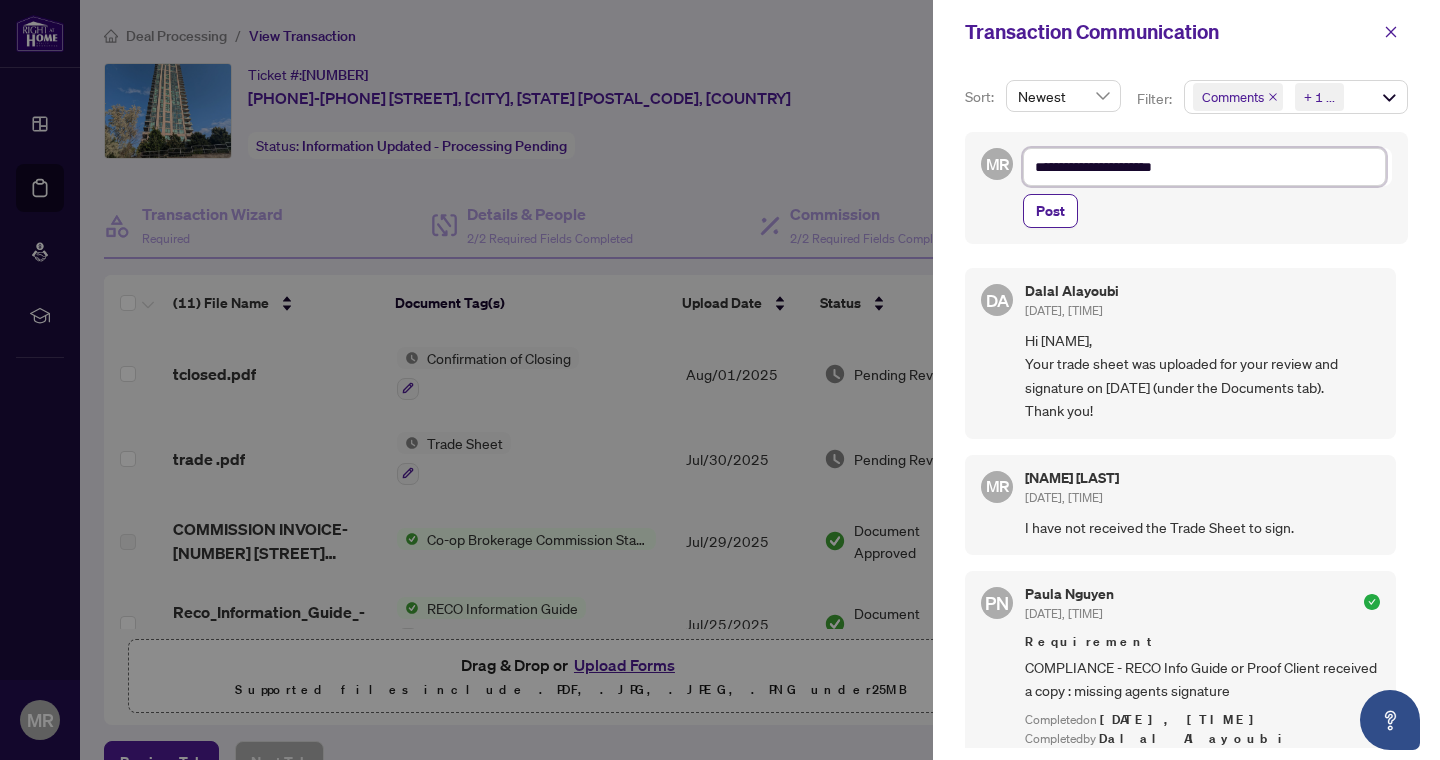 type on "**********" 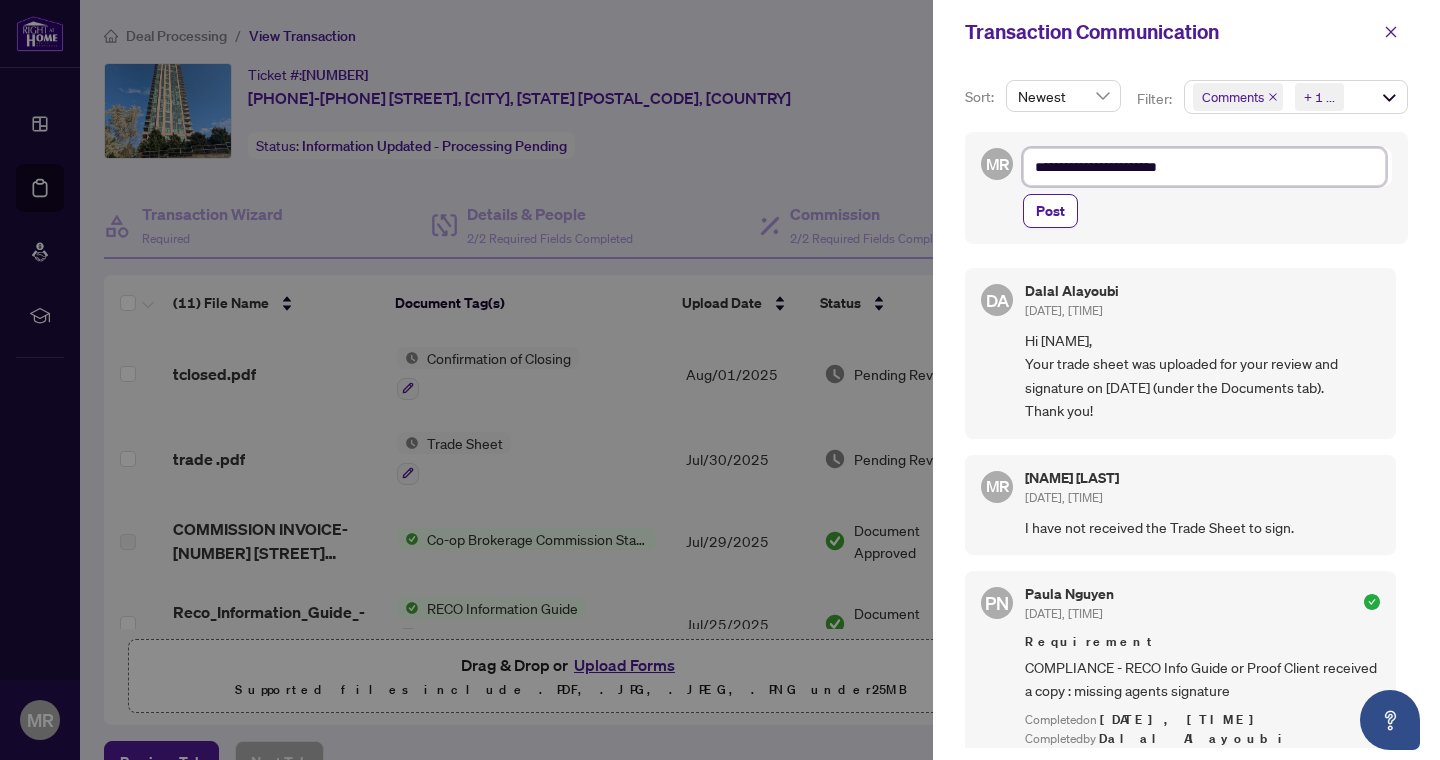 type on "**********" 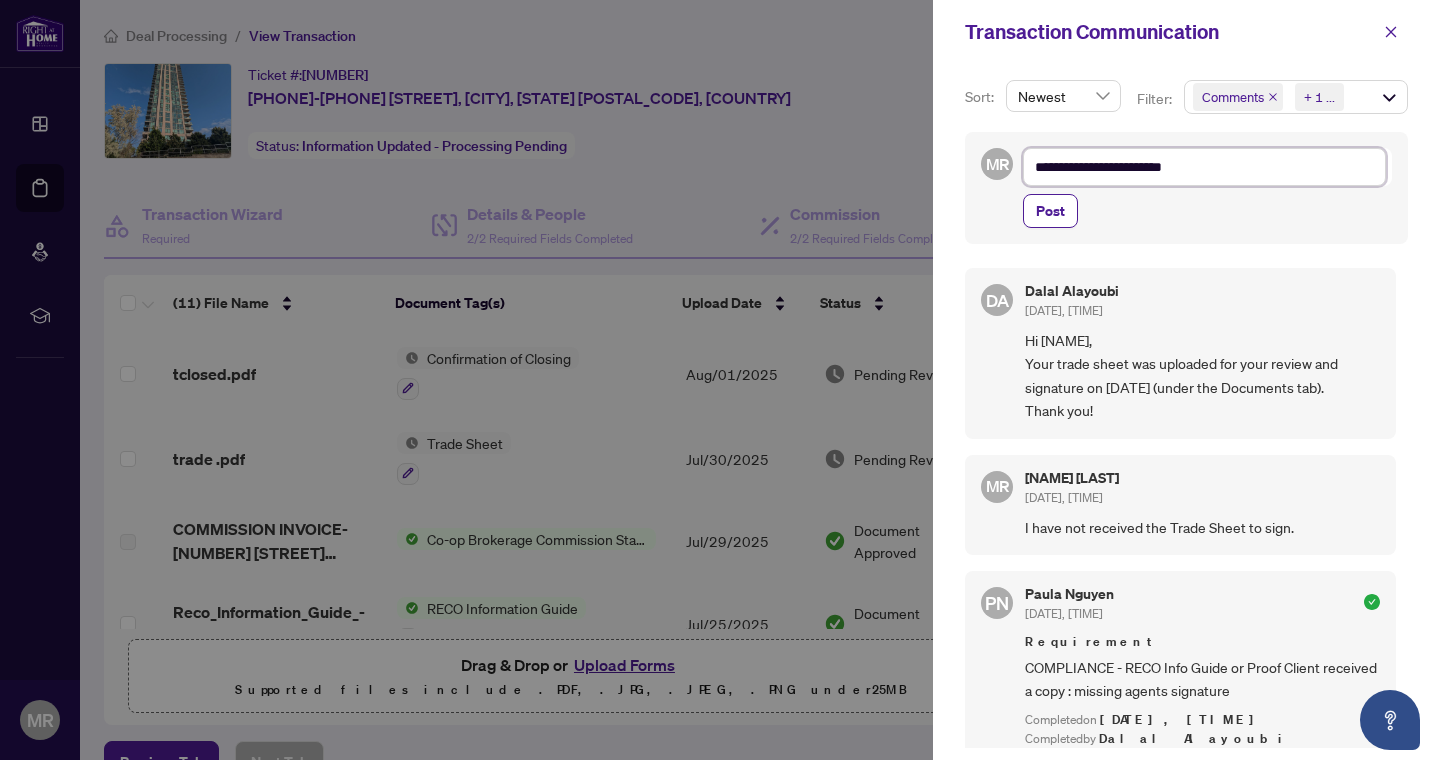 type on "**********" 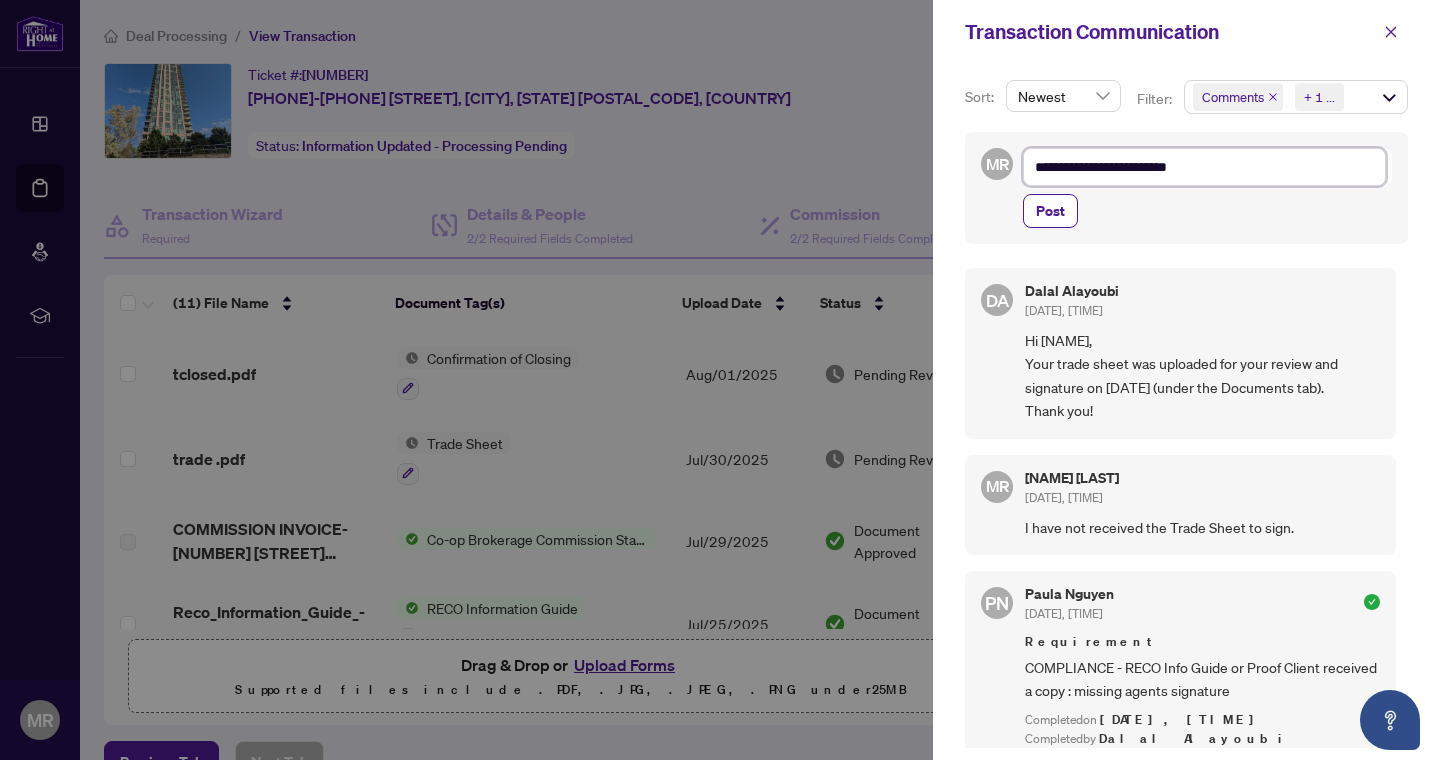 type on "**********" 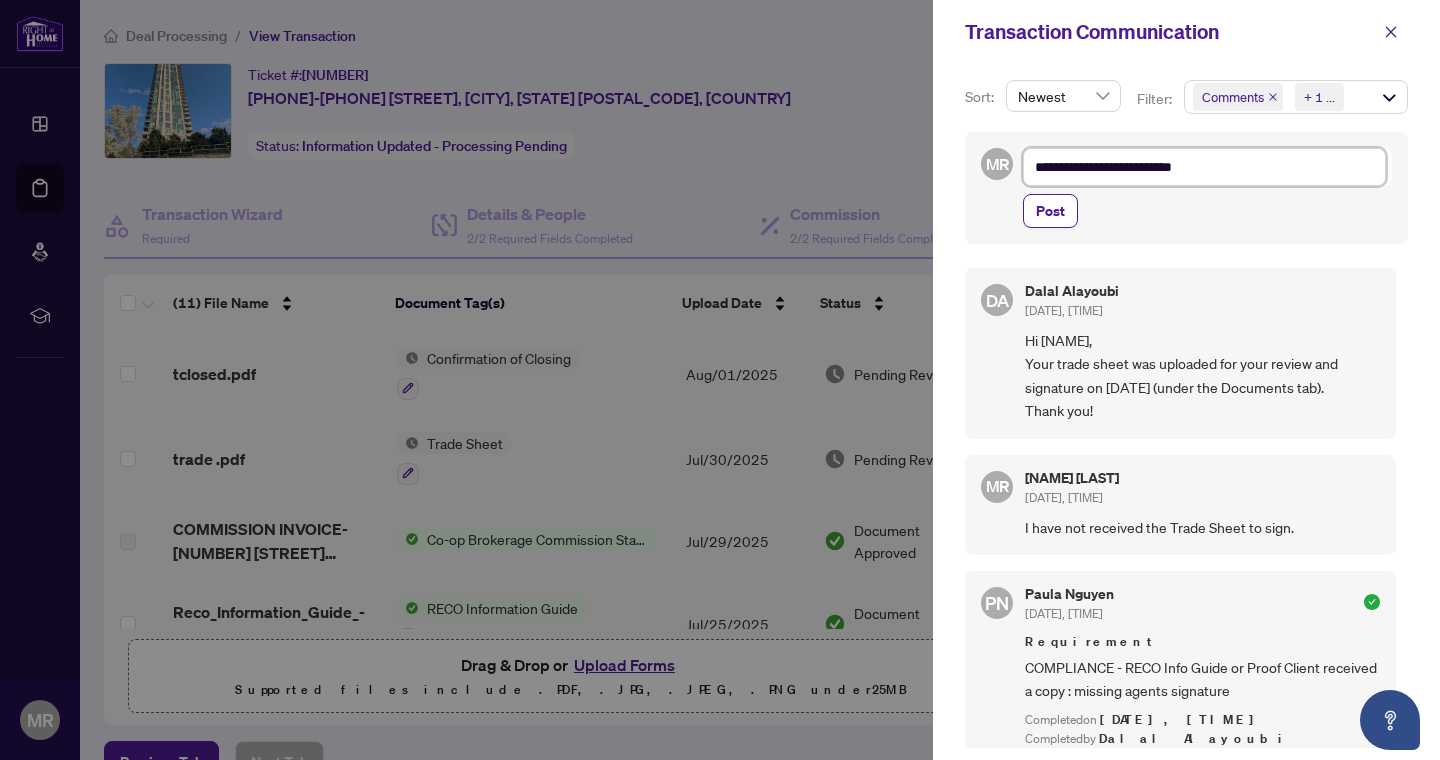 type on "**********" 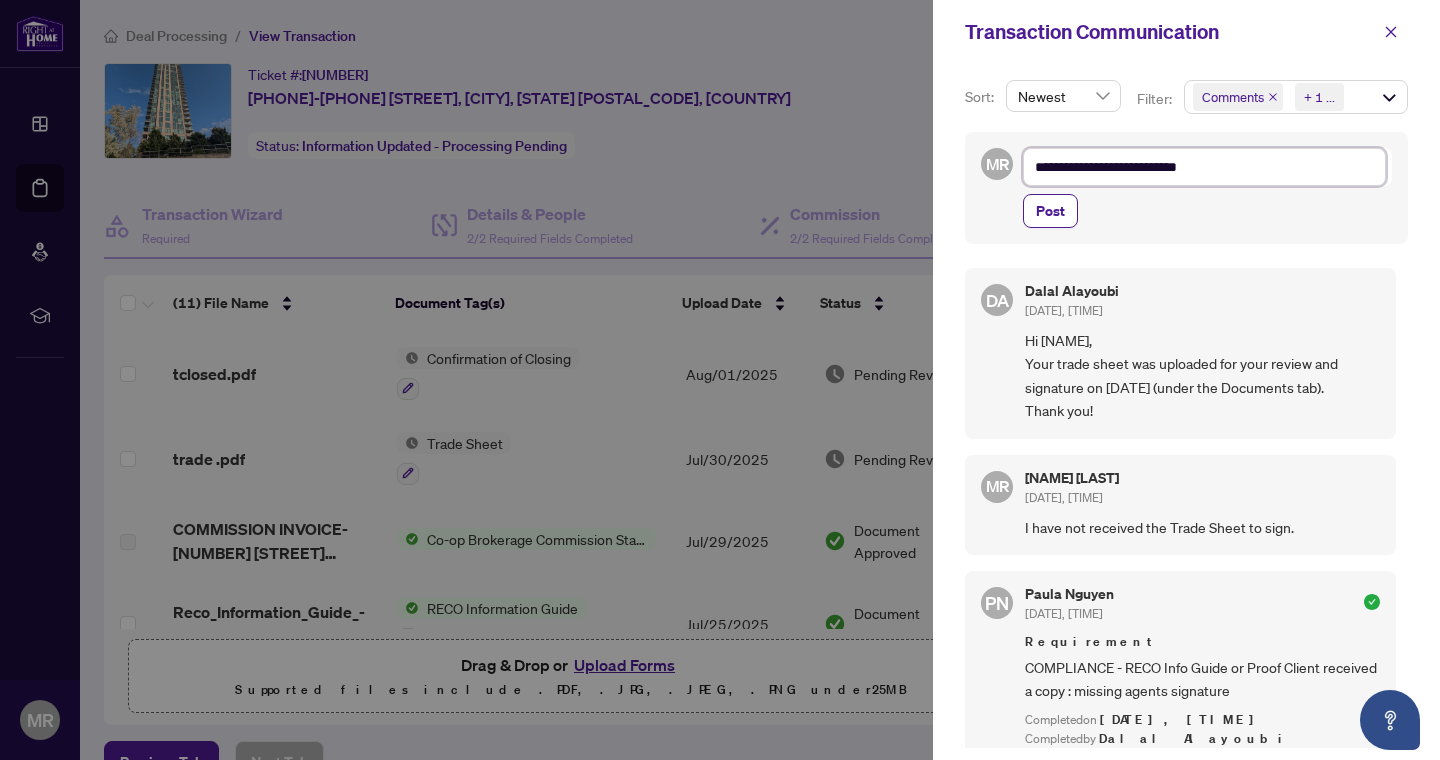 type on "**********" 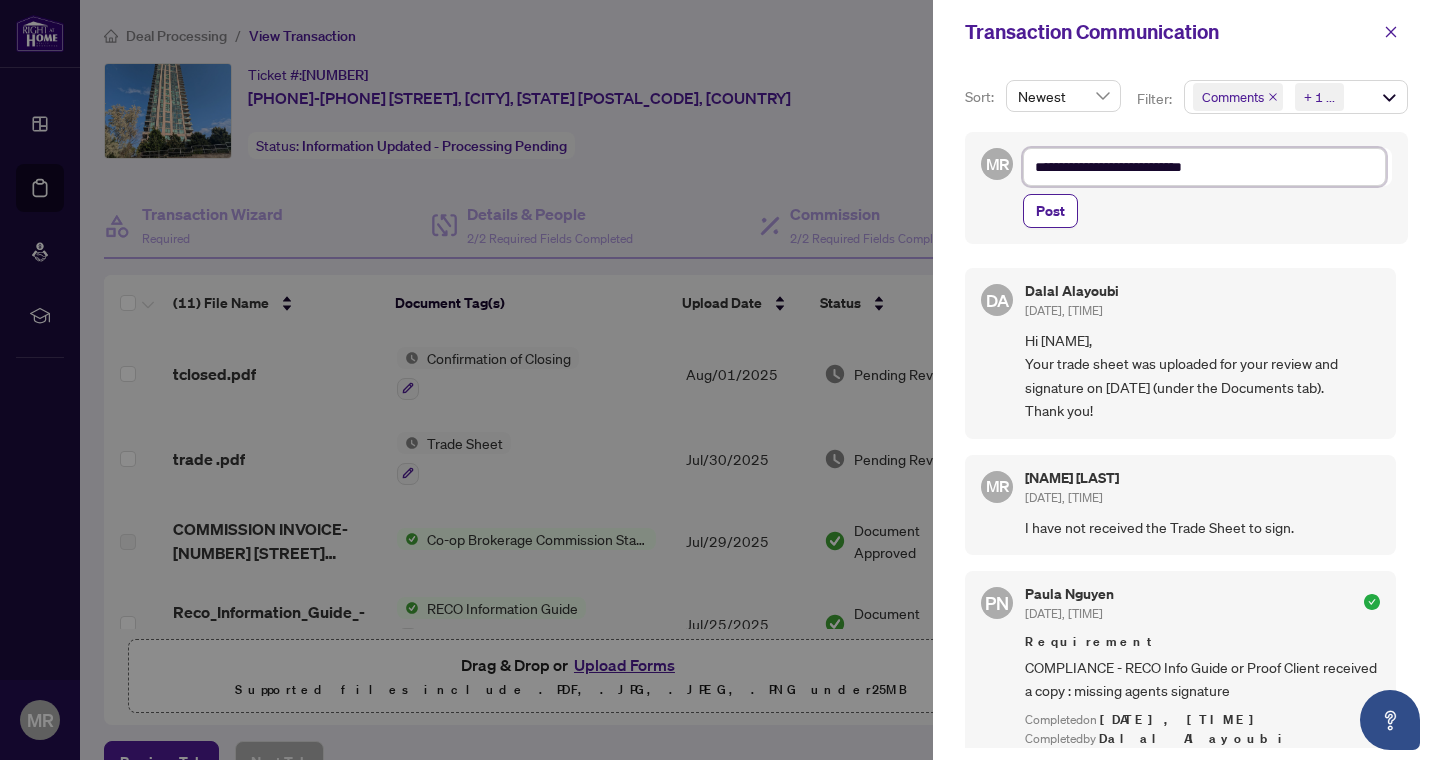 type on "**********" 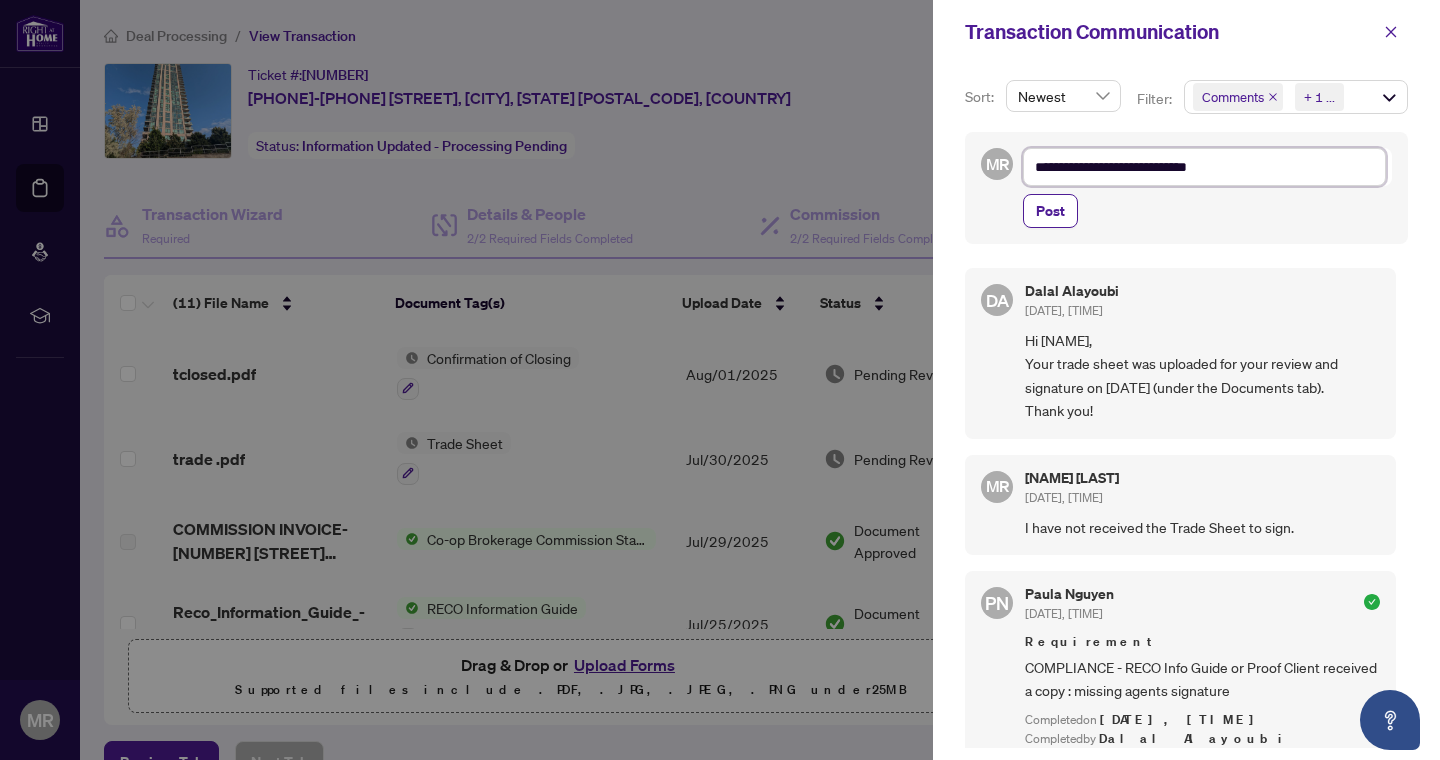 type on "**********" 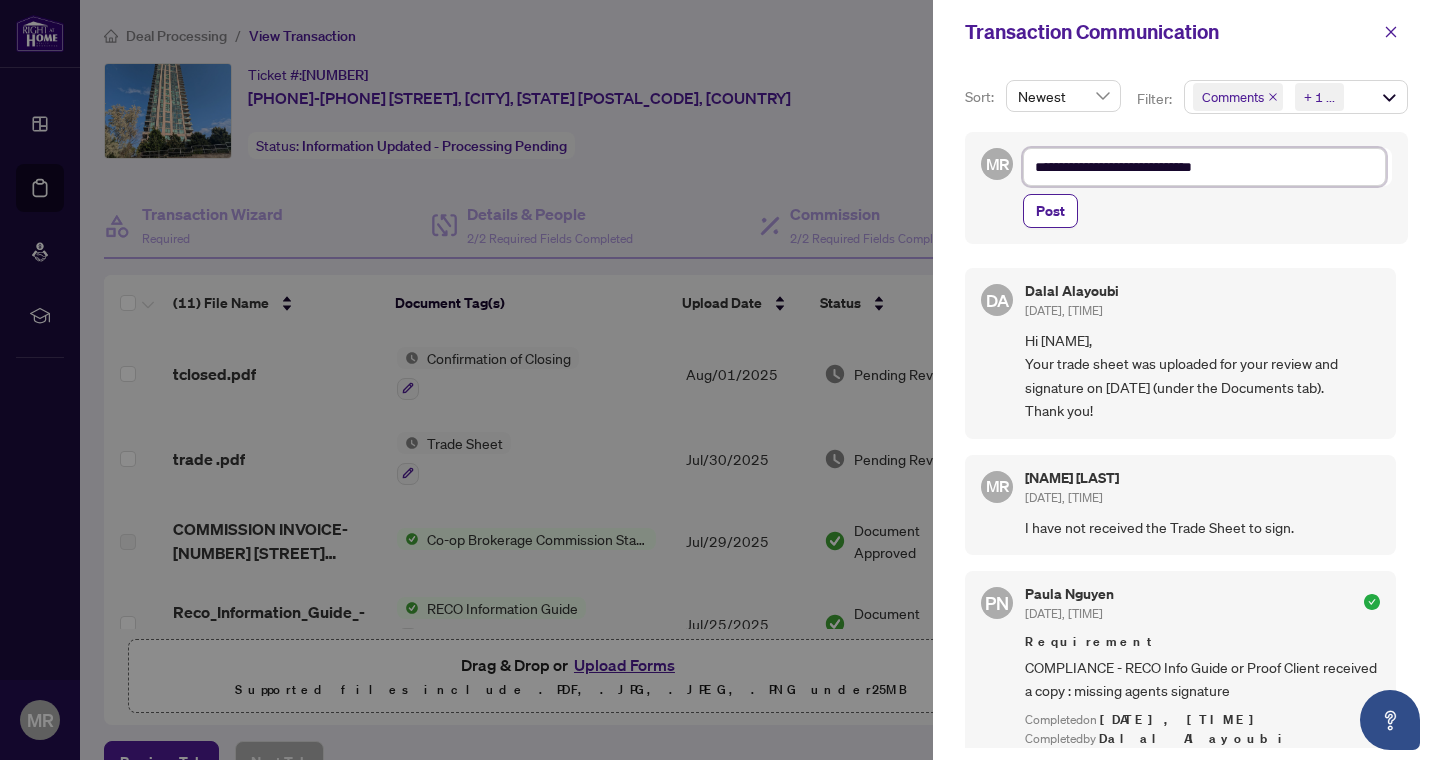 type on "**********" 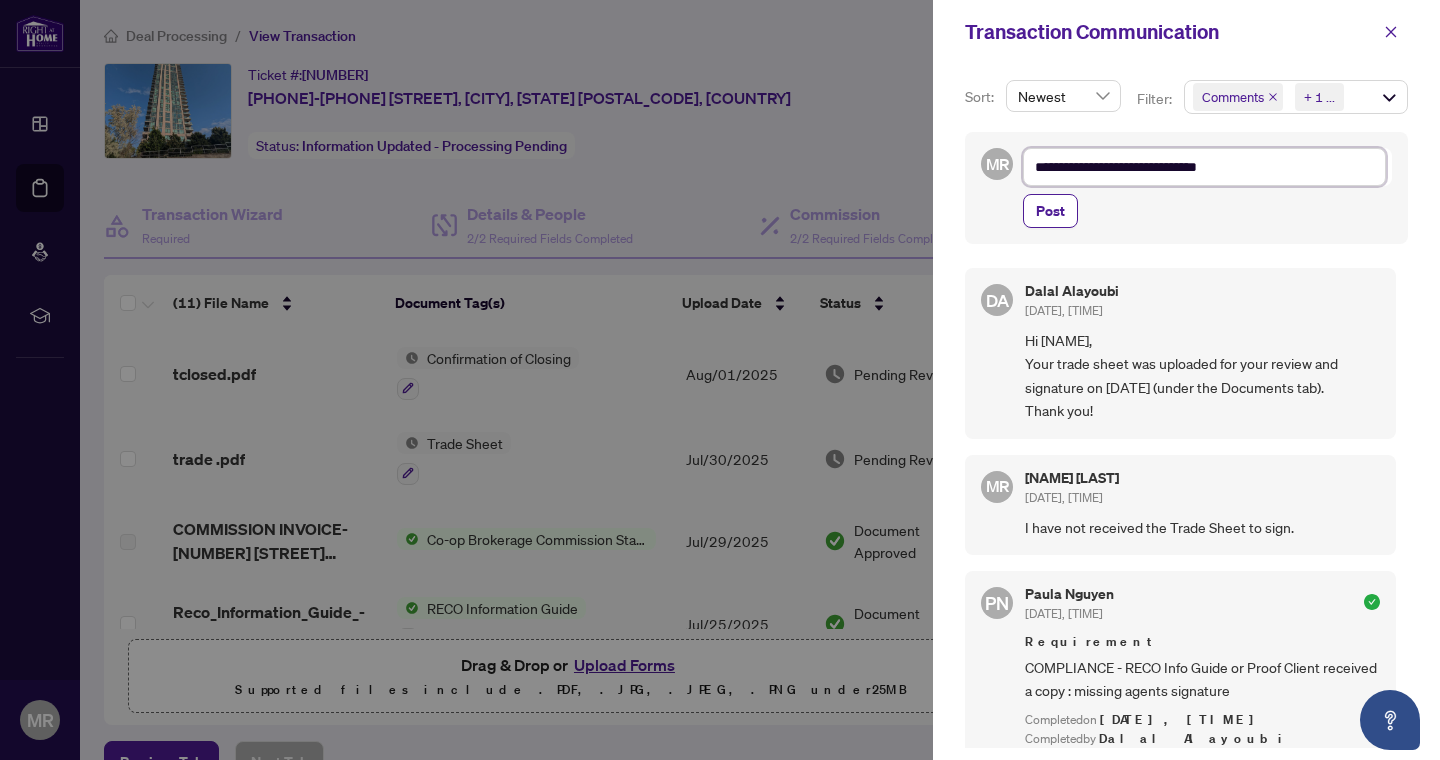 type on "**********" 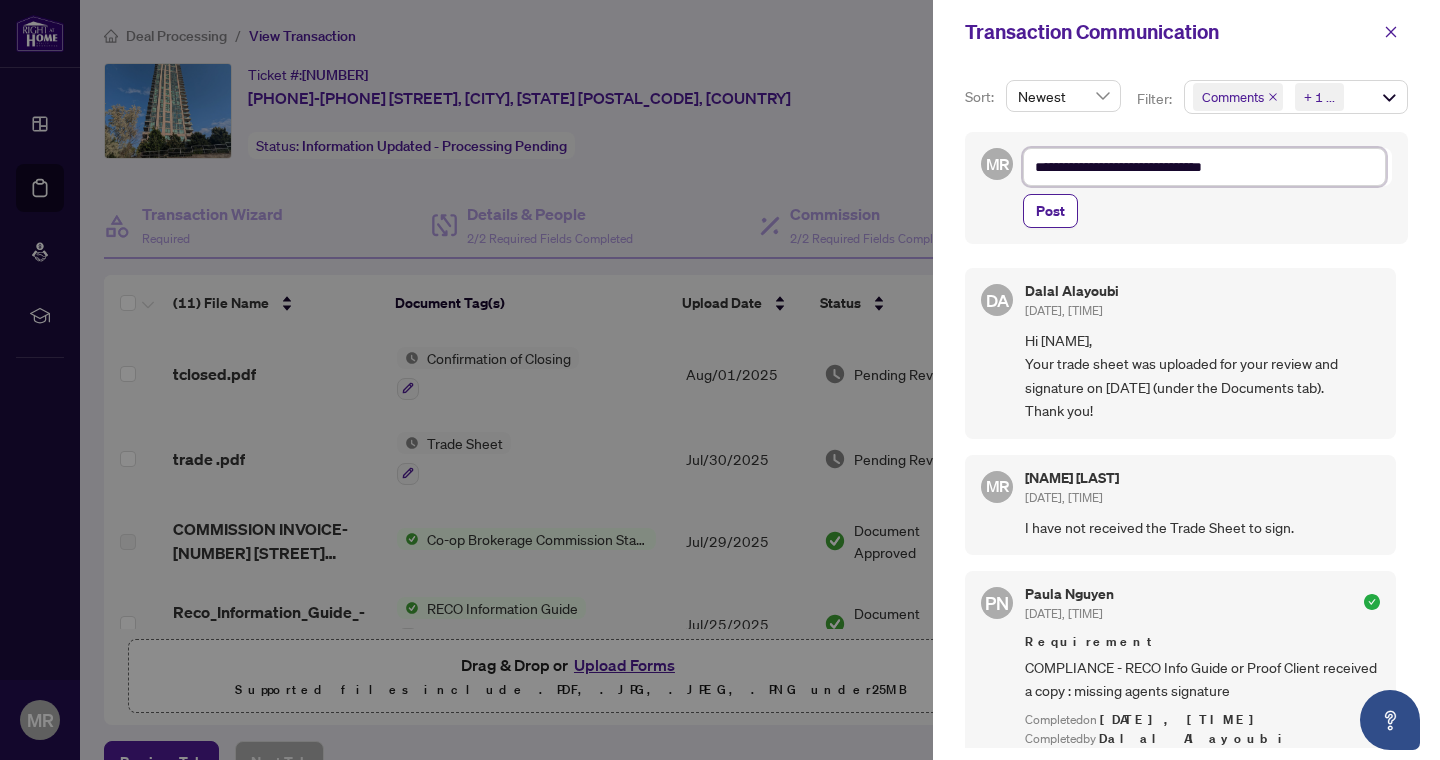 type on "**********" 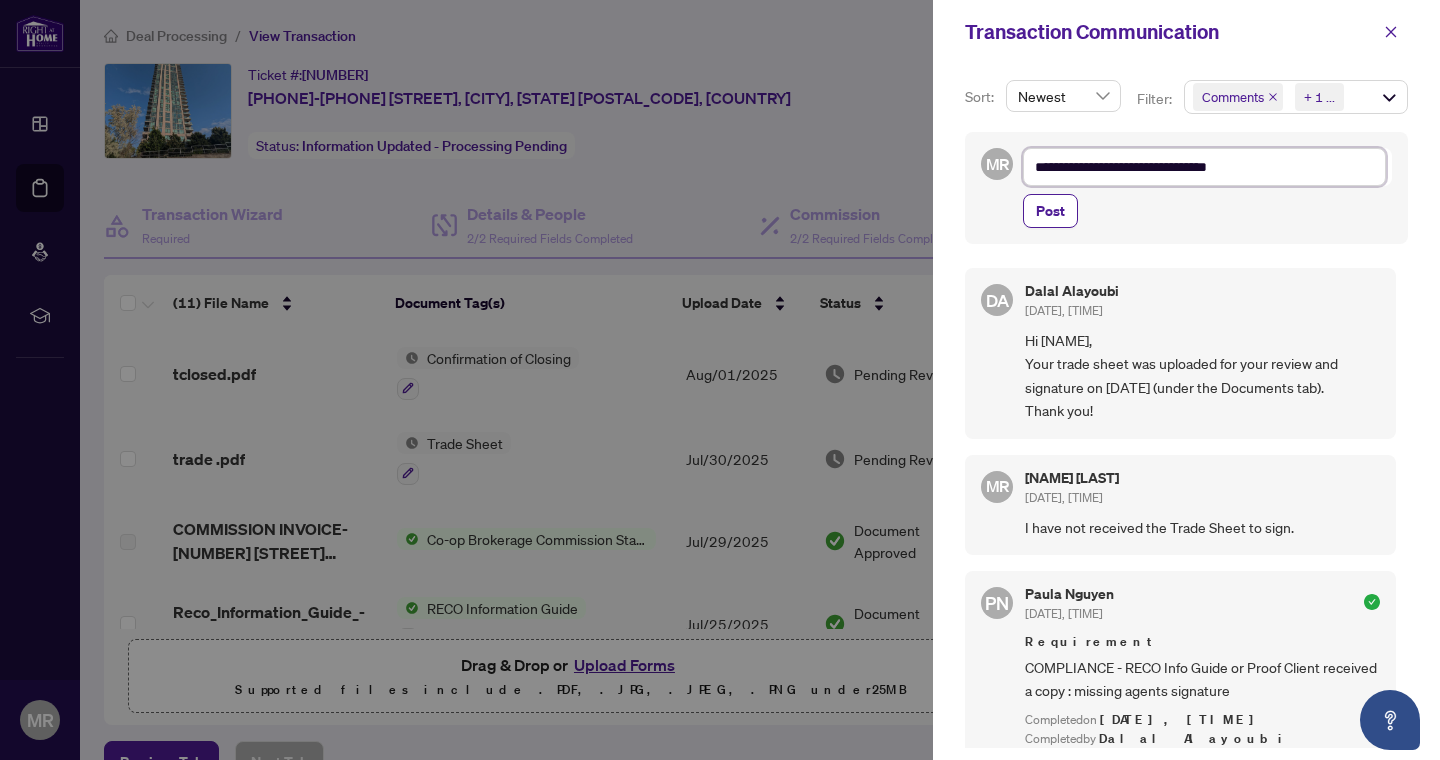 type on "**********" 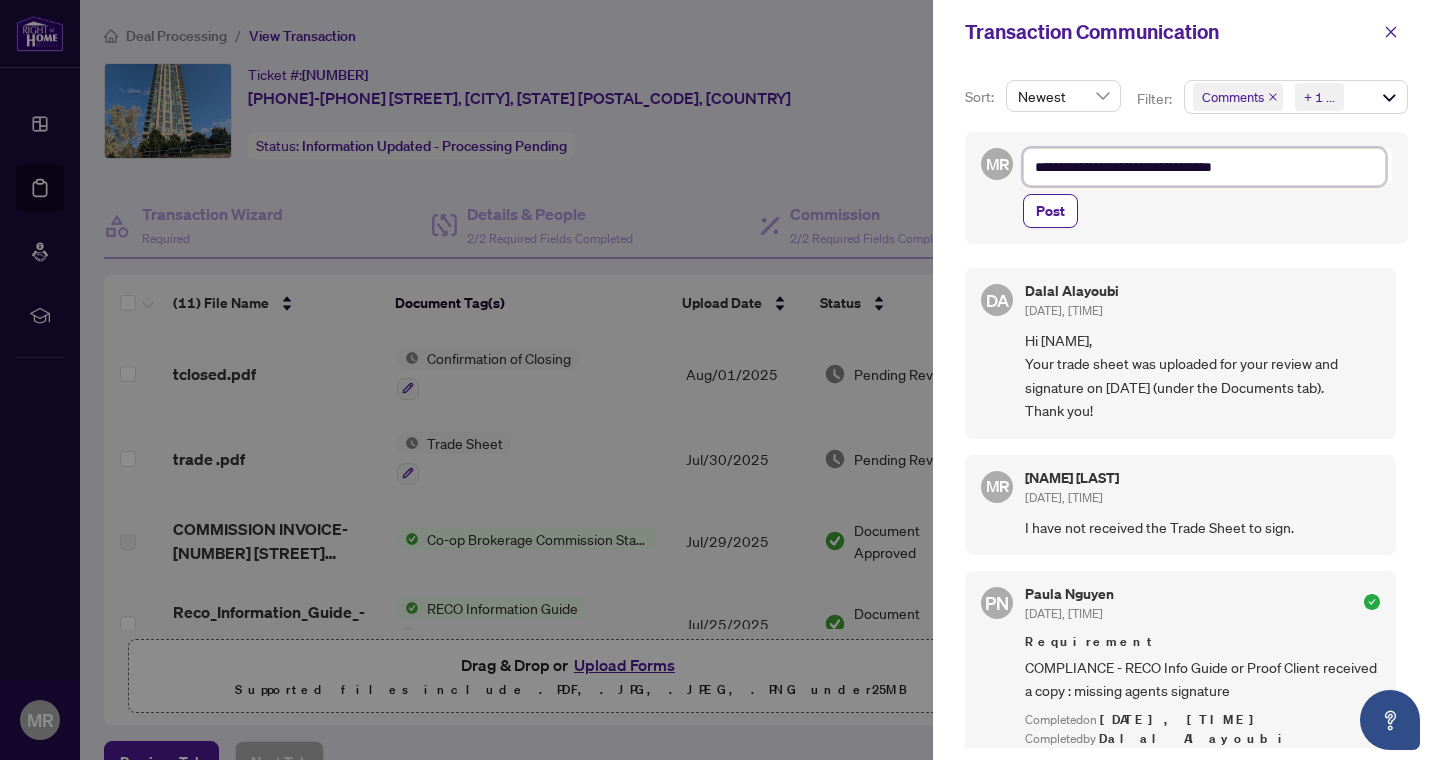 type on "**********" 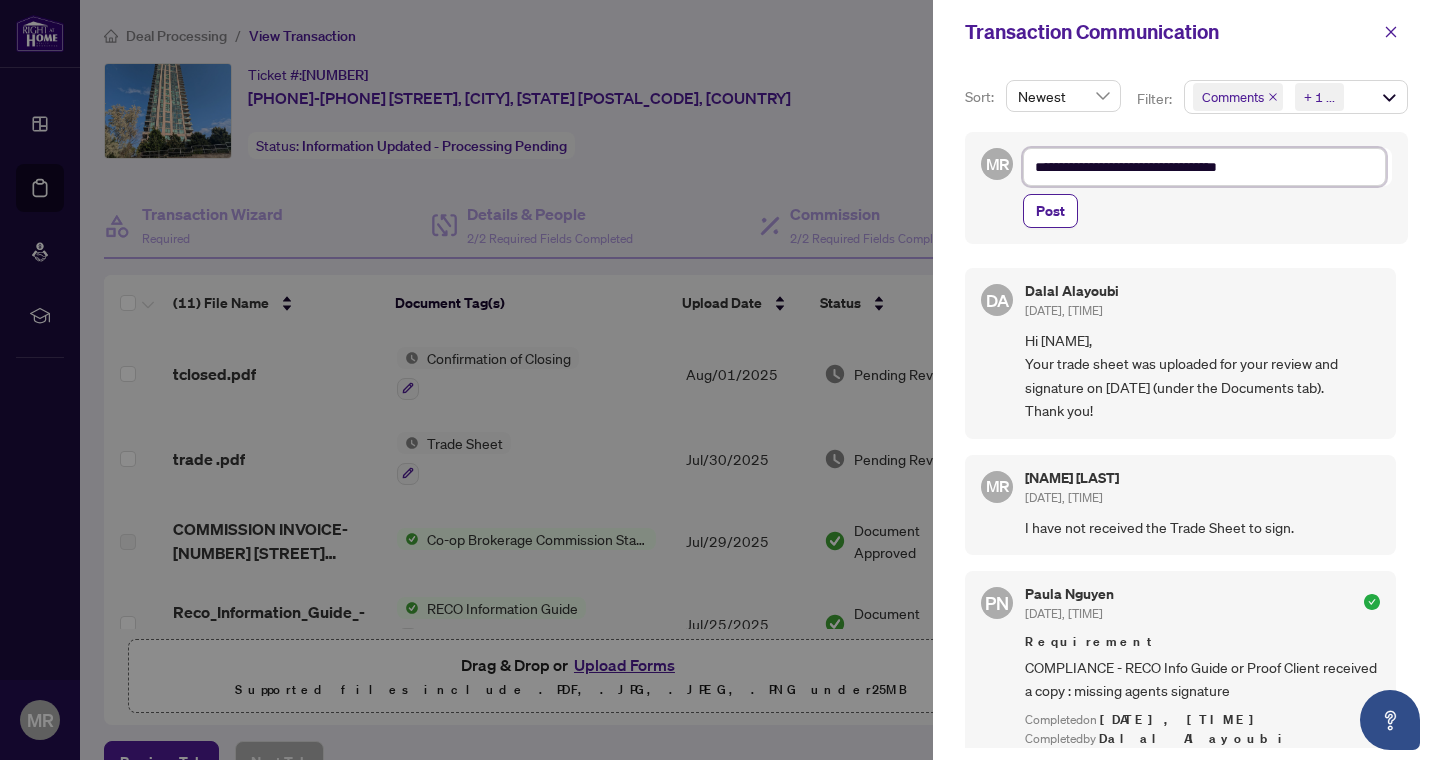 type on "**********" 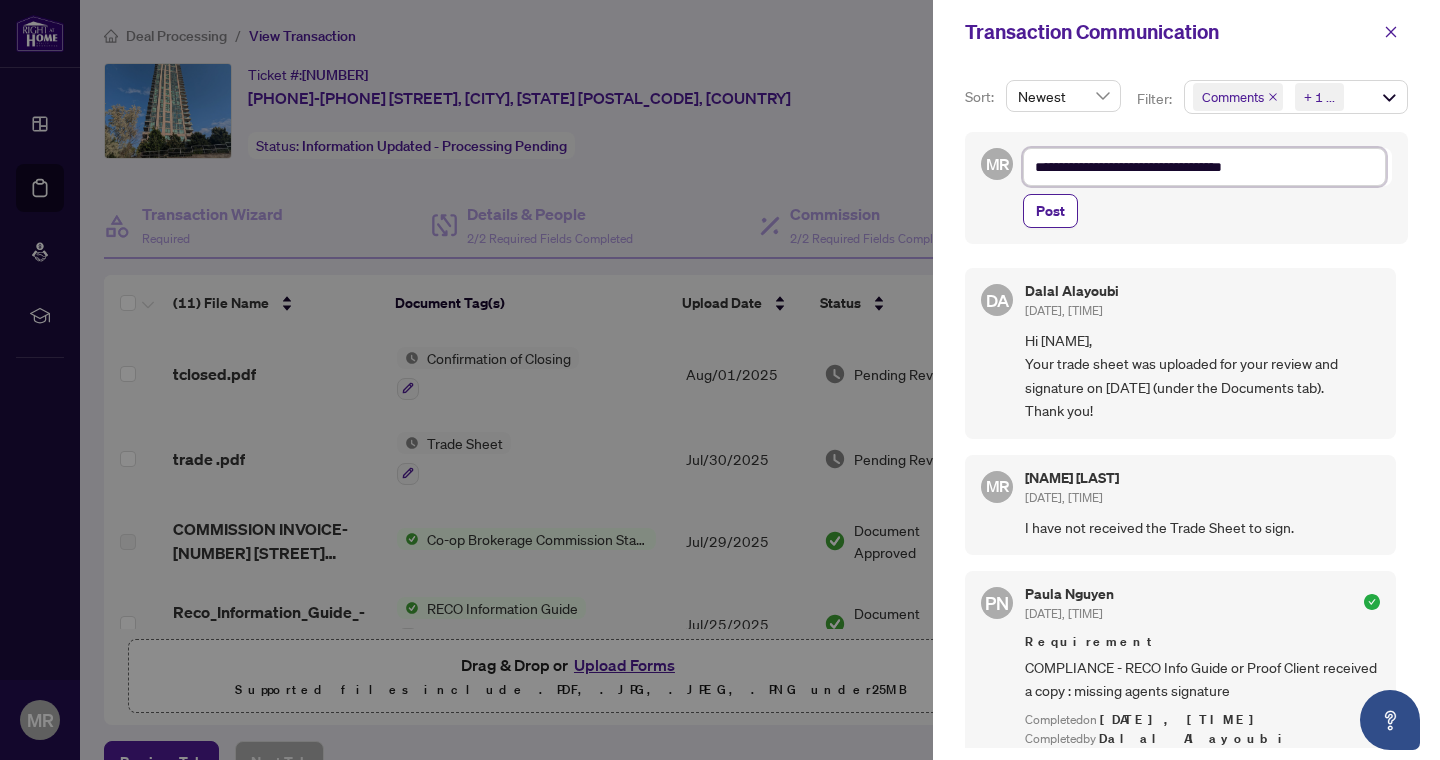 type on "**********" 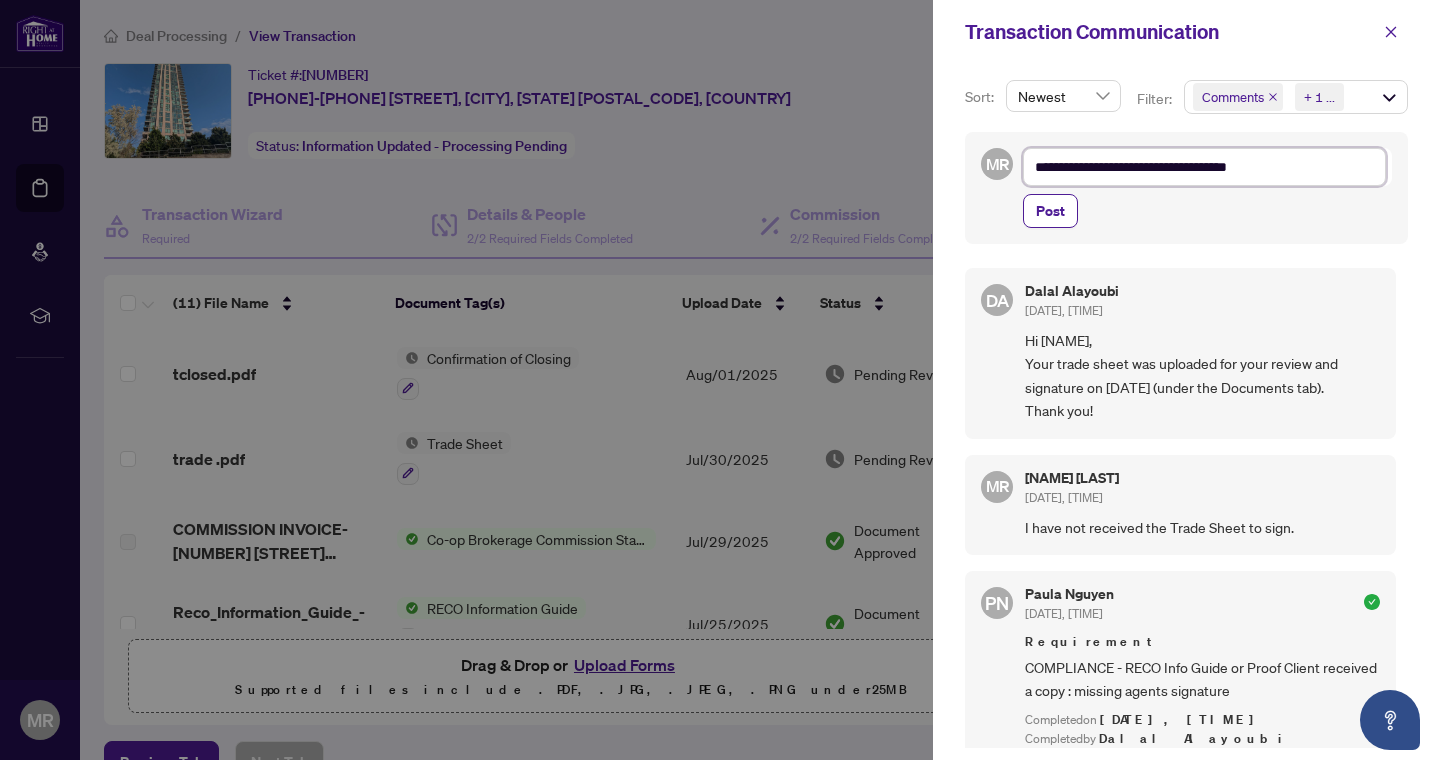 type on "**********" 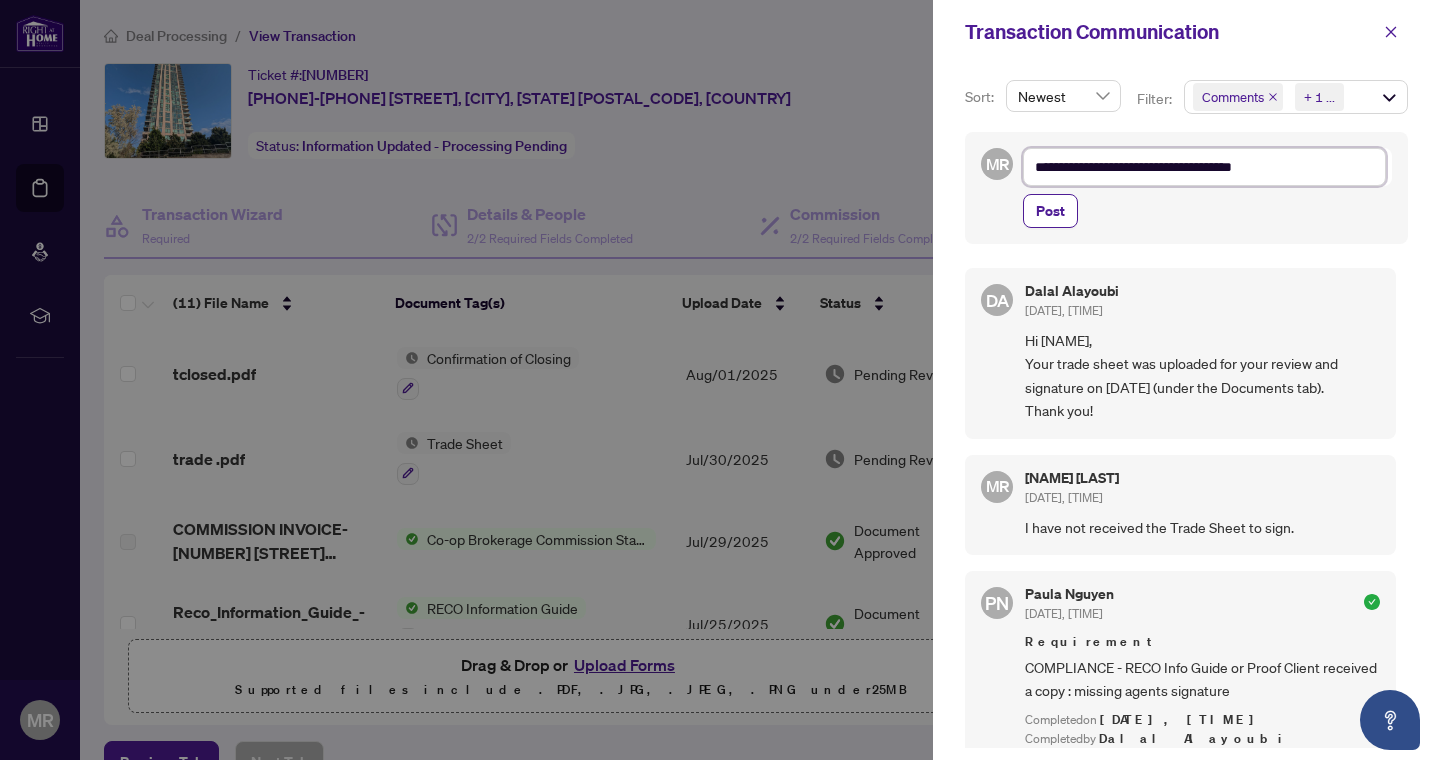 type on "**********" 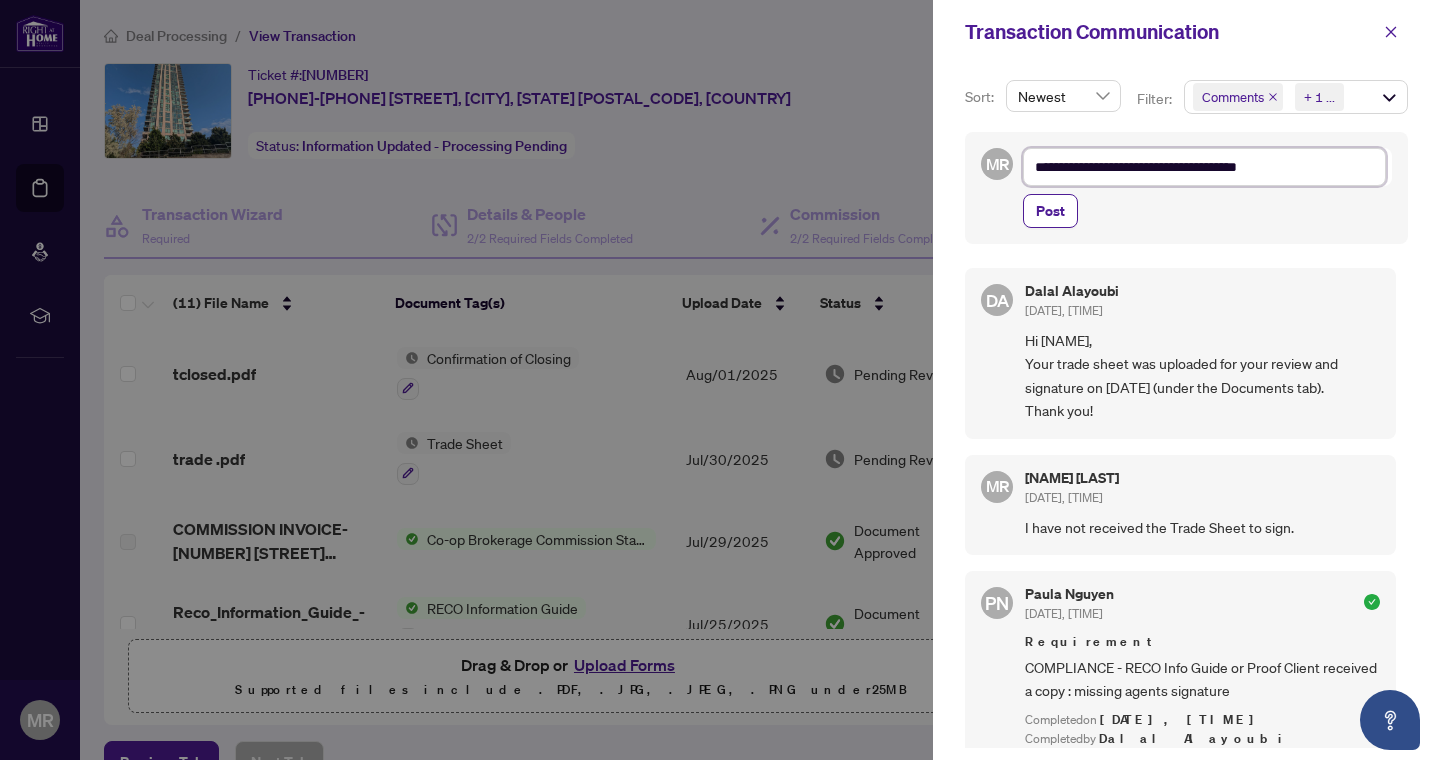 type on "**********" 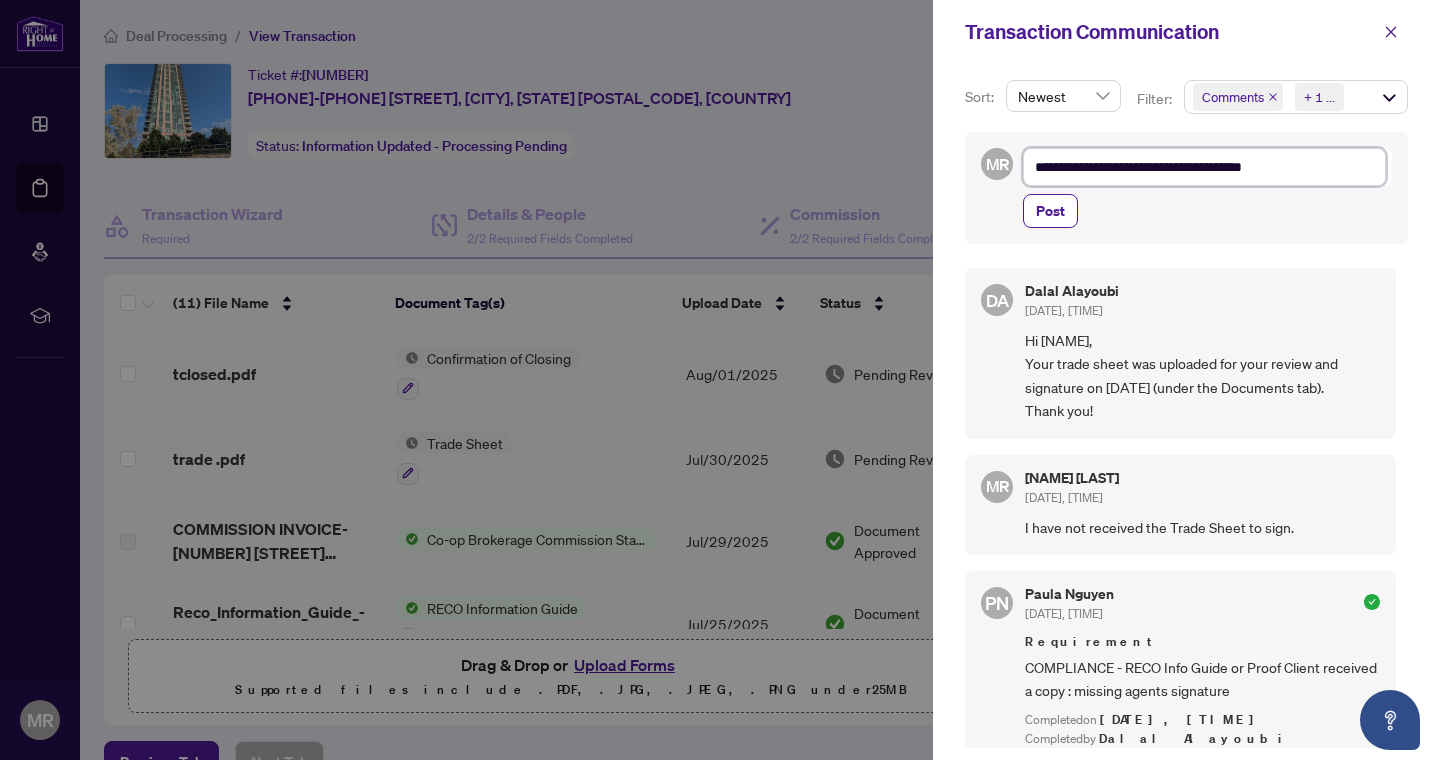 type on "**********" 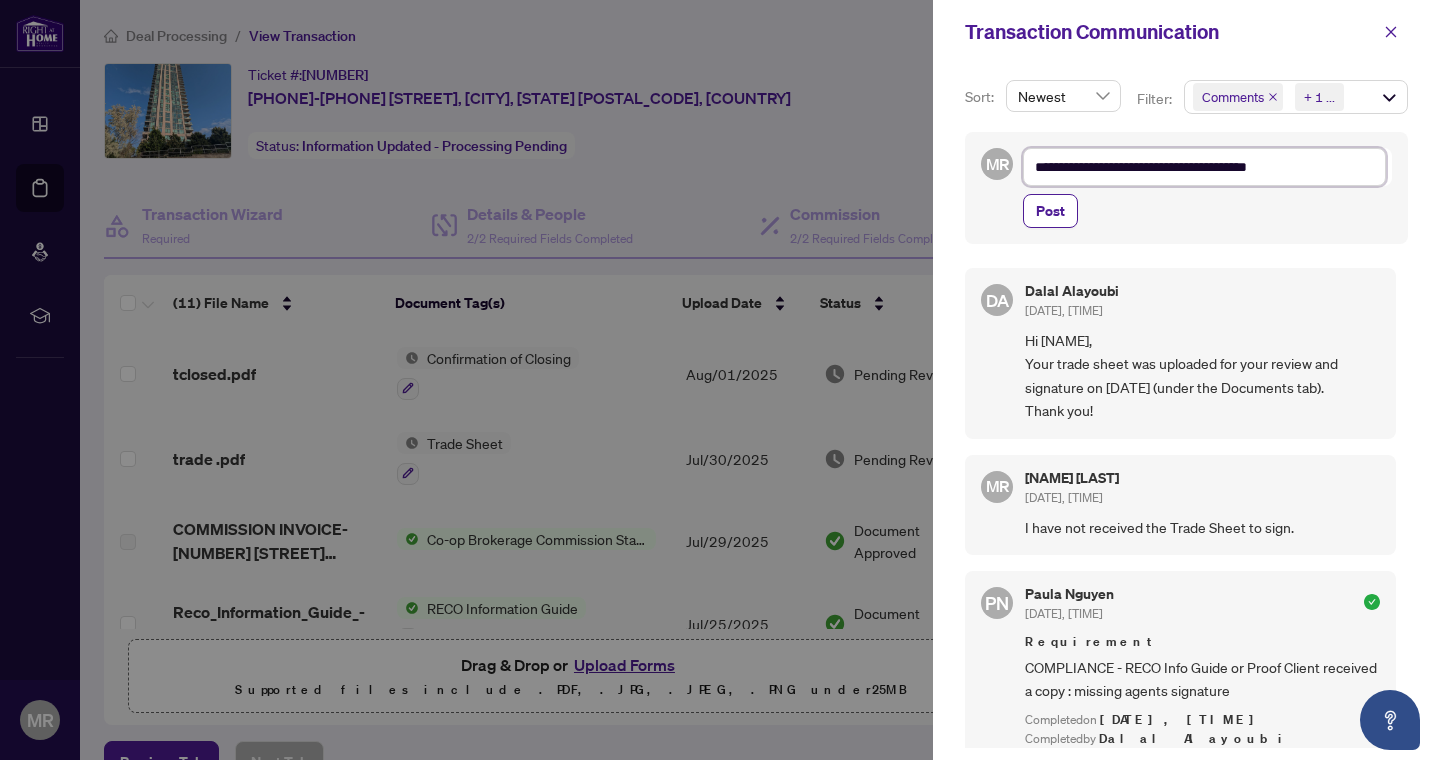 type on "**********" 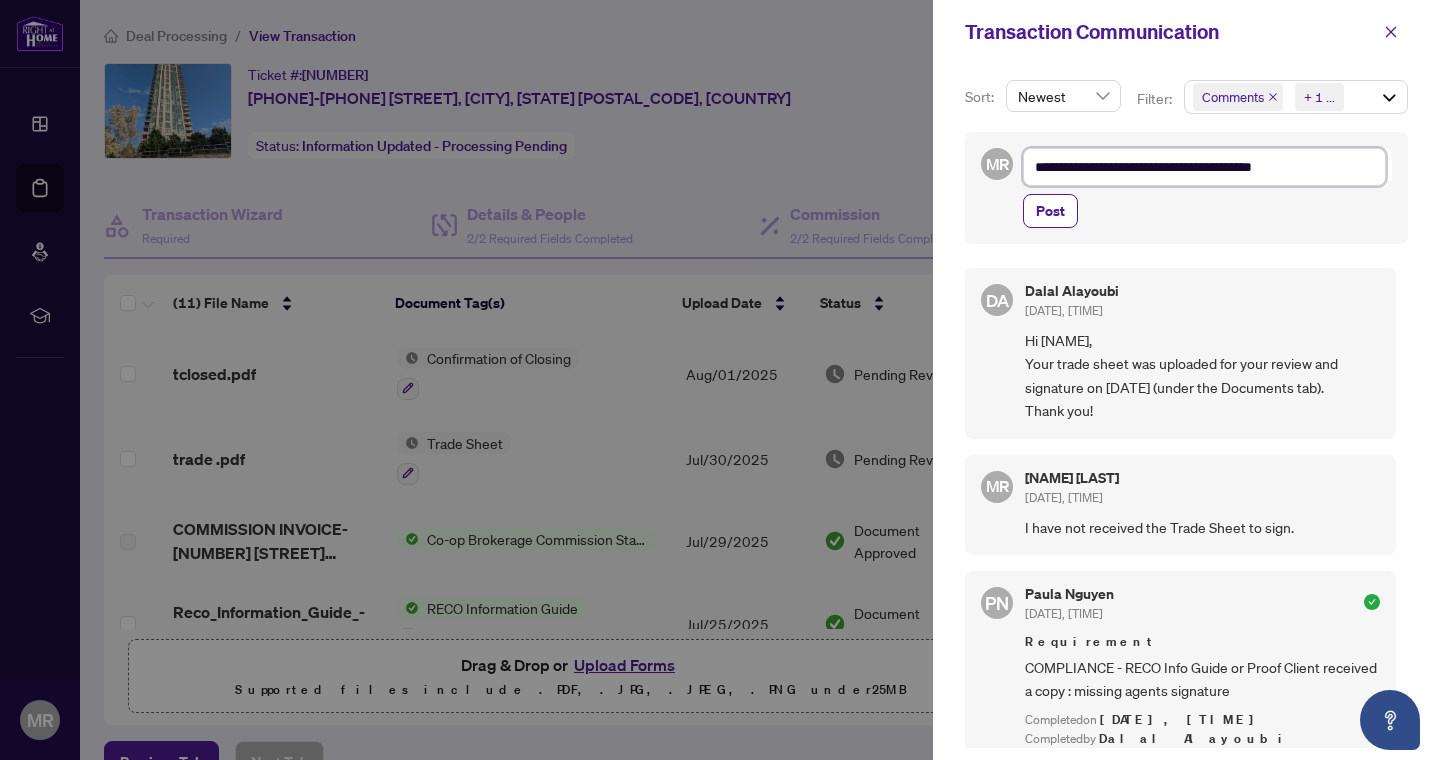 type on "**********" 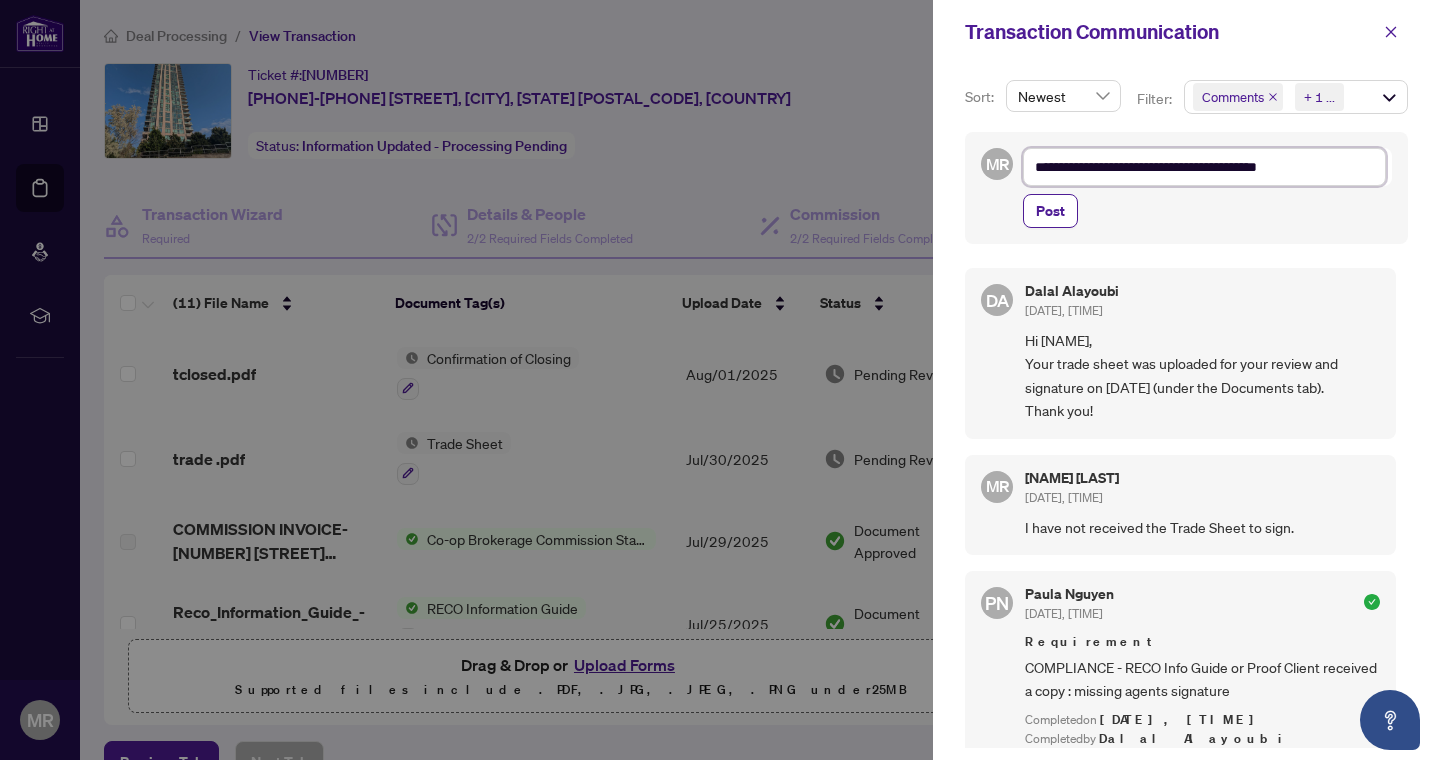 type on "**********" 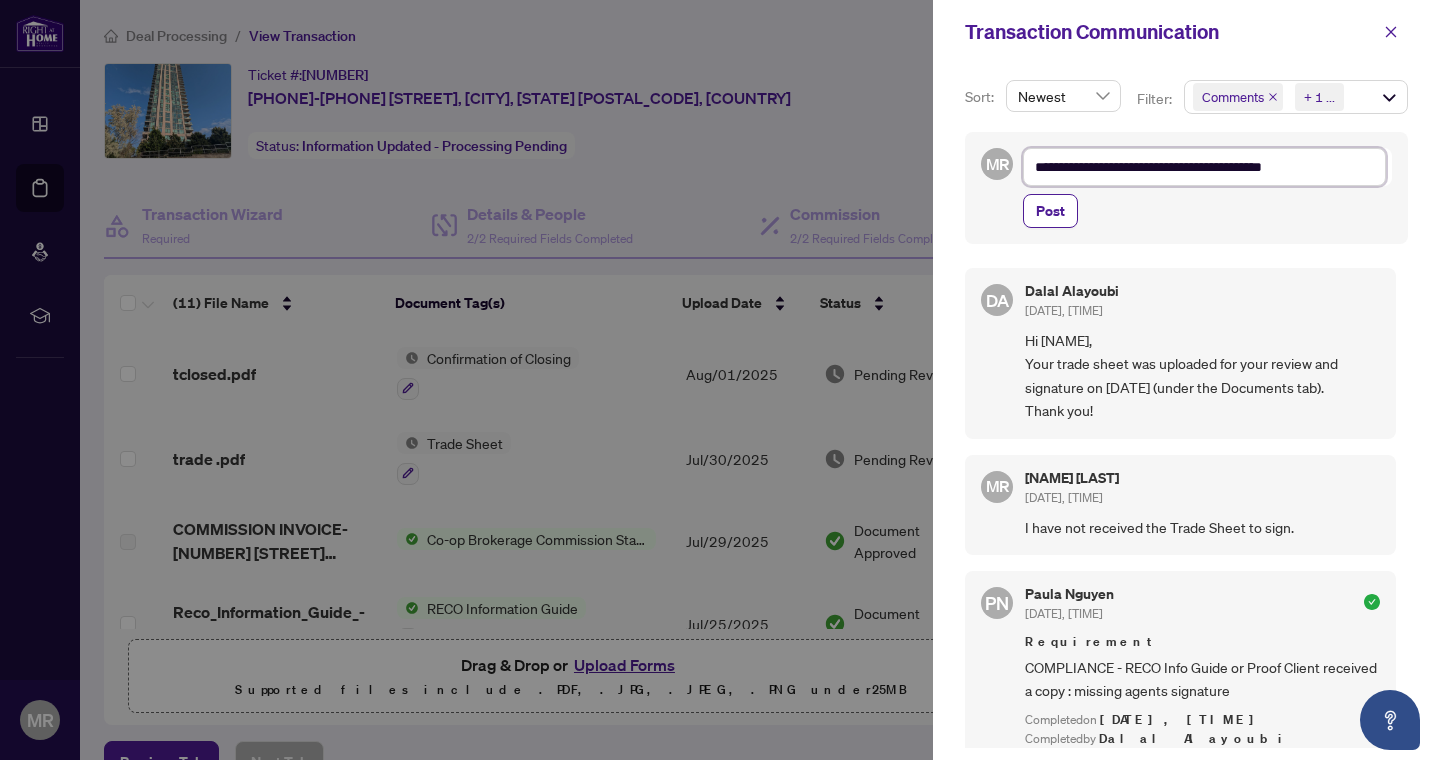 type on "**********" 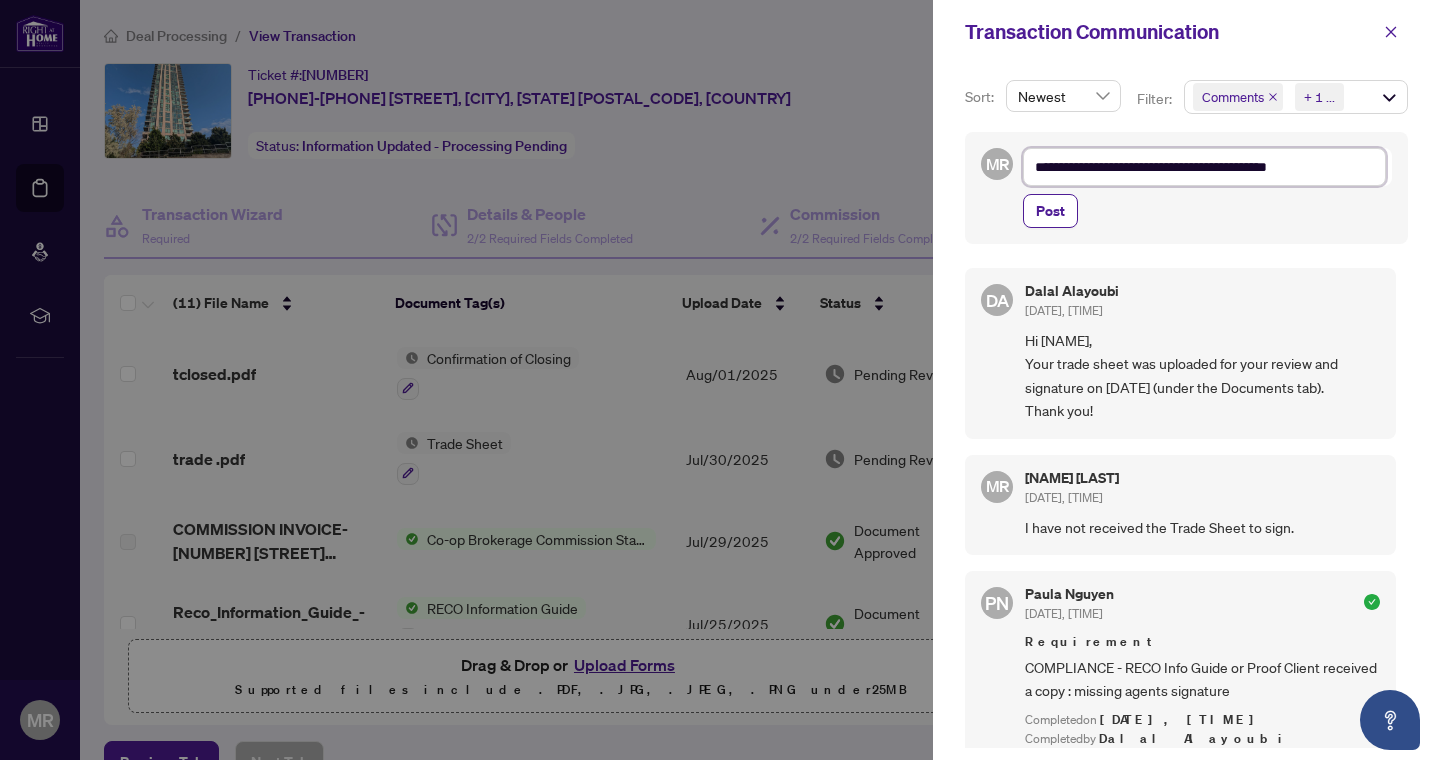 type on "**********" 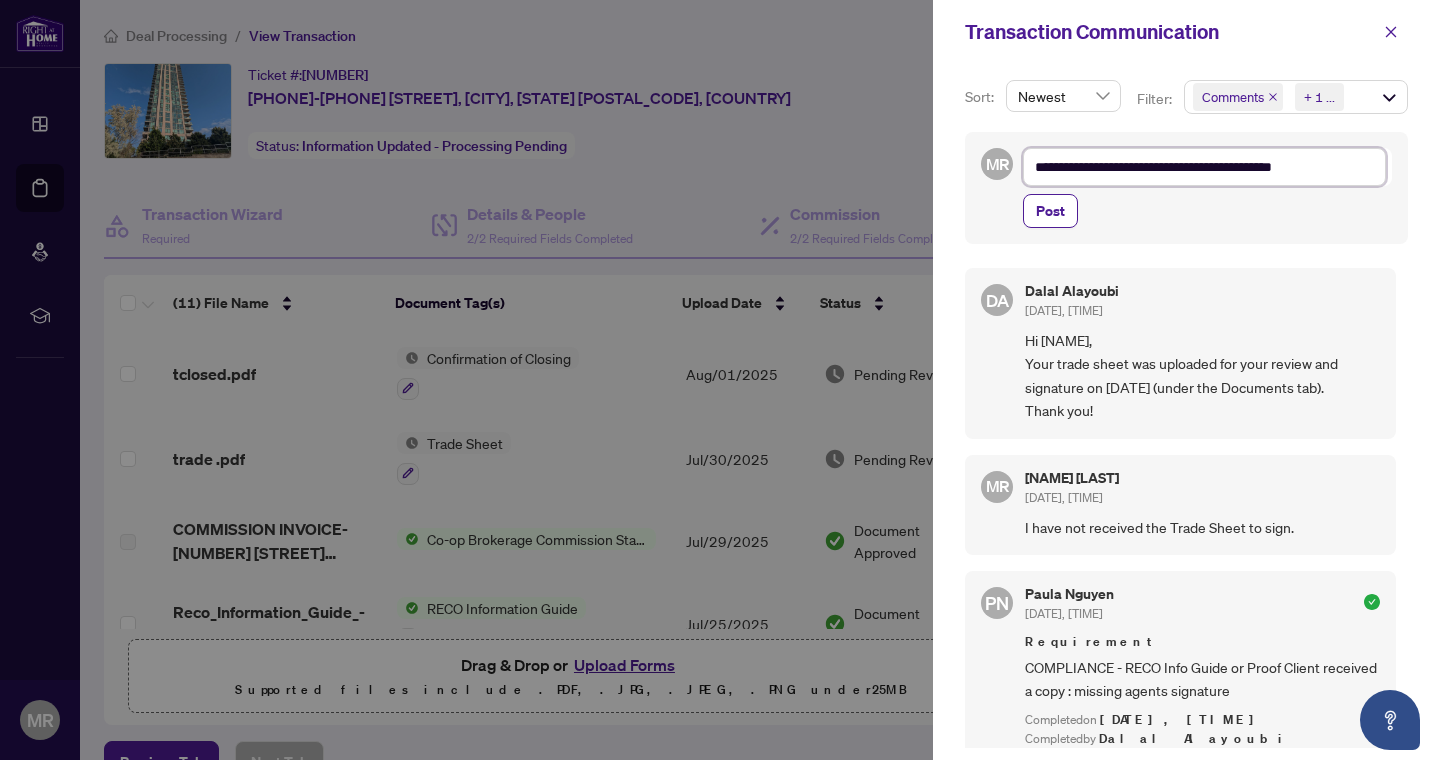 type on "**********" 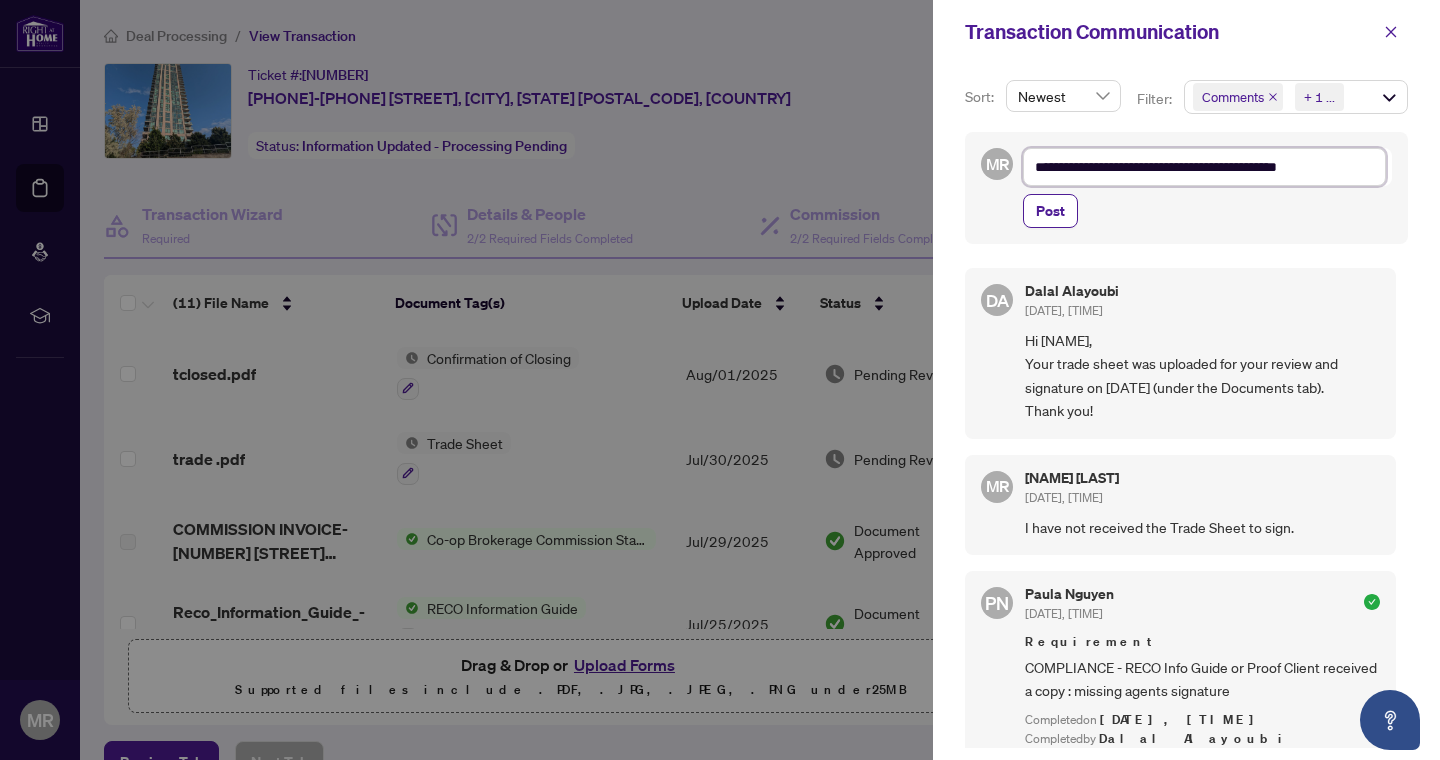 type on "**********" 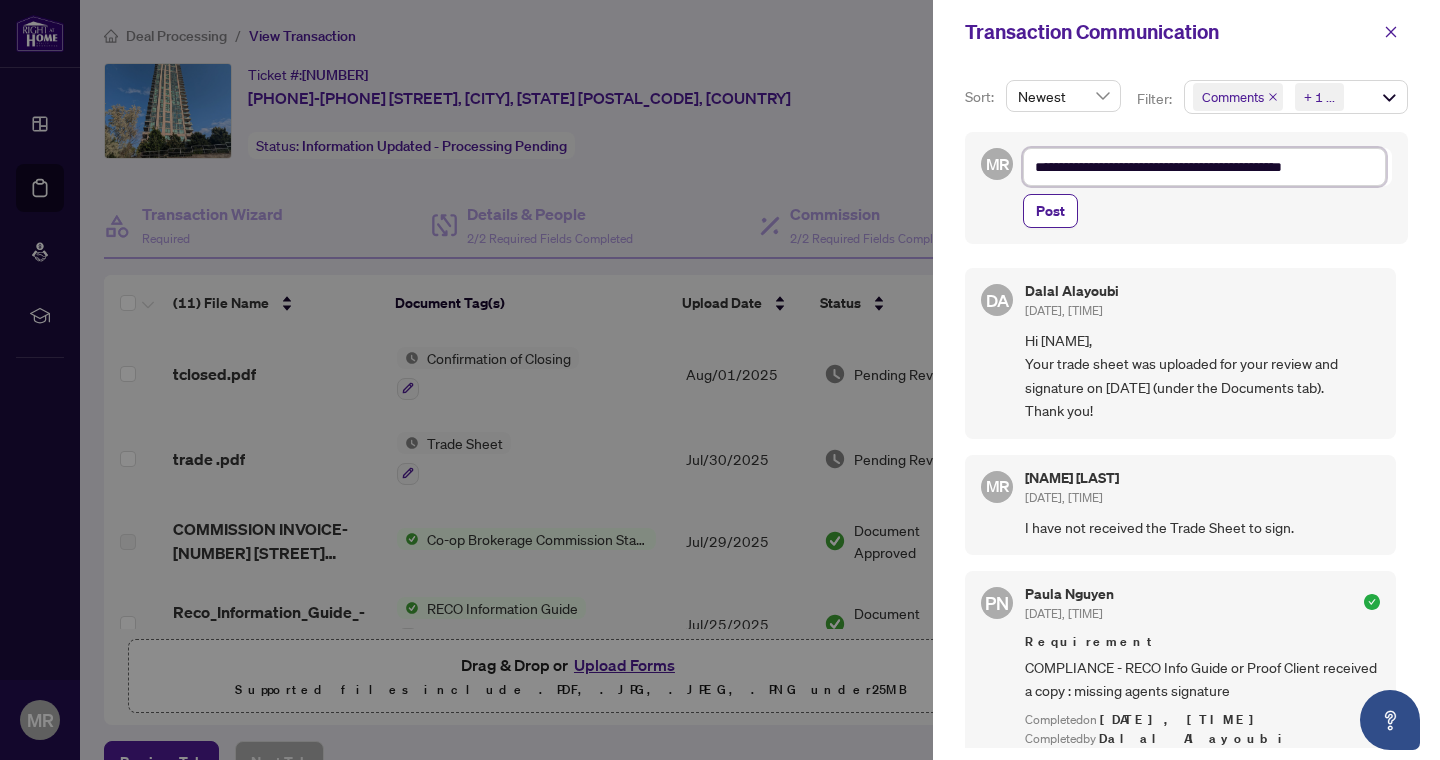 type on "**********" 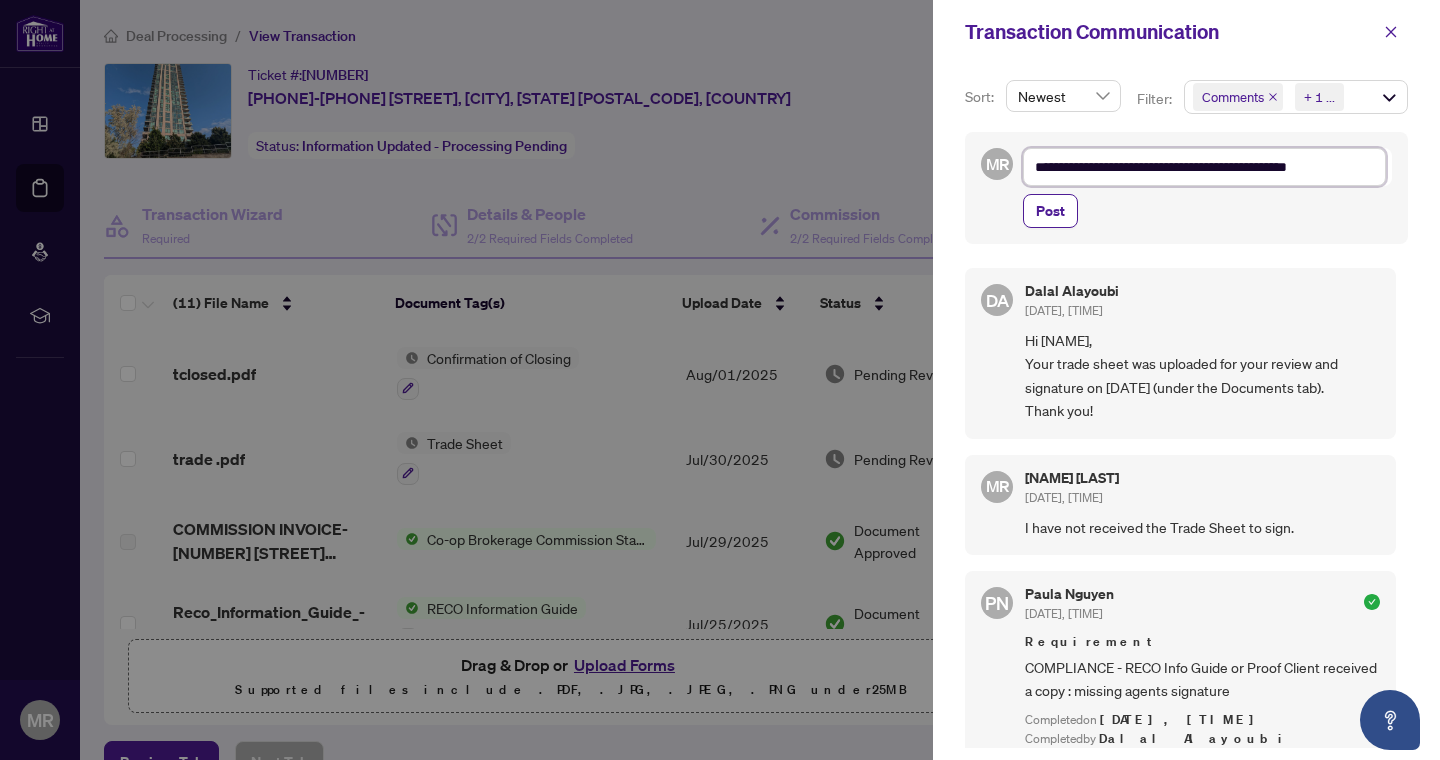 type on "**********" 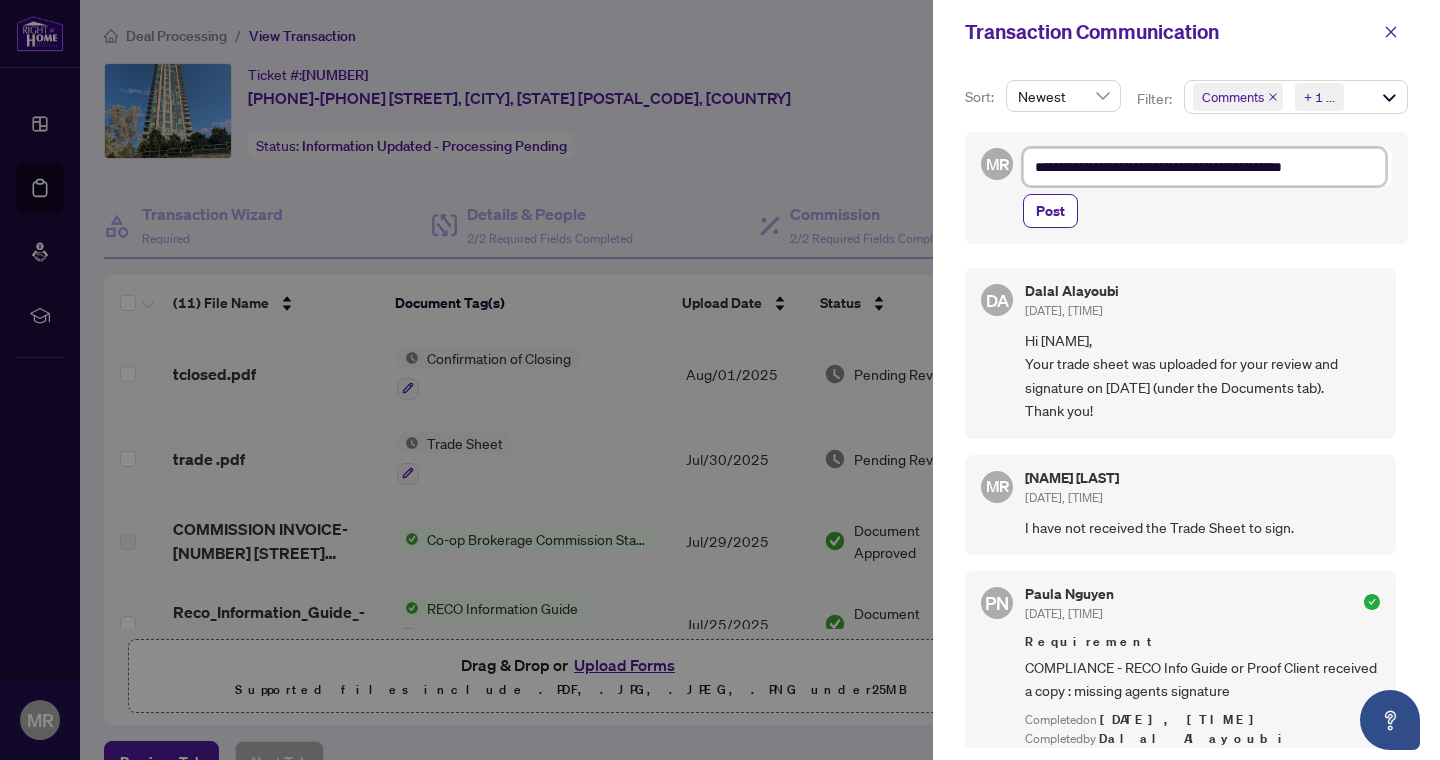 type on "**********" 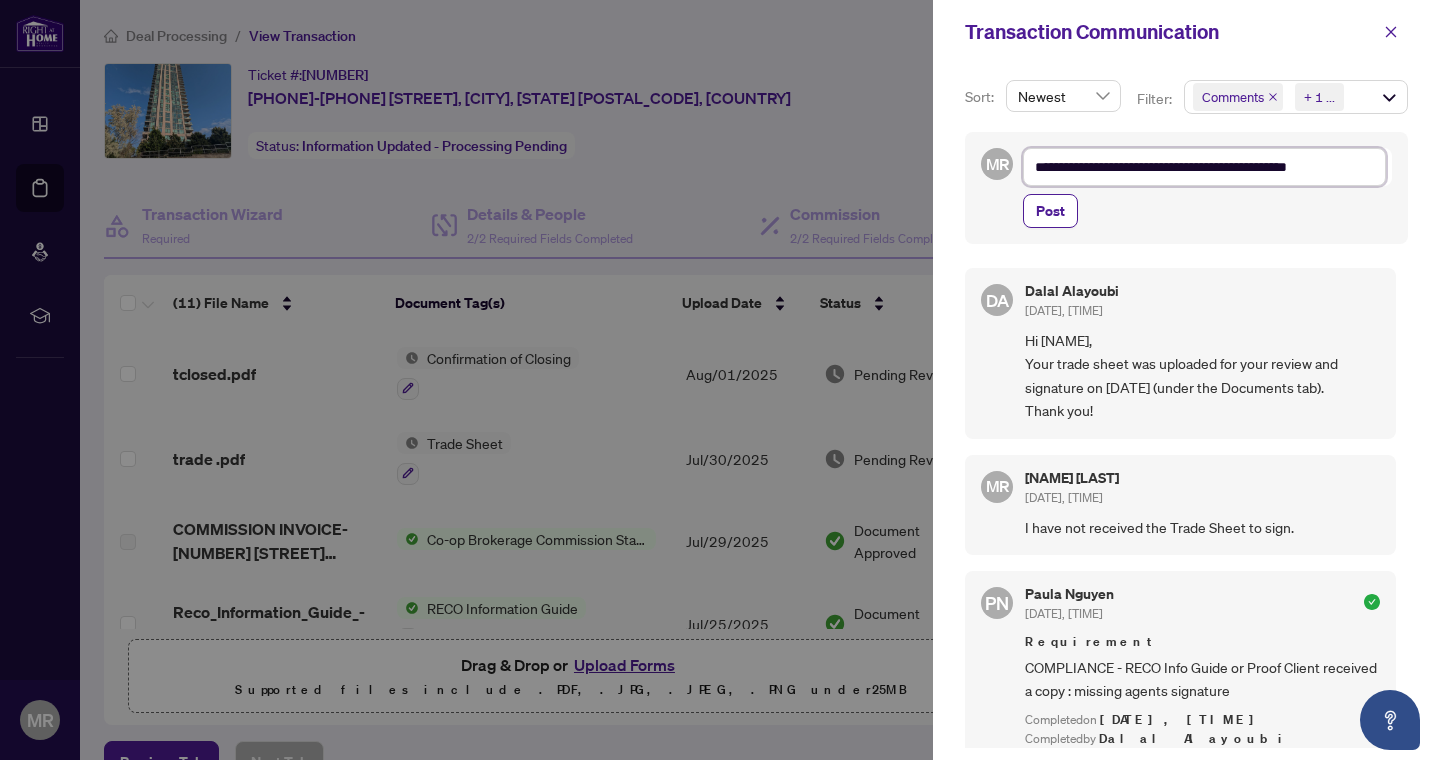 type on "**********" 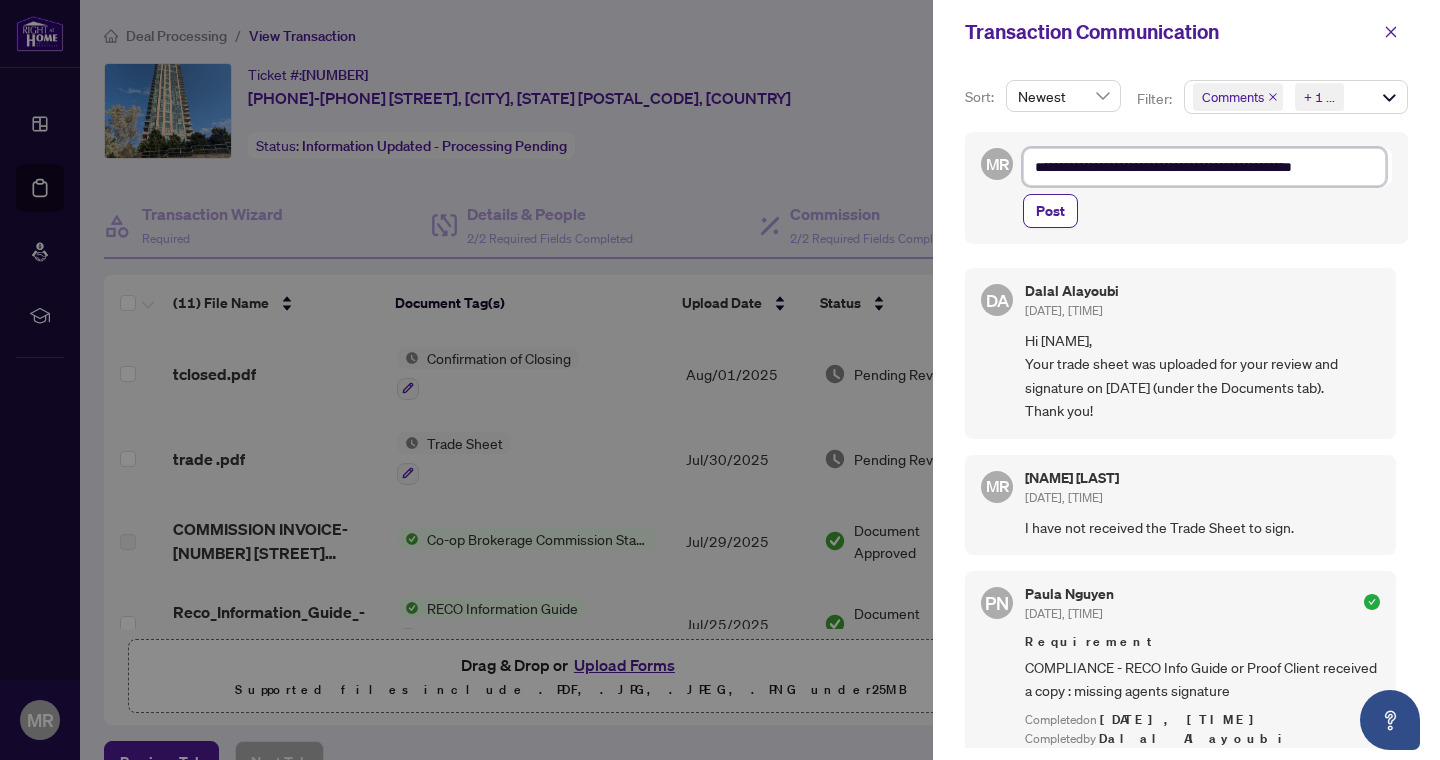 type on "**********" 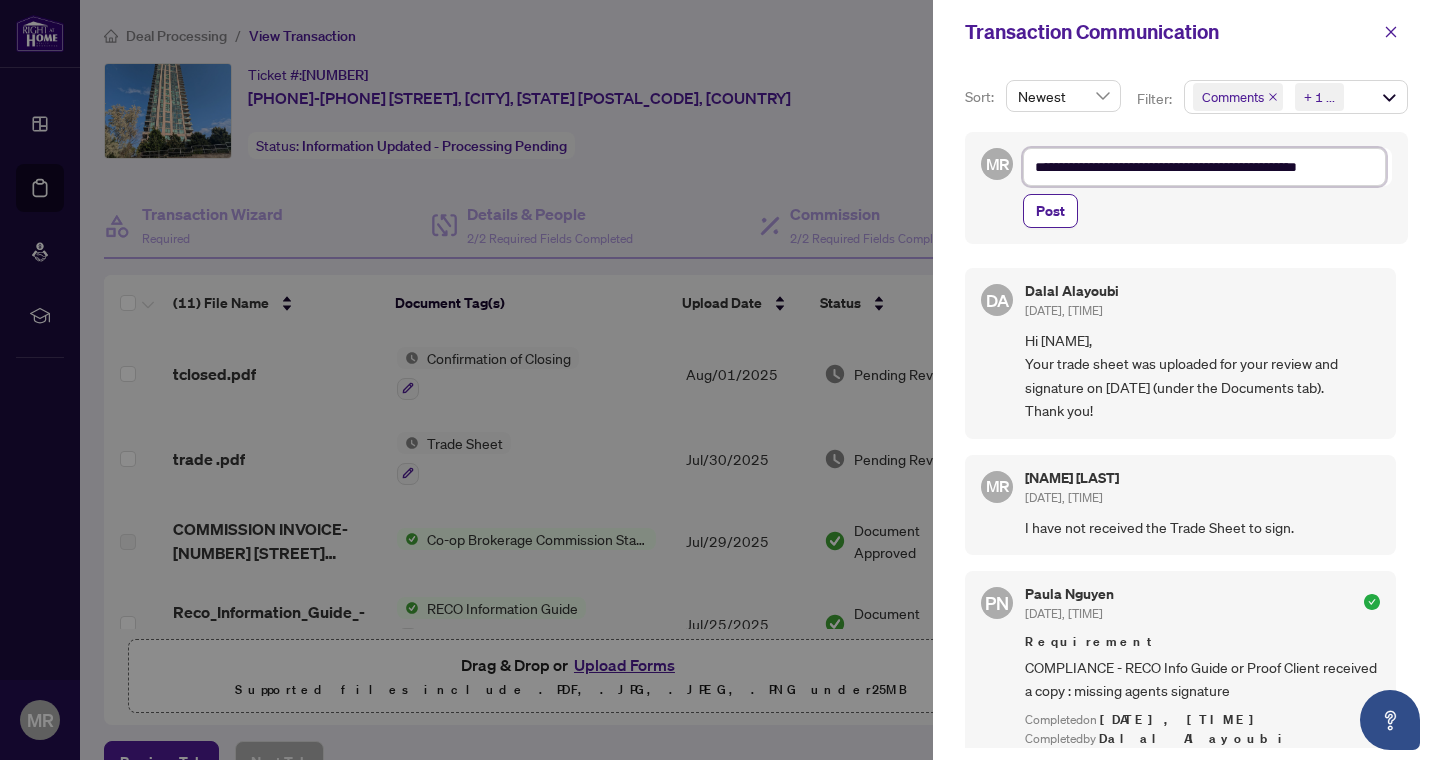 type on "**********" 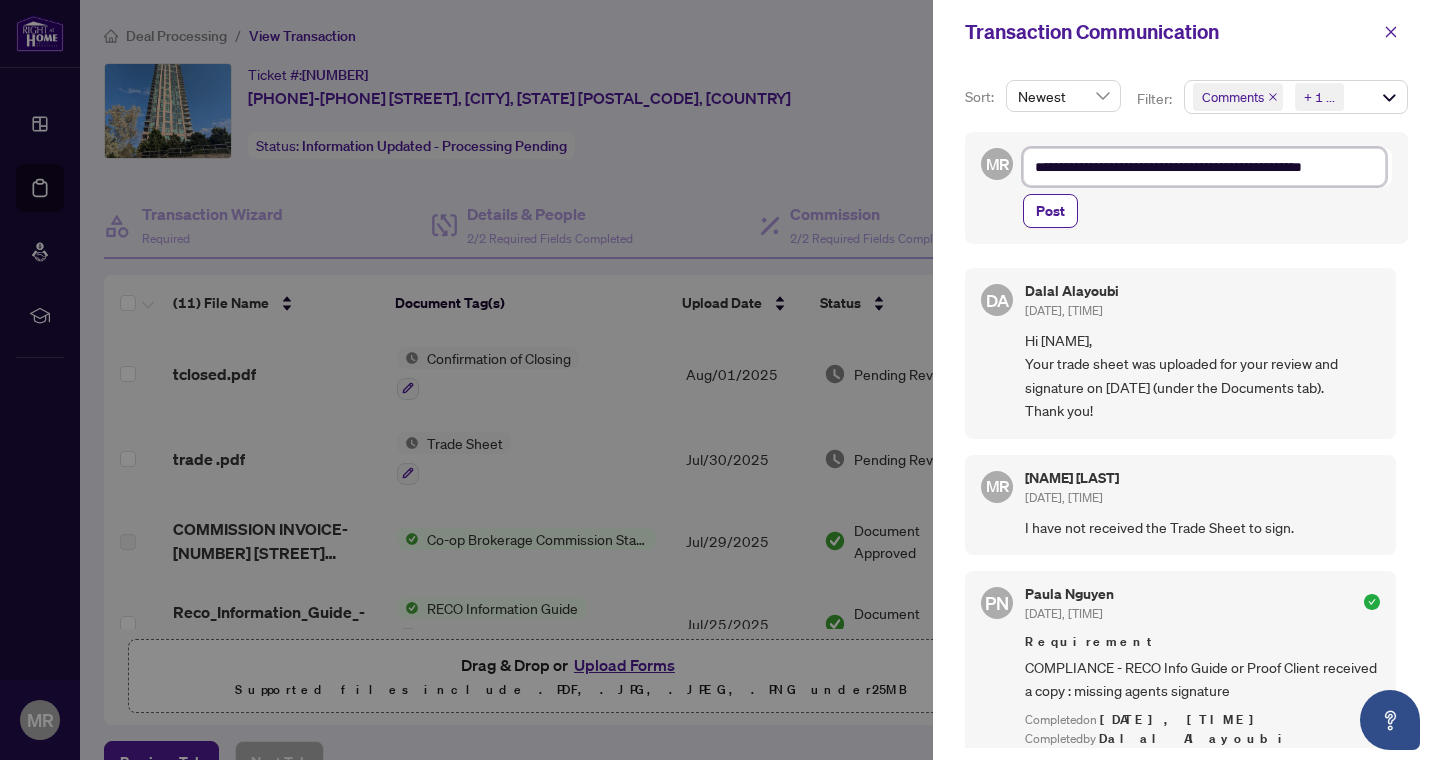 type on "**********" 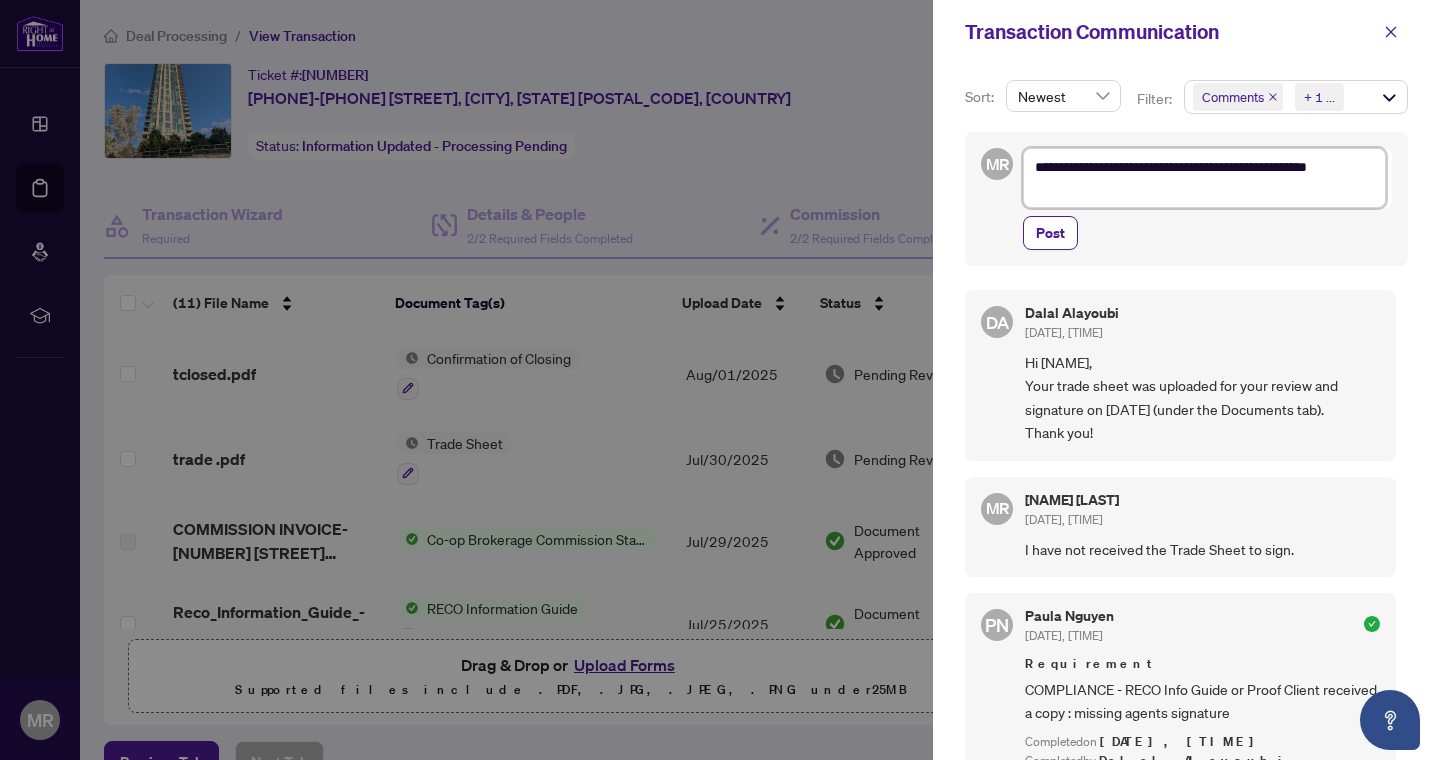 type on "**********" 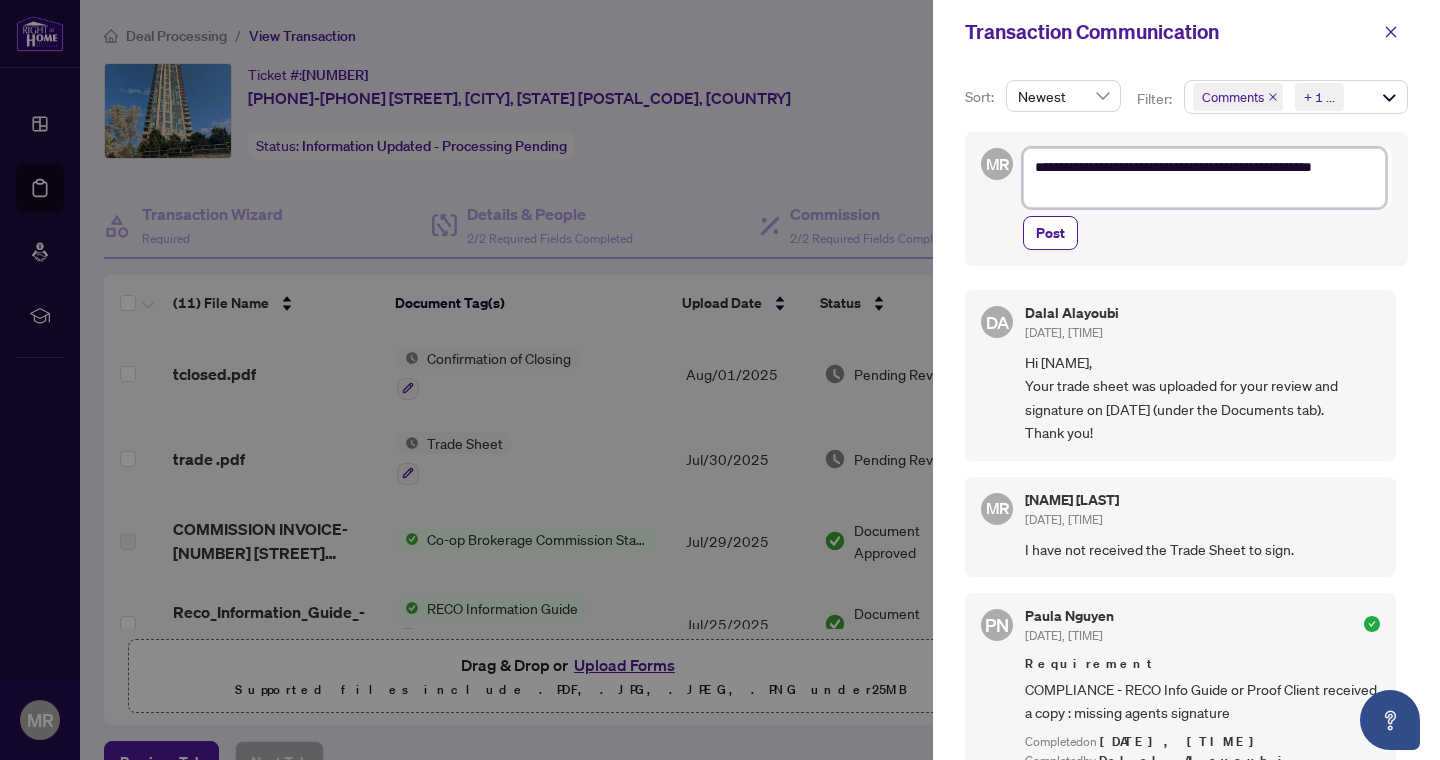 type on "**********" 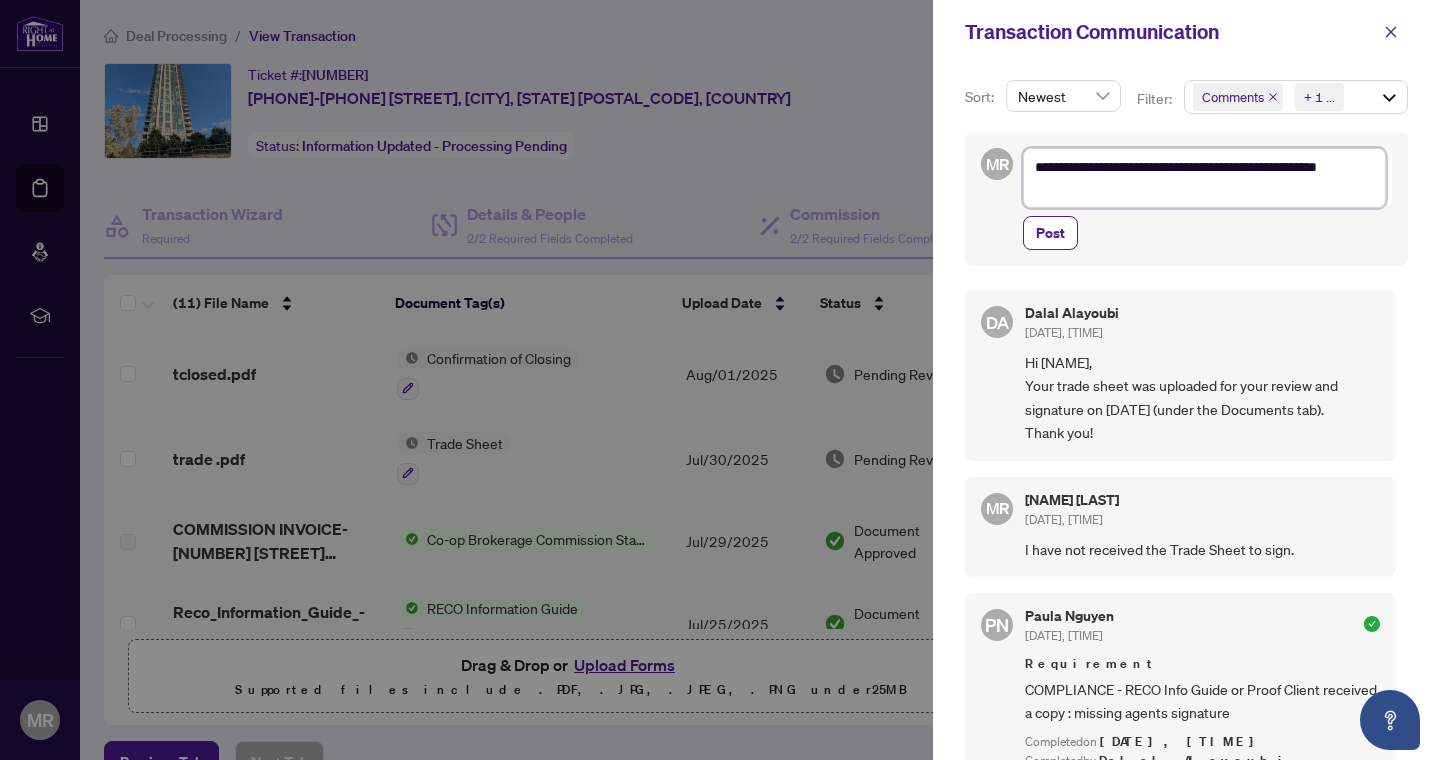 type on "**********" 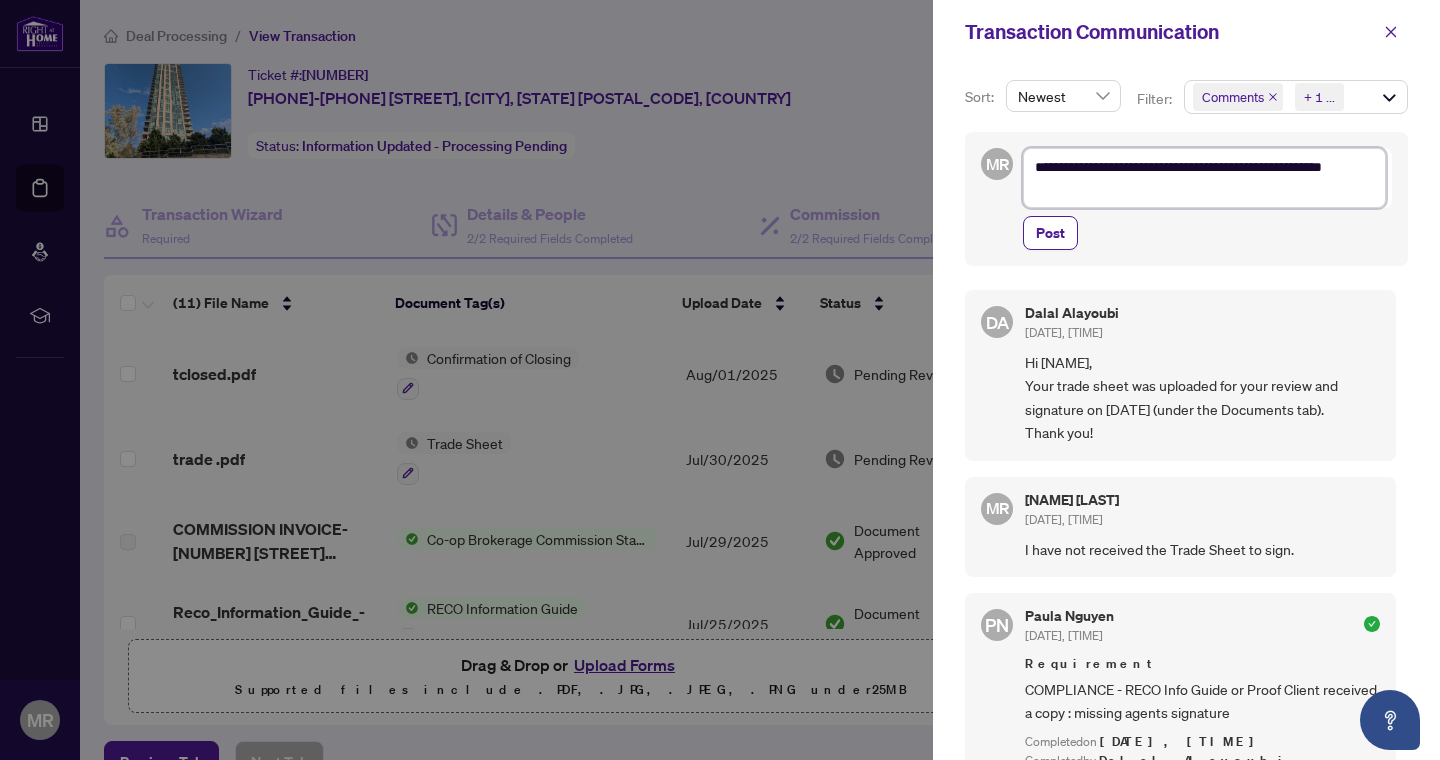 type on "**********" 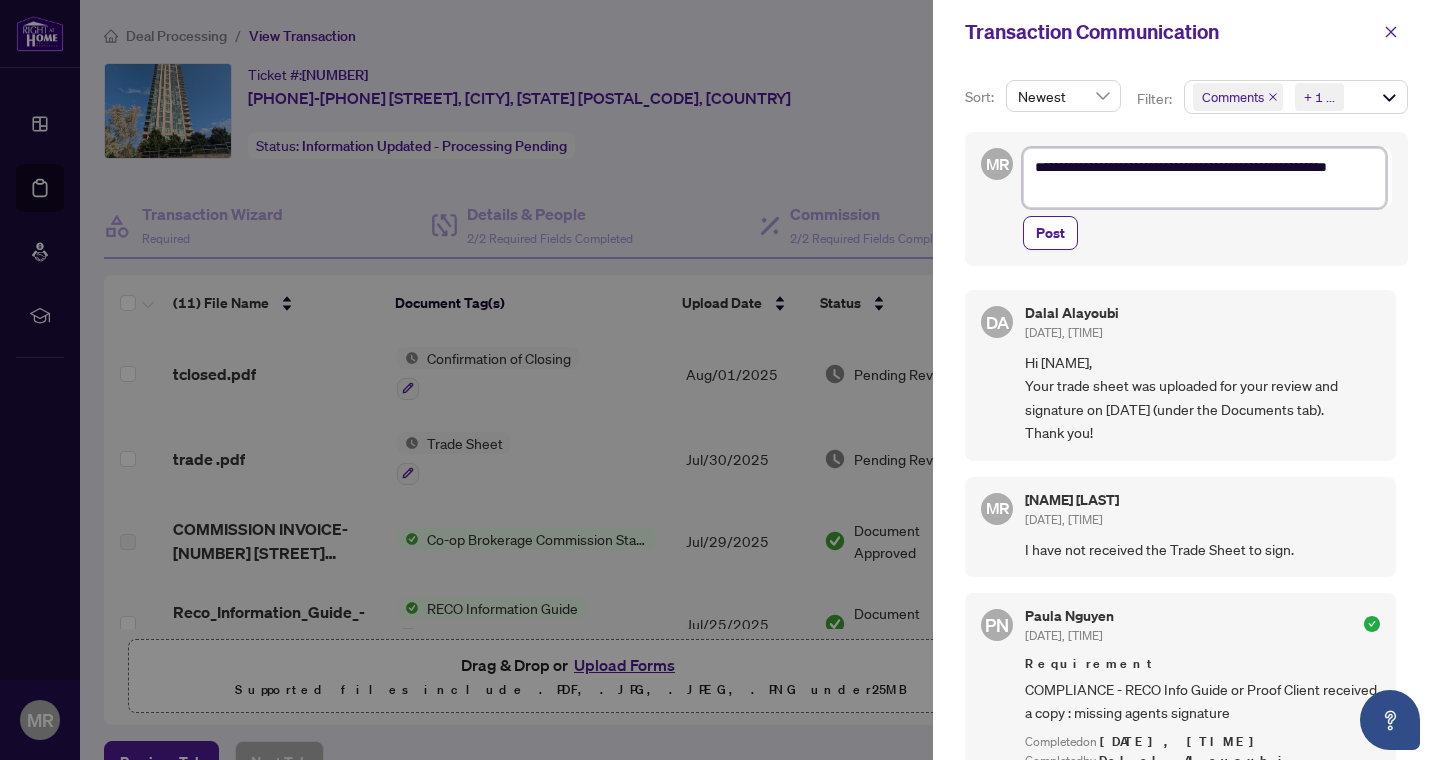 type on "**********" 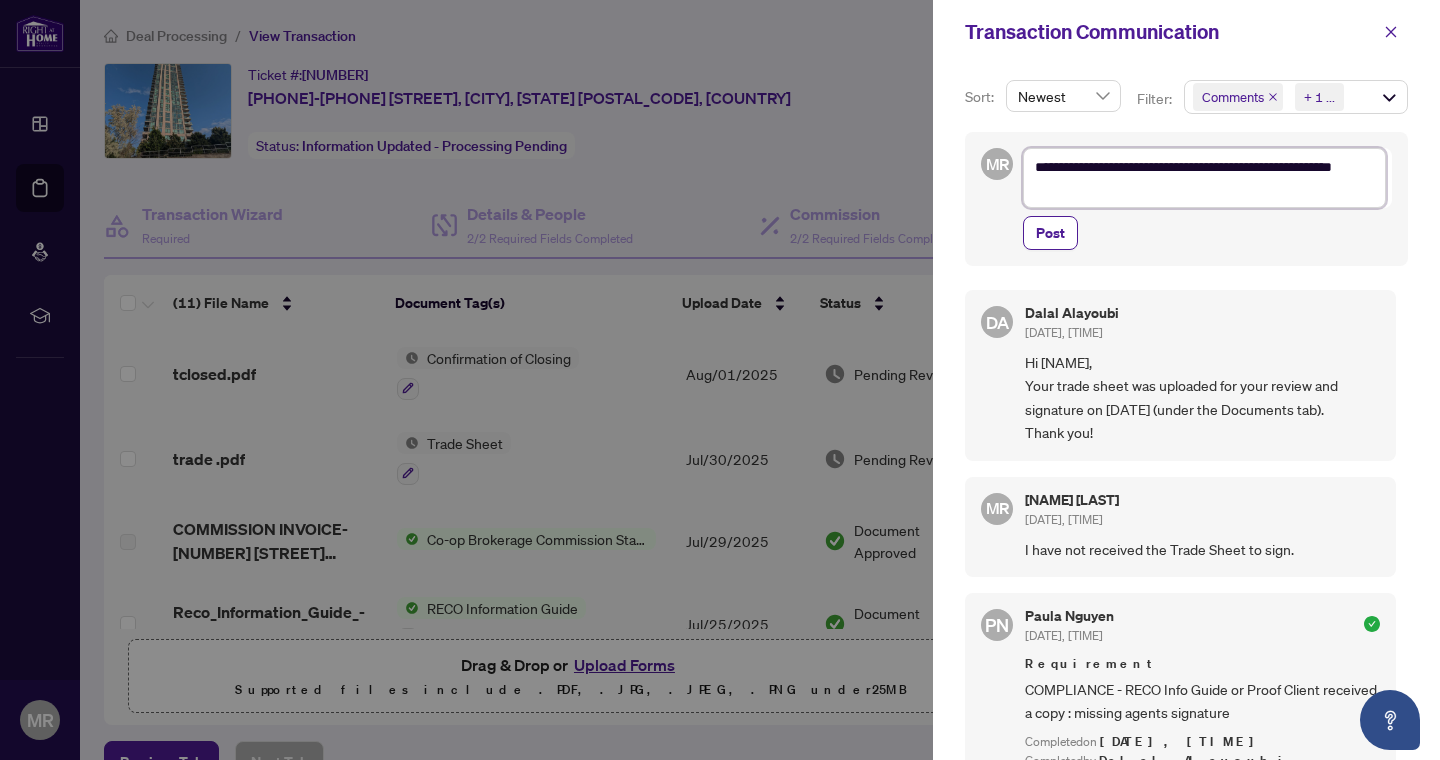 type on "**********" 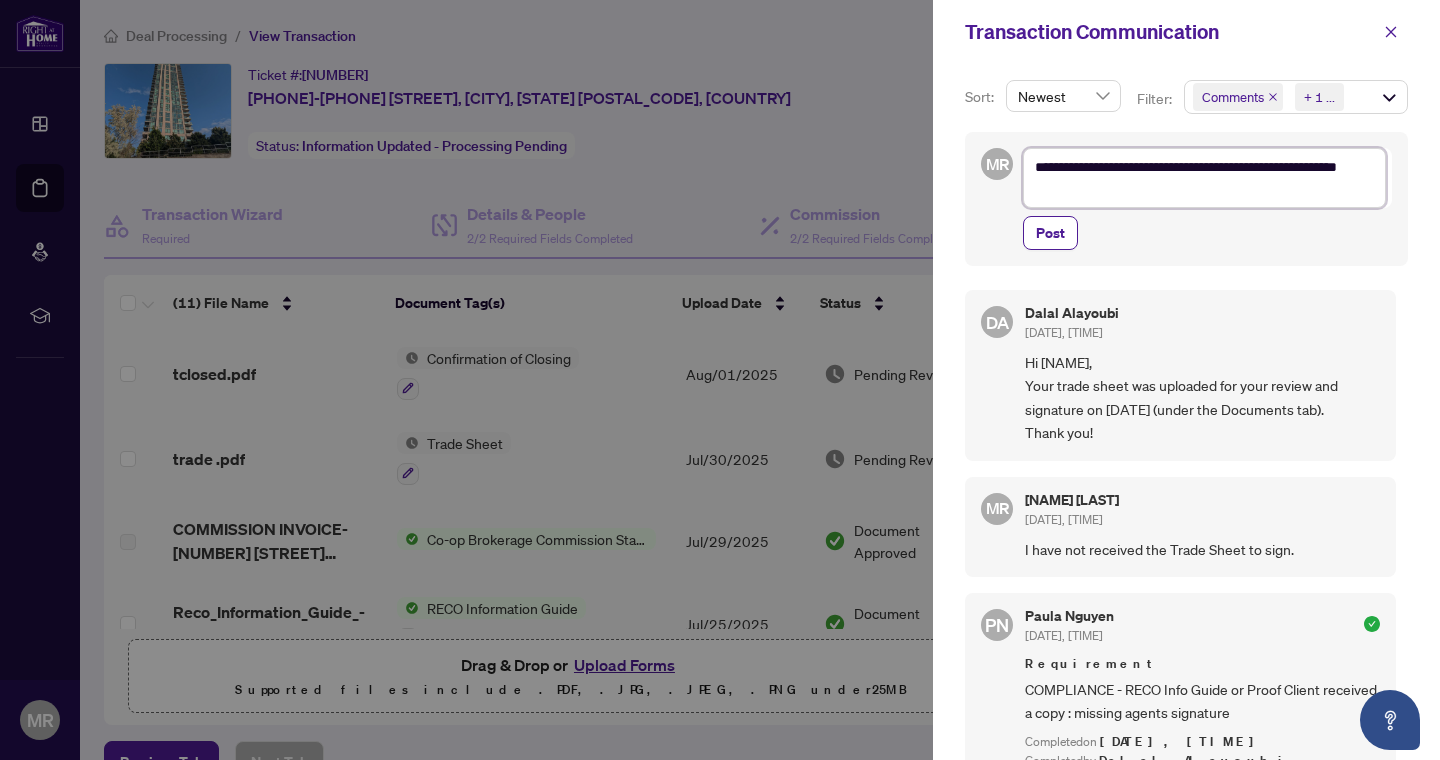 type on "**********" 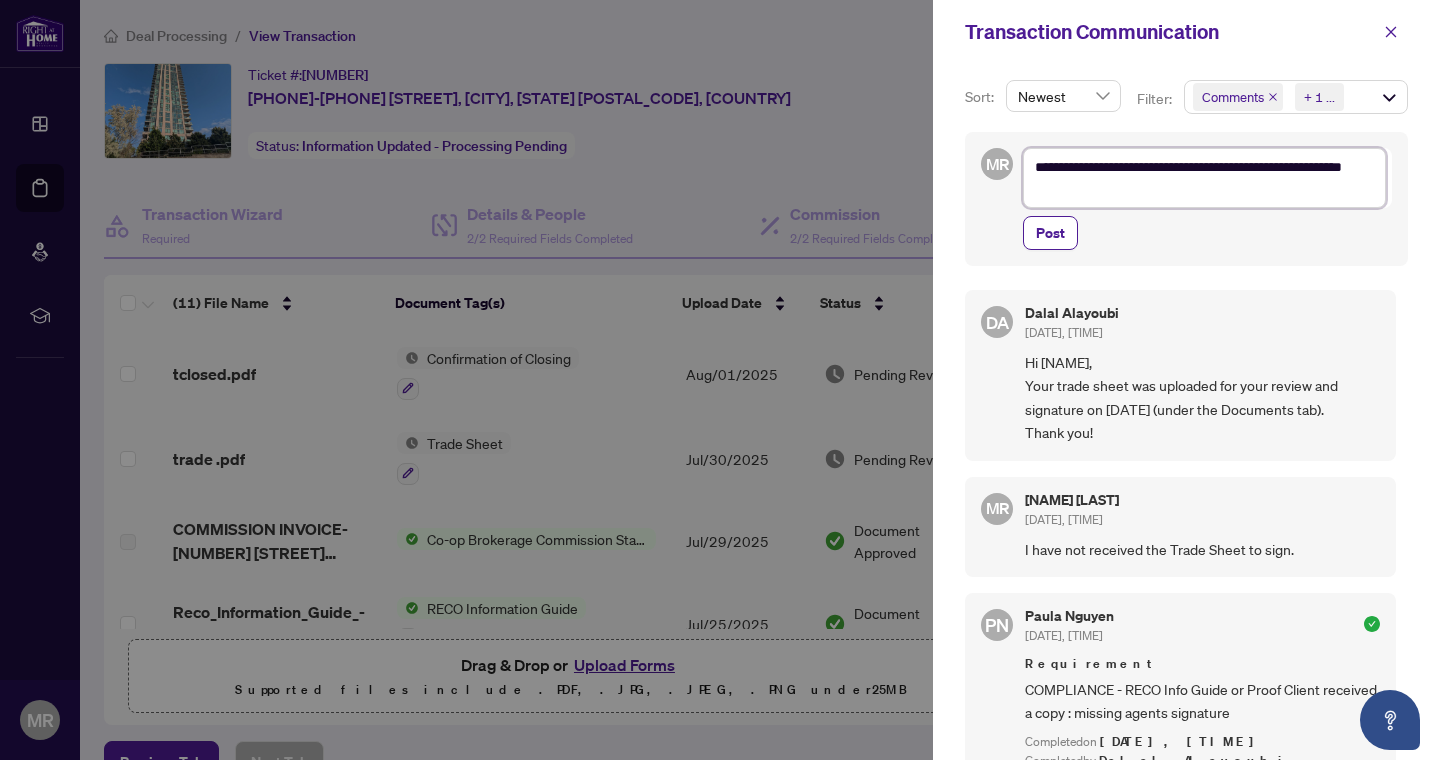 type on "**********" 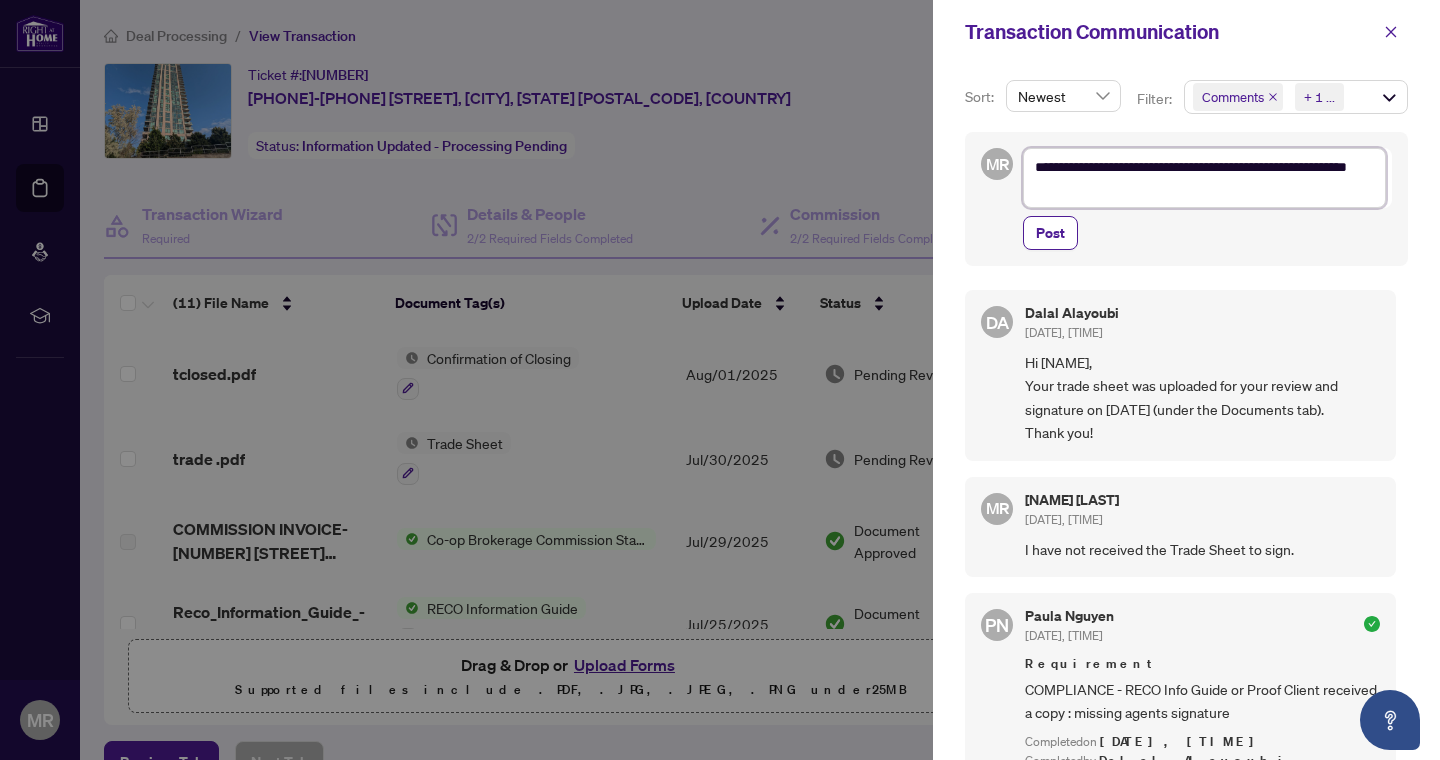 type on "**********" 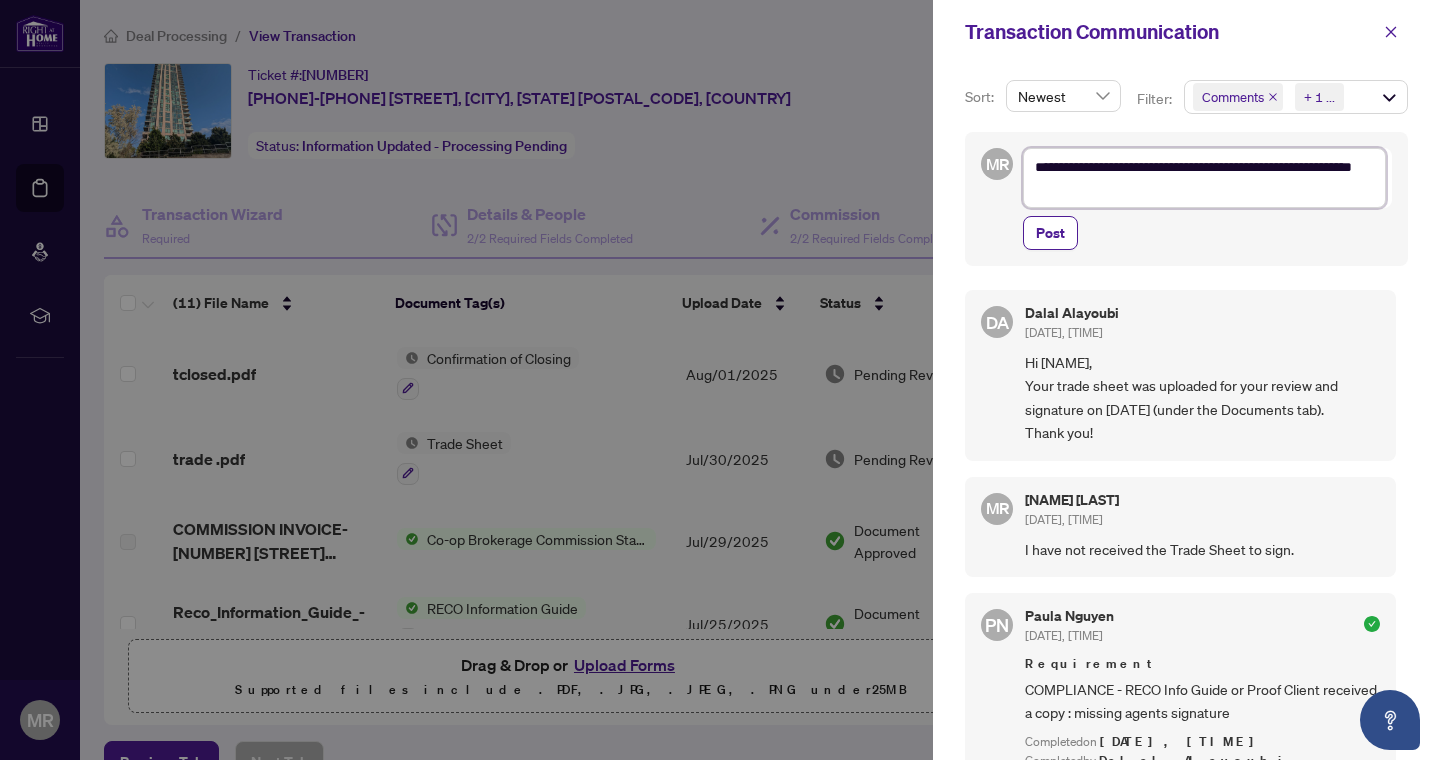 type on "**********" 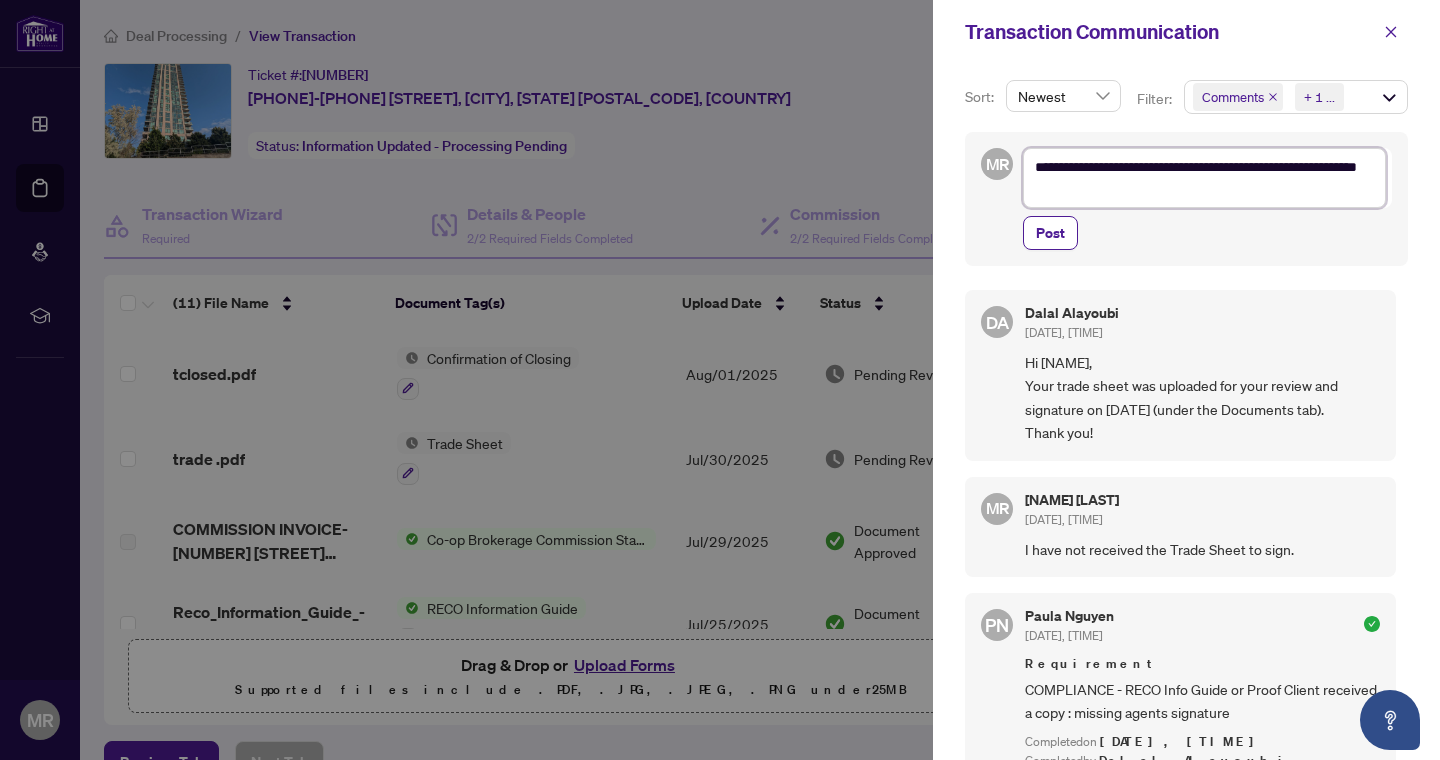 type on "**********" 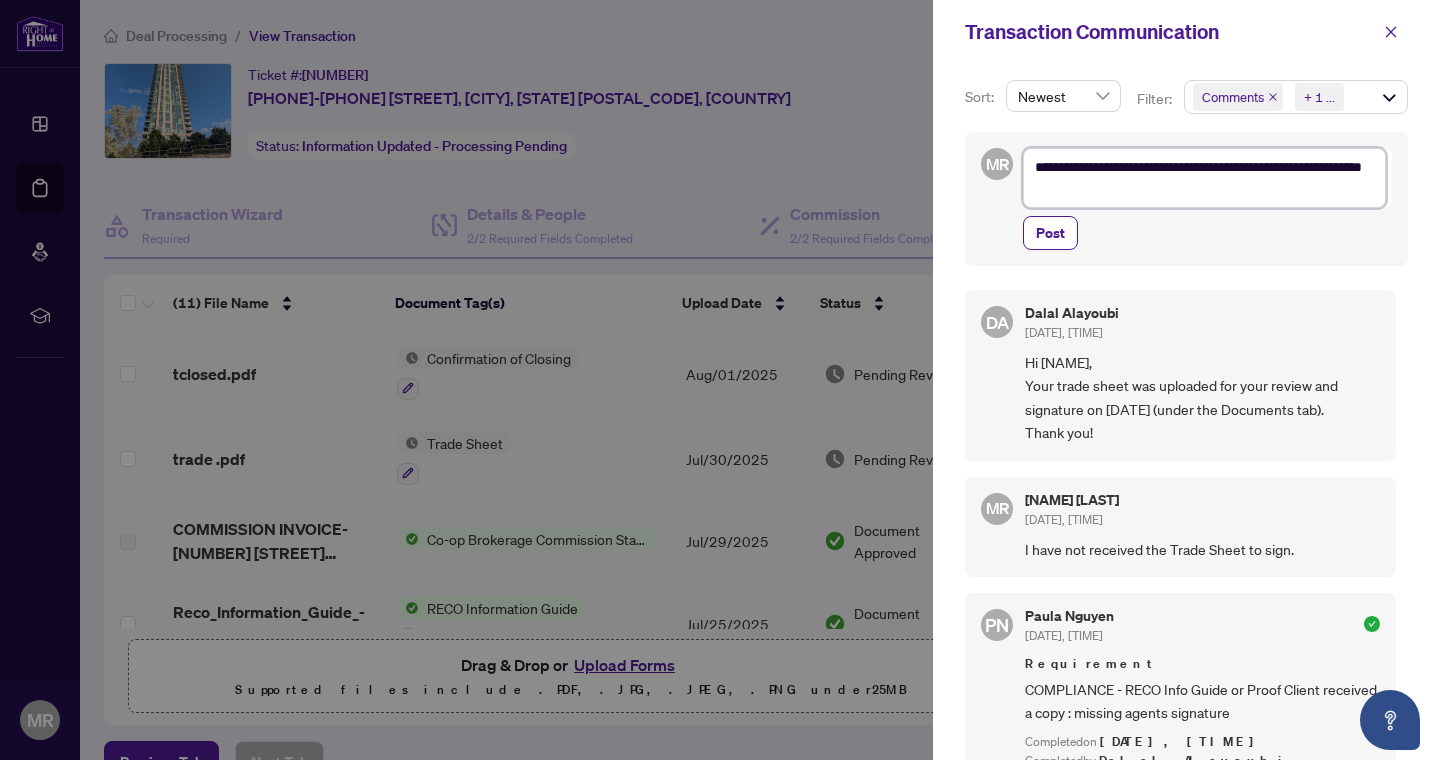 type on "**********" 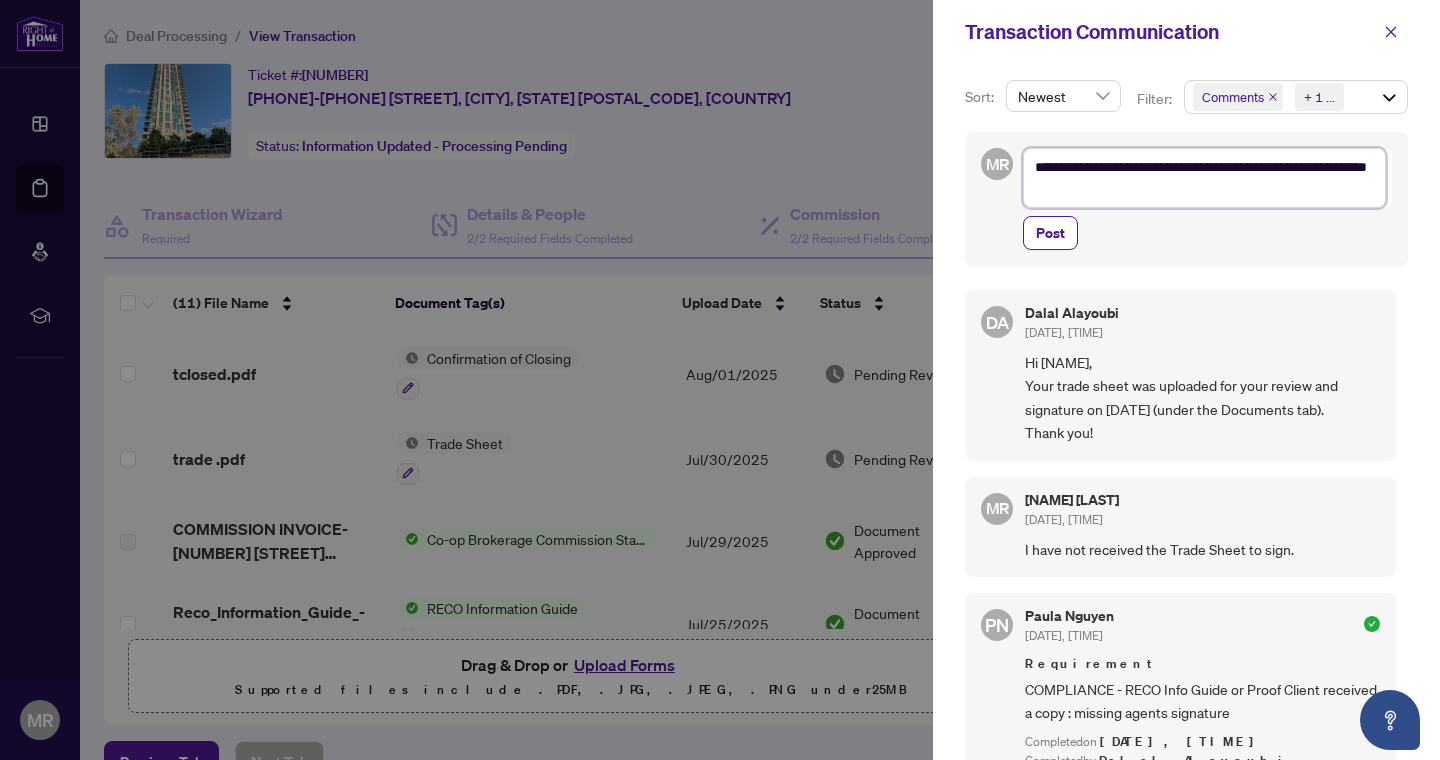 click on "**********" at bounding box center (1204, 178) 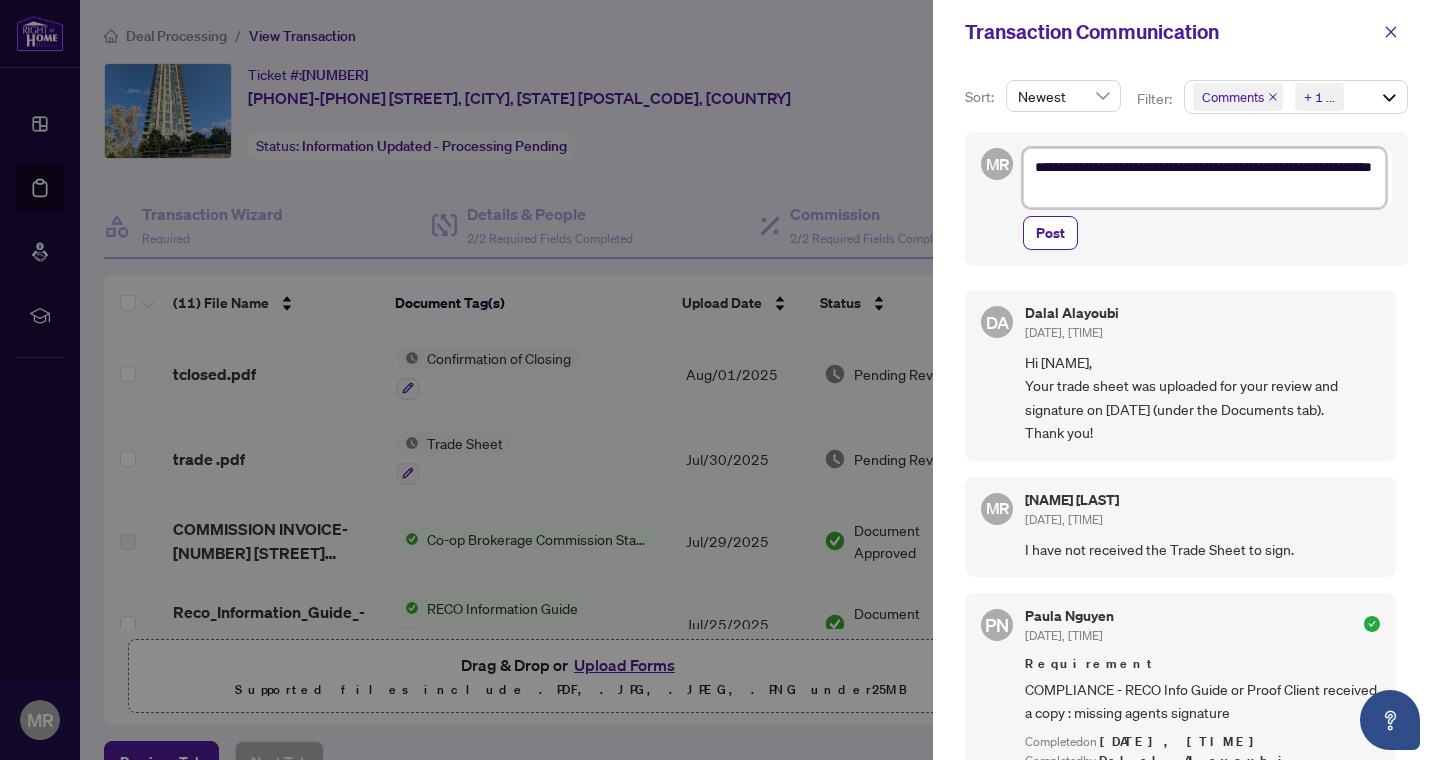 click on "**********" at bounding box center [1204, 178] 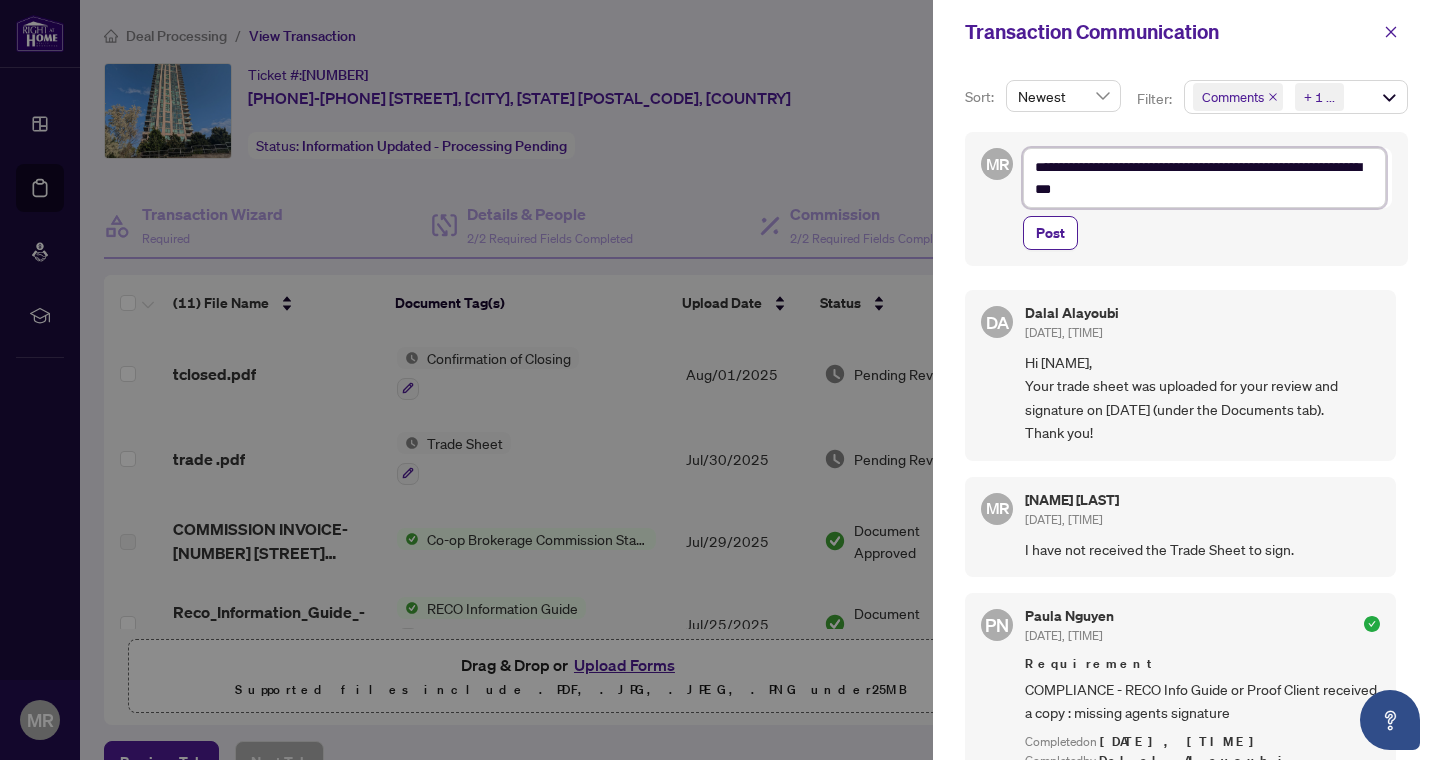 click on "**********" at bounding box center (1204, 178) 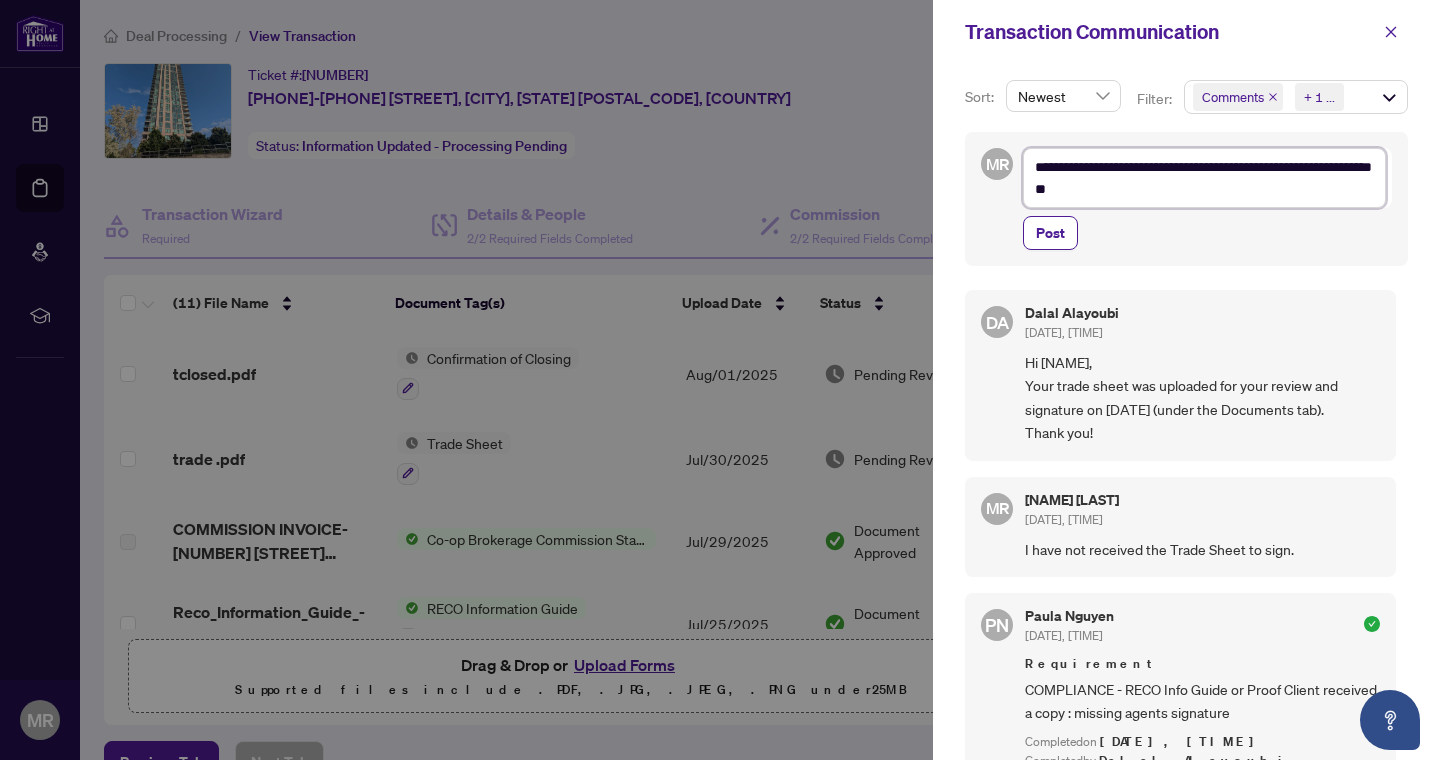 click on "**********" at bounding box center [1204, 178] 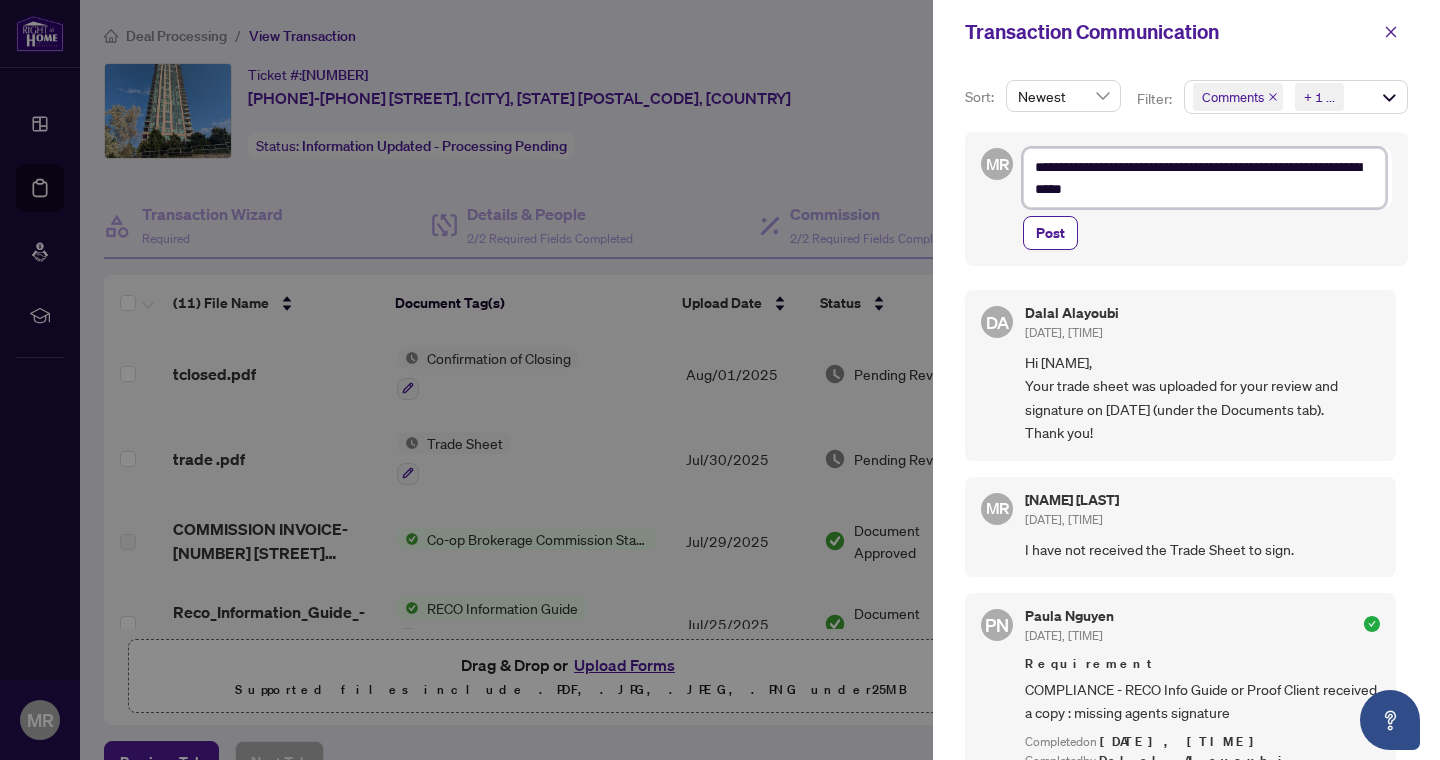 type on "**********" 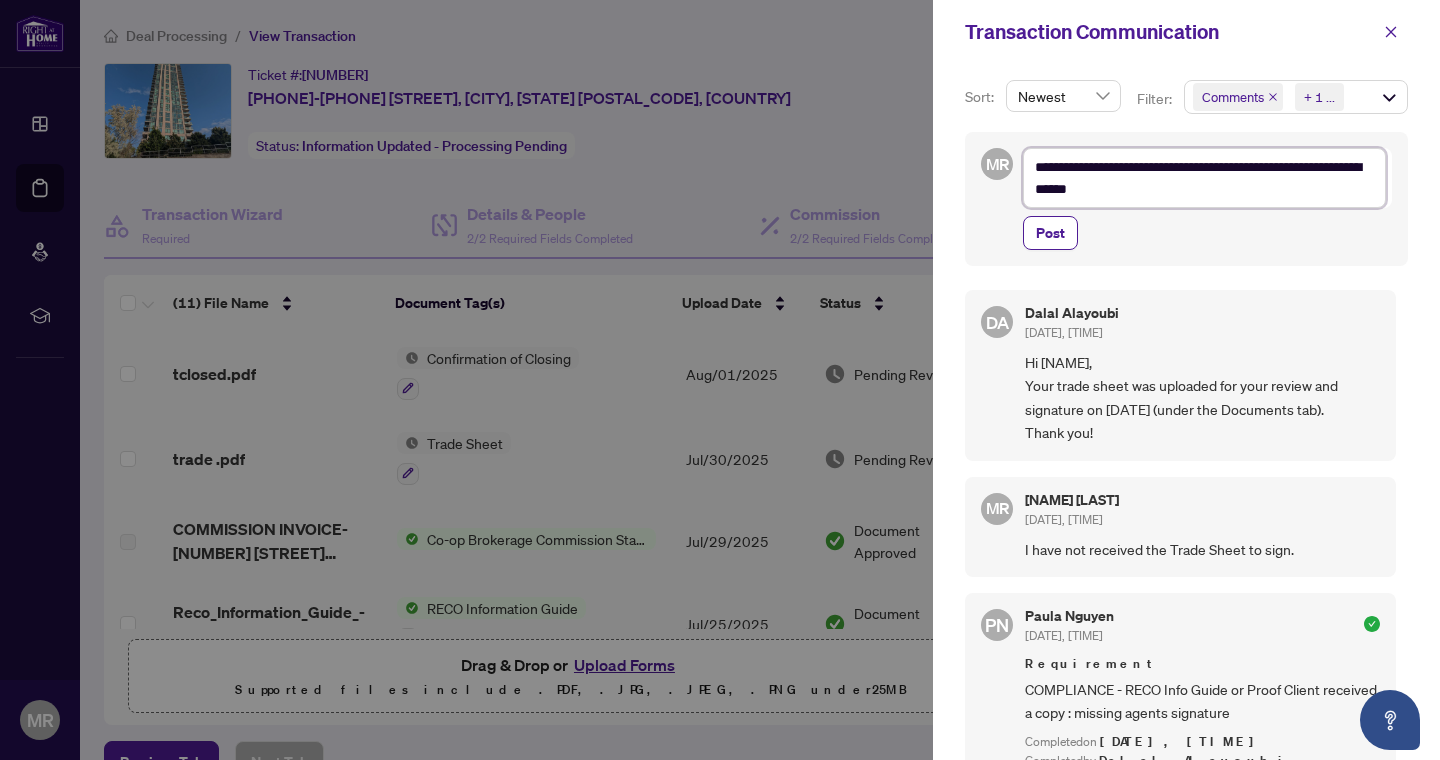 type on "**********" 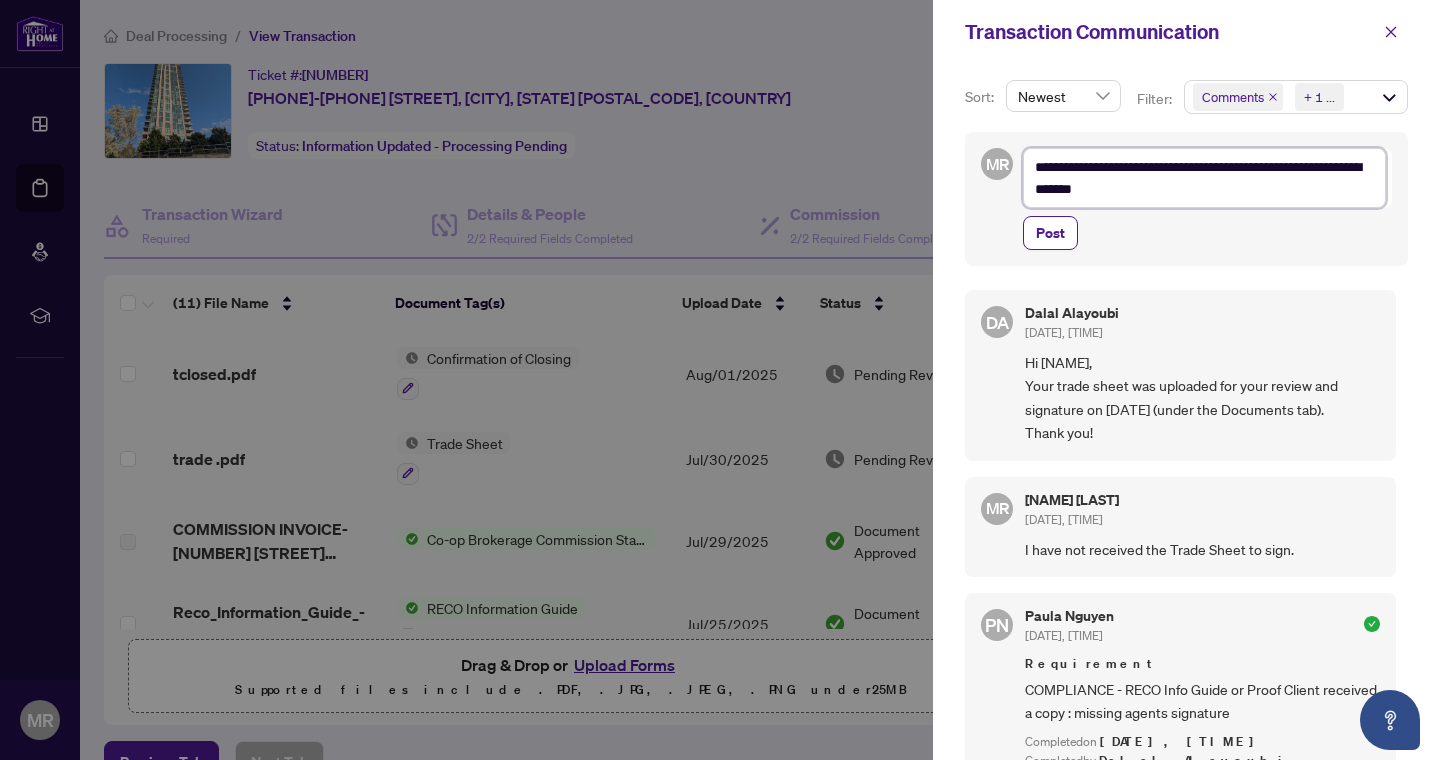 type on "**********" 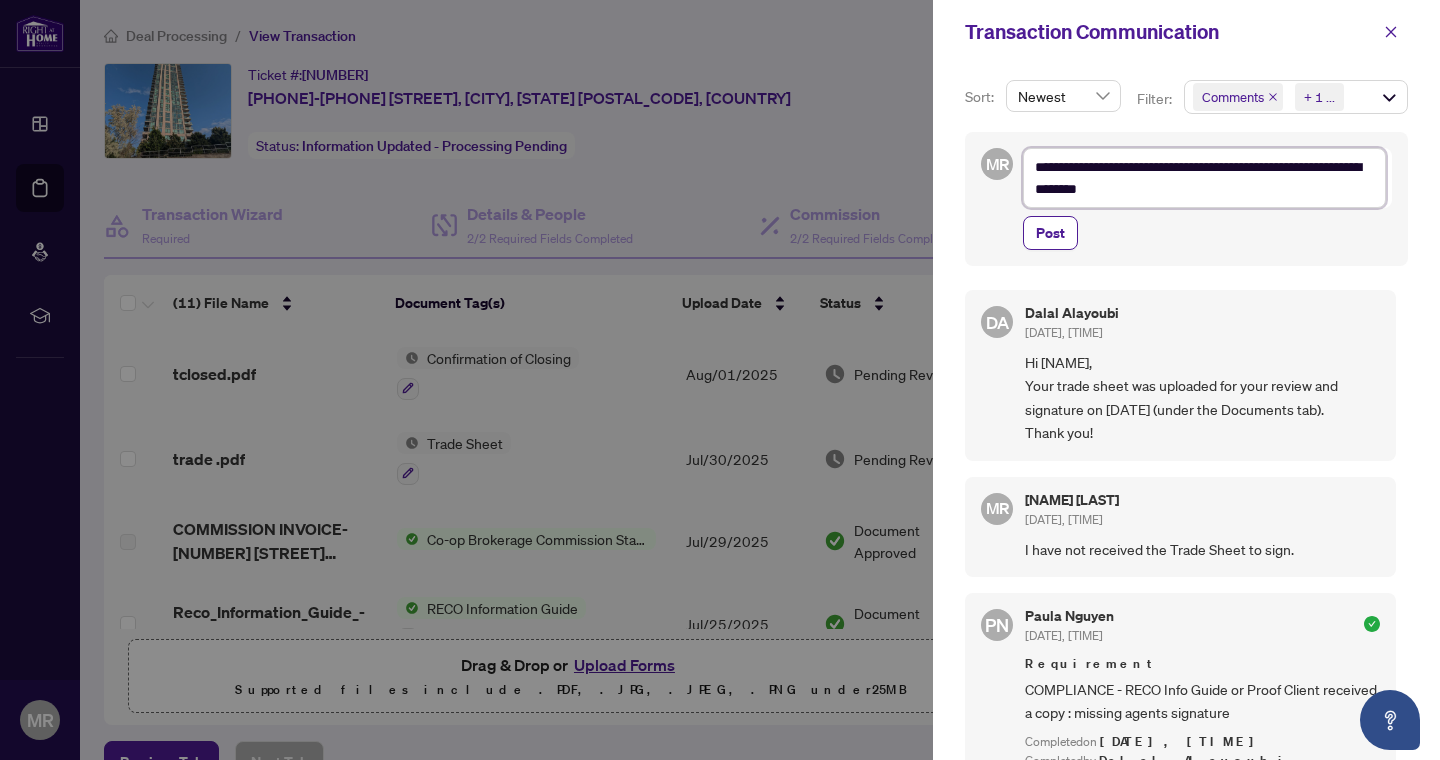 type on "**********" 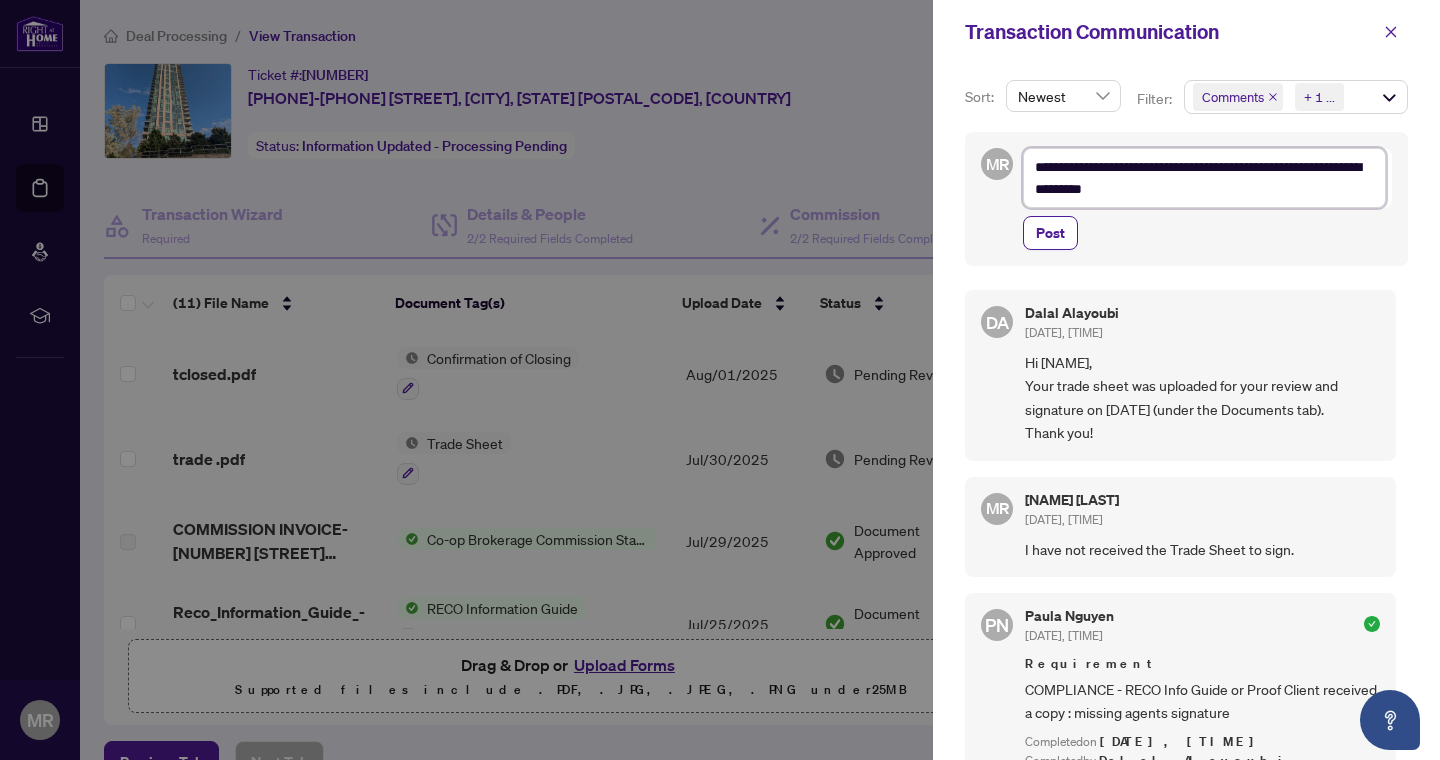 click on "**********" at bounding box center (1204, 178) 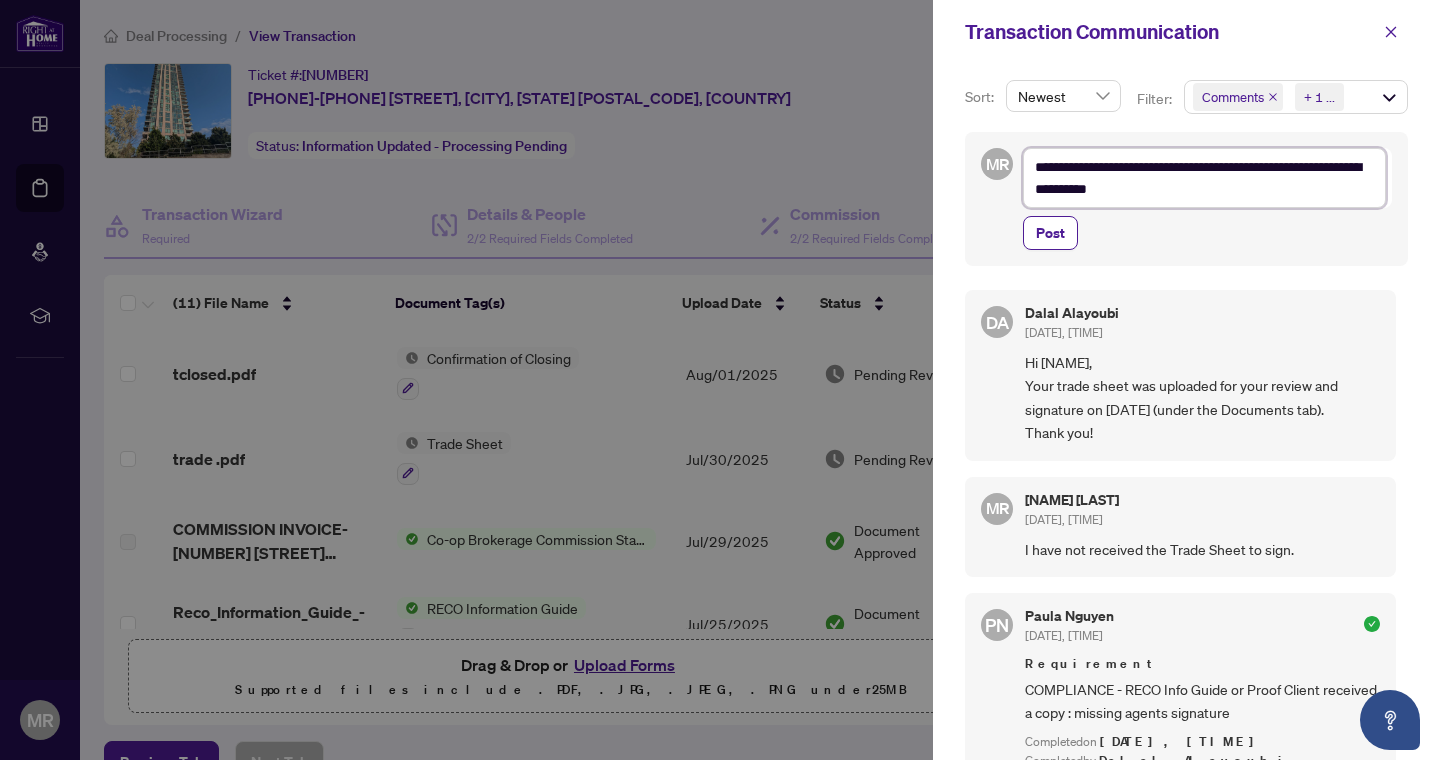 type on "**********" 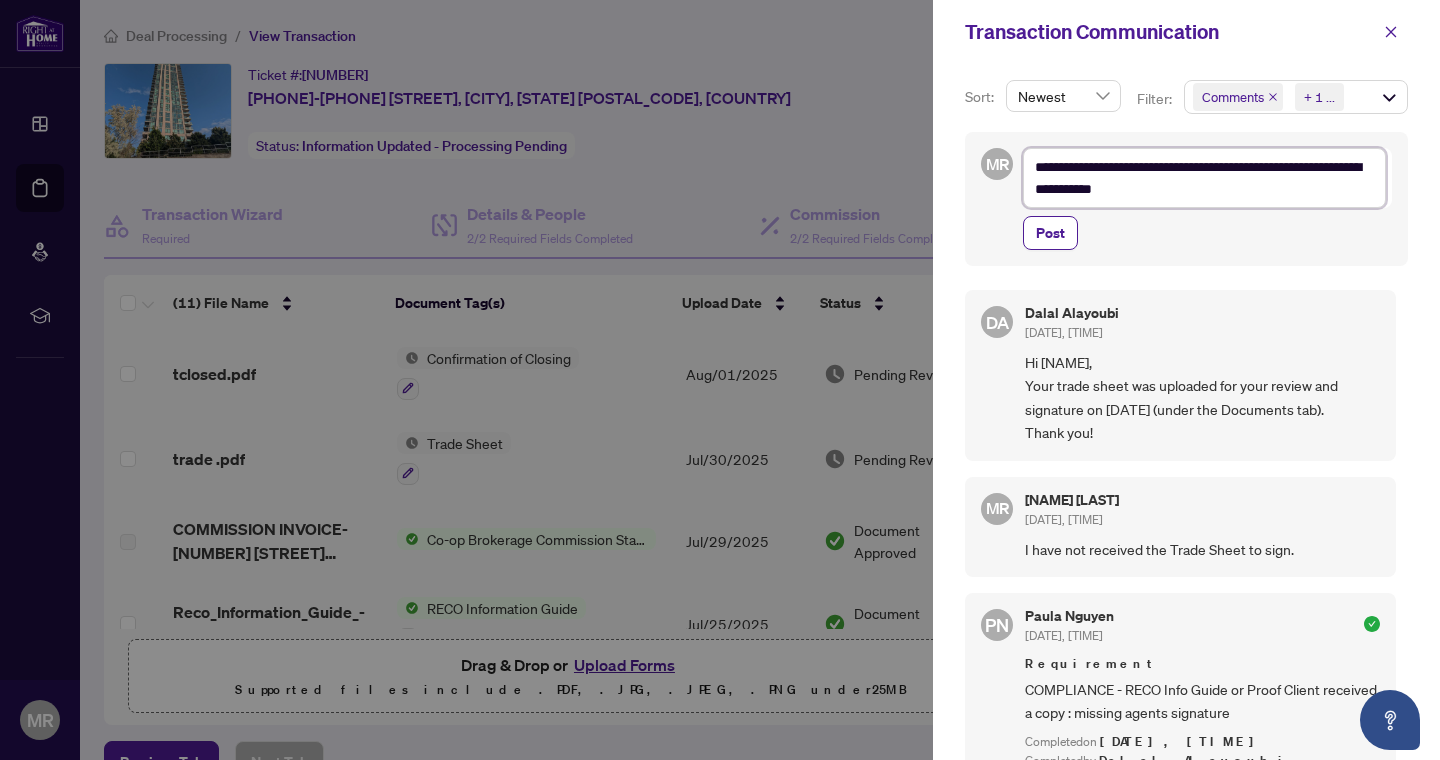 type on "**********" 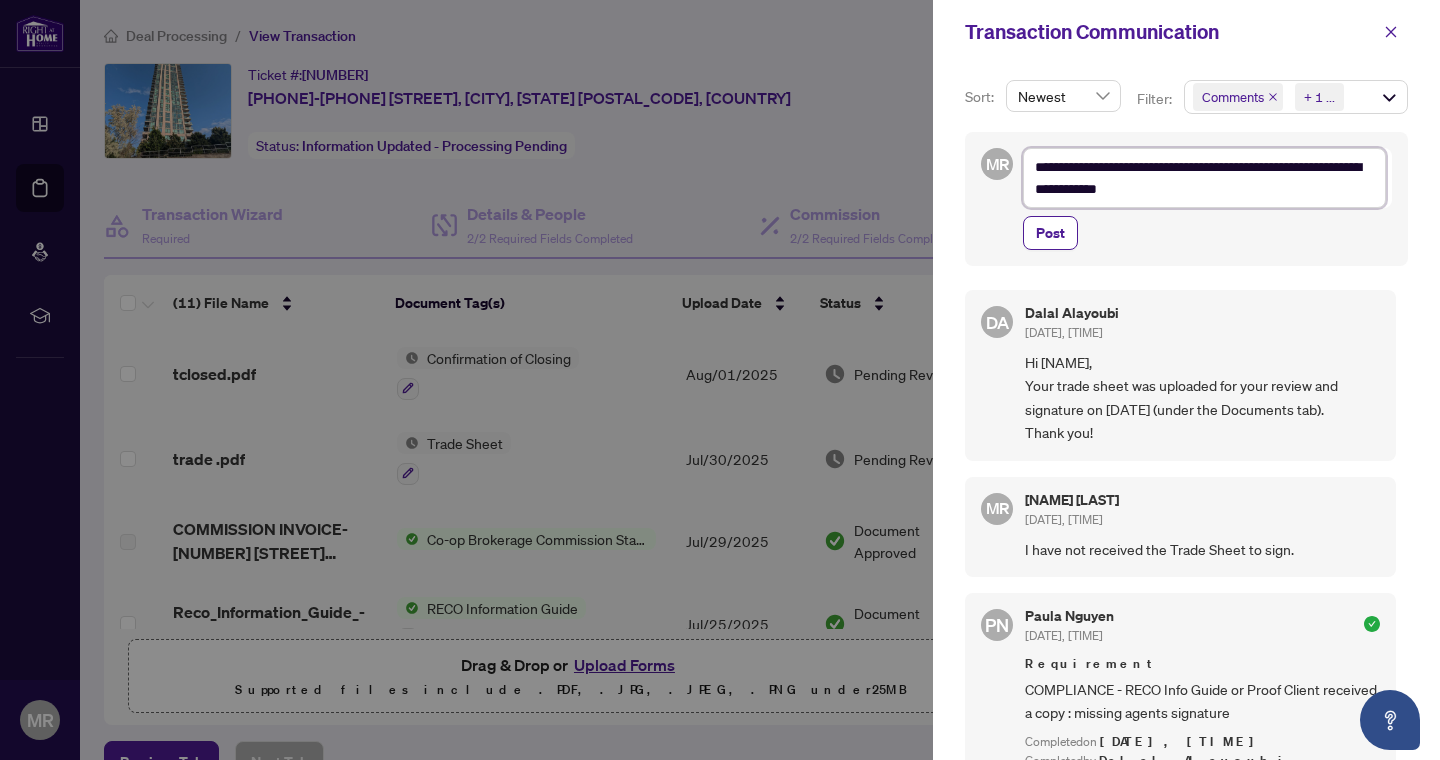 type on "**********" 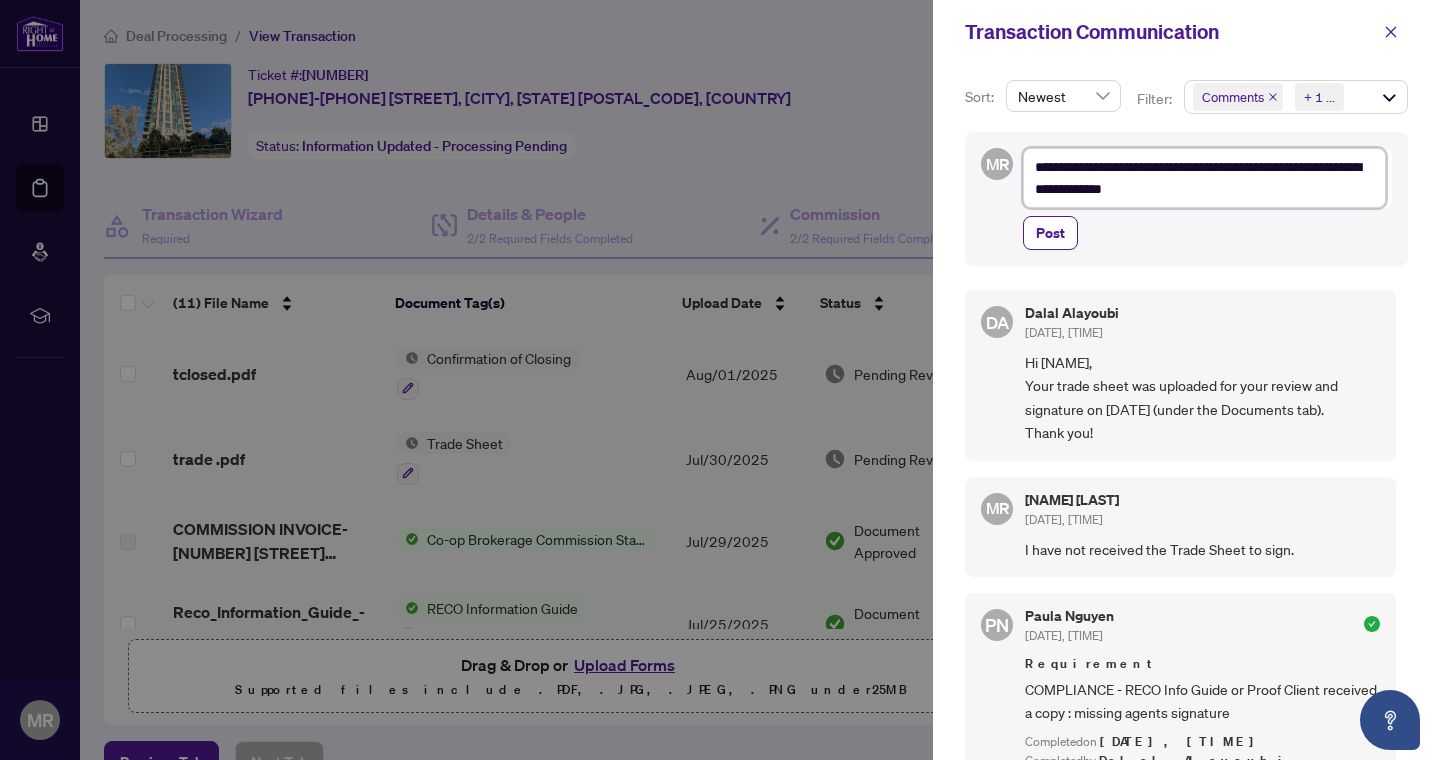 type on "**********" 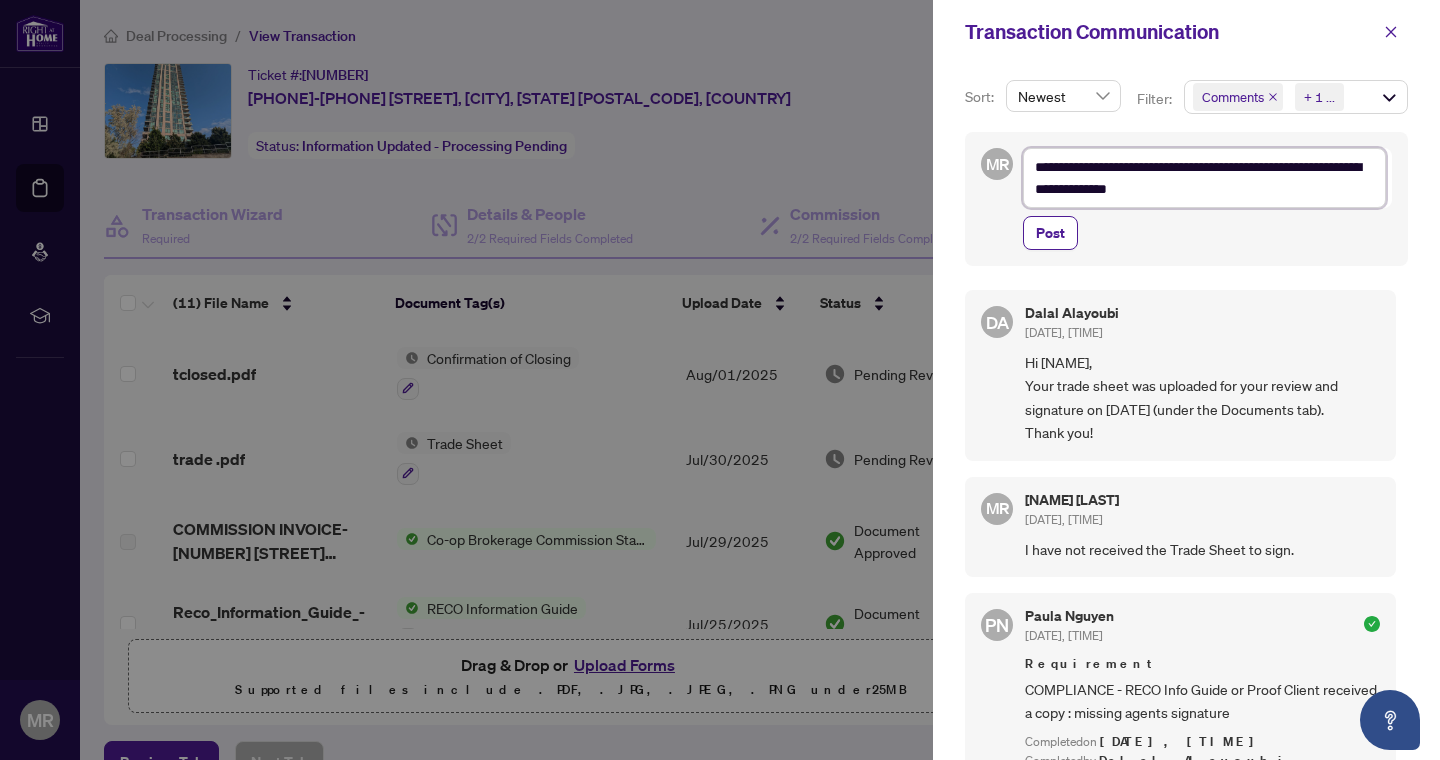 type on "**********" 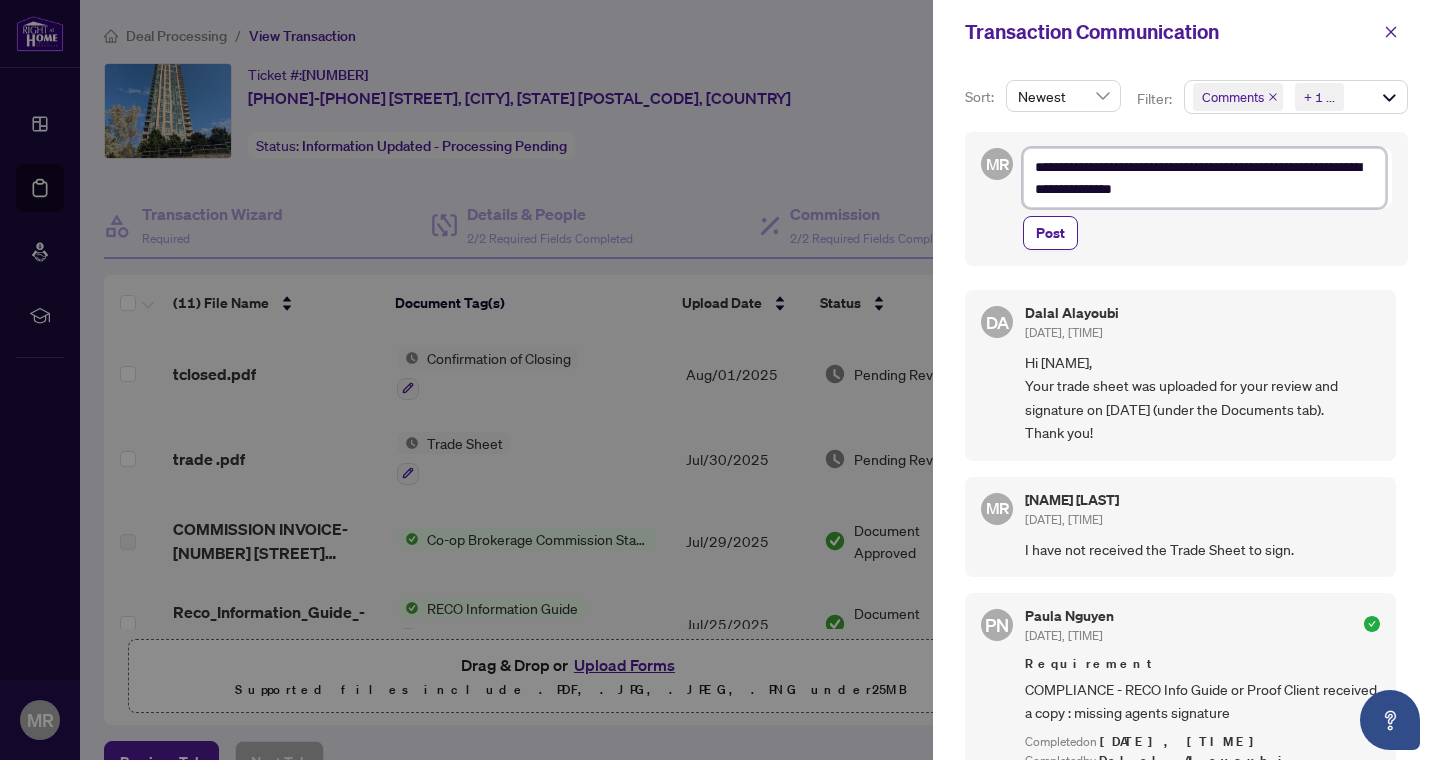 type on "**********" 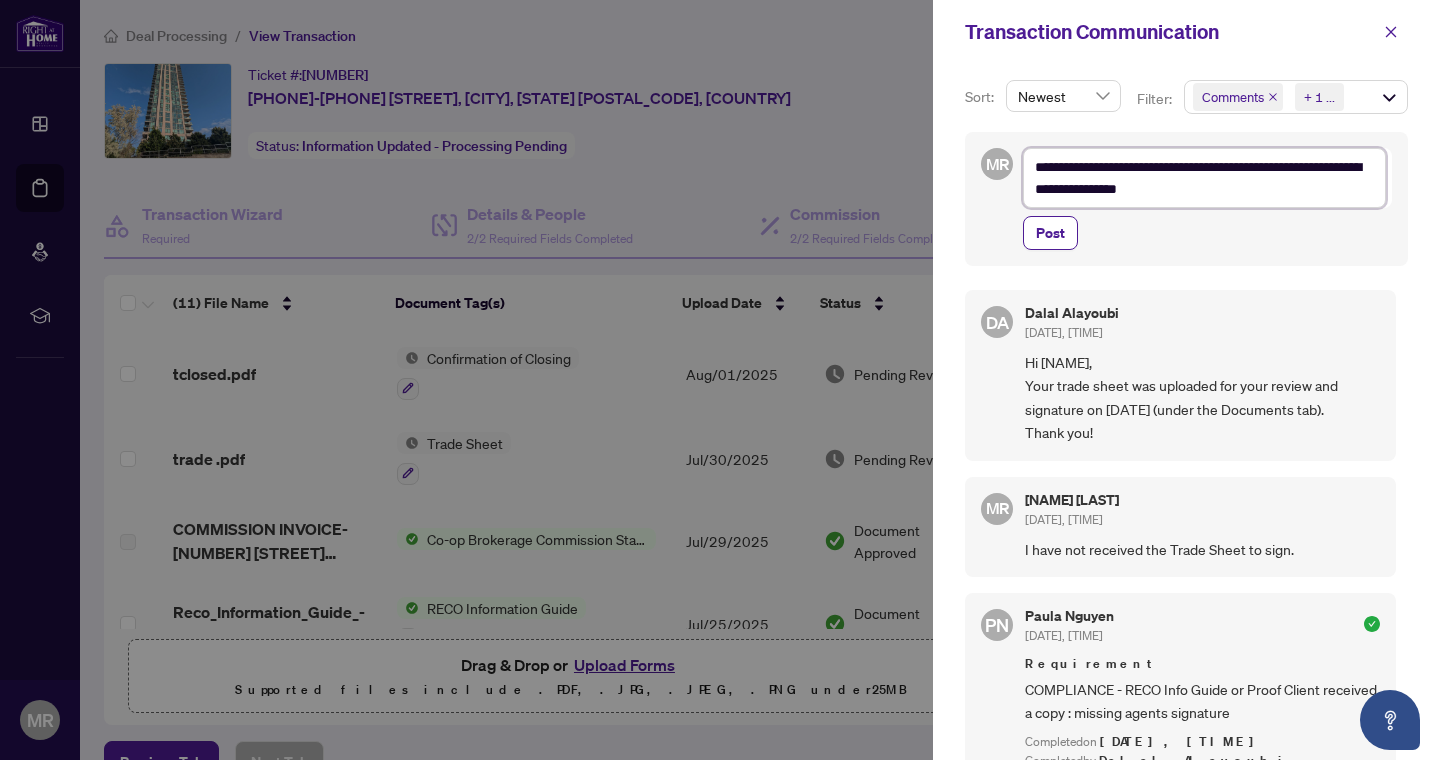 type on "**********" 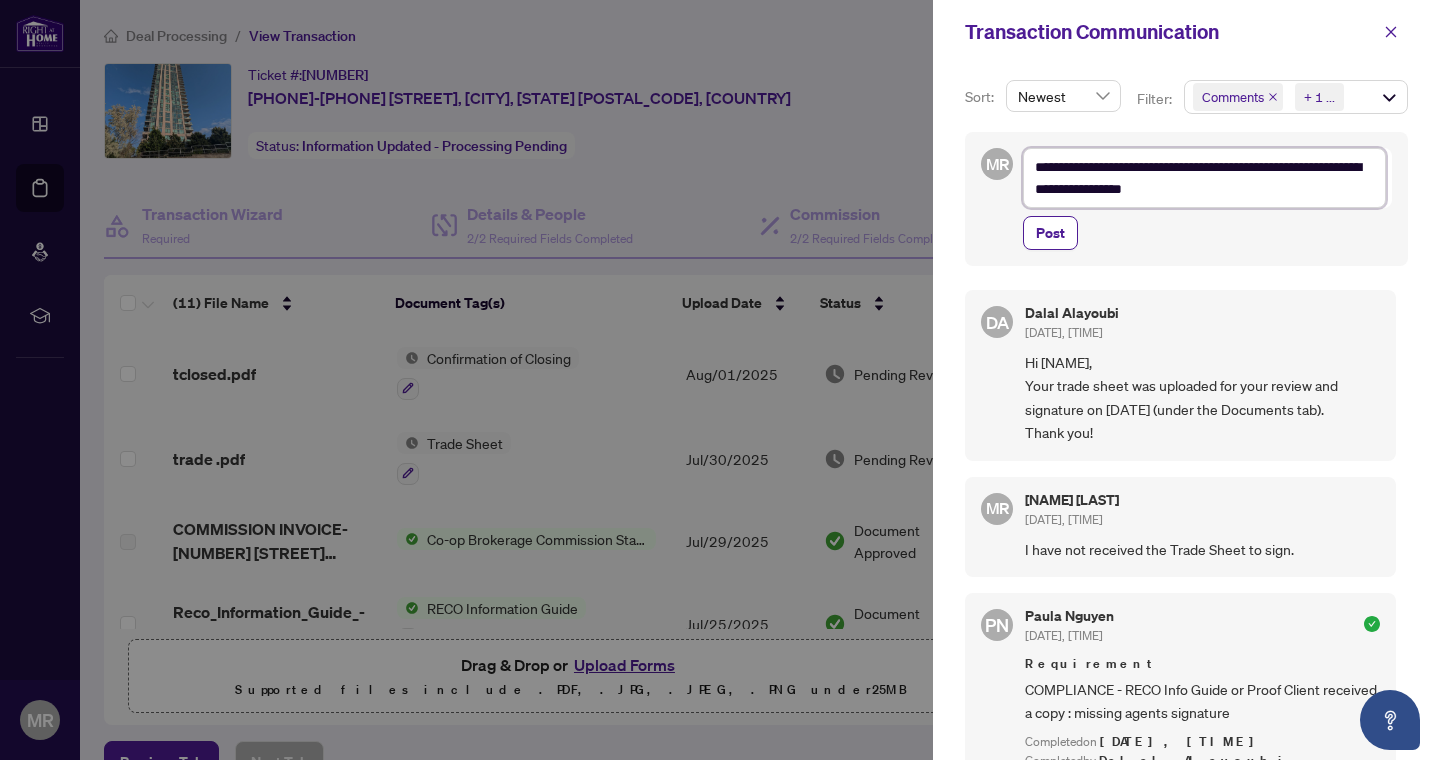 type on "**********" 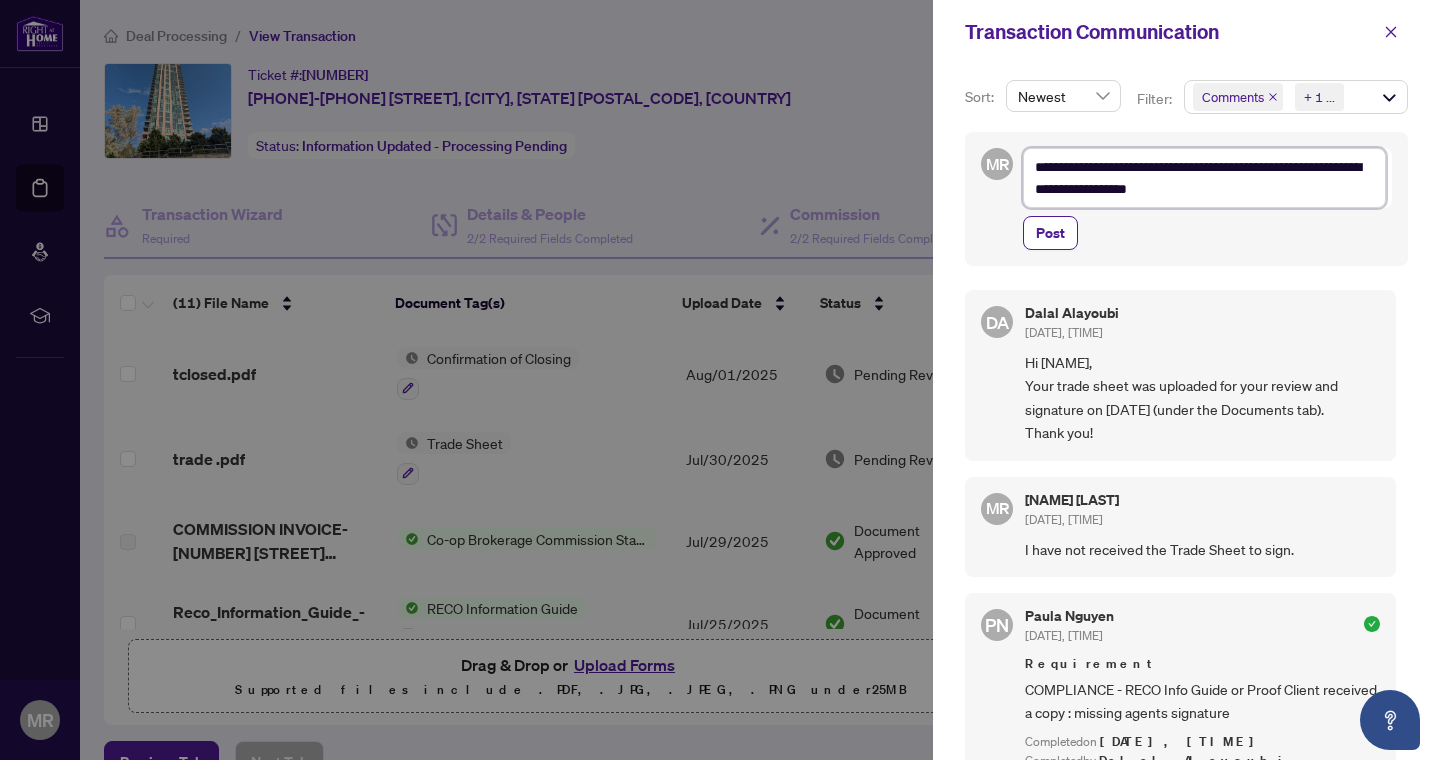 type on "**********" 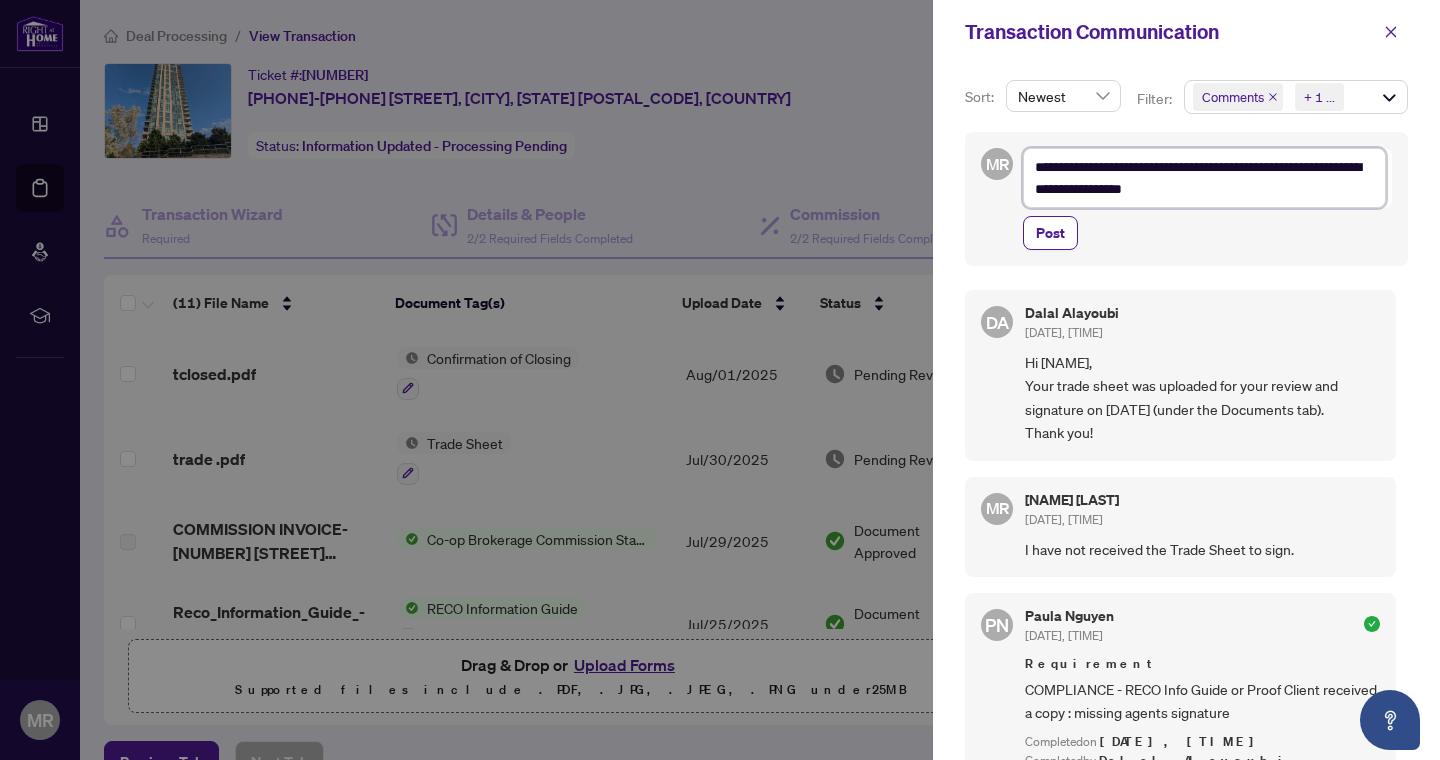 type on "**********" 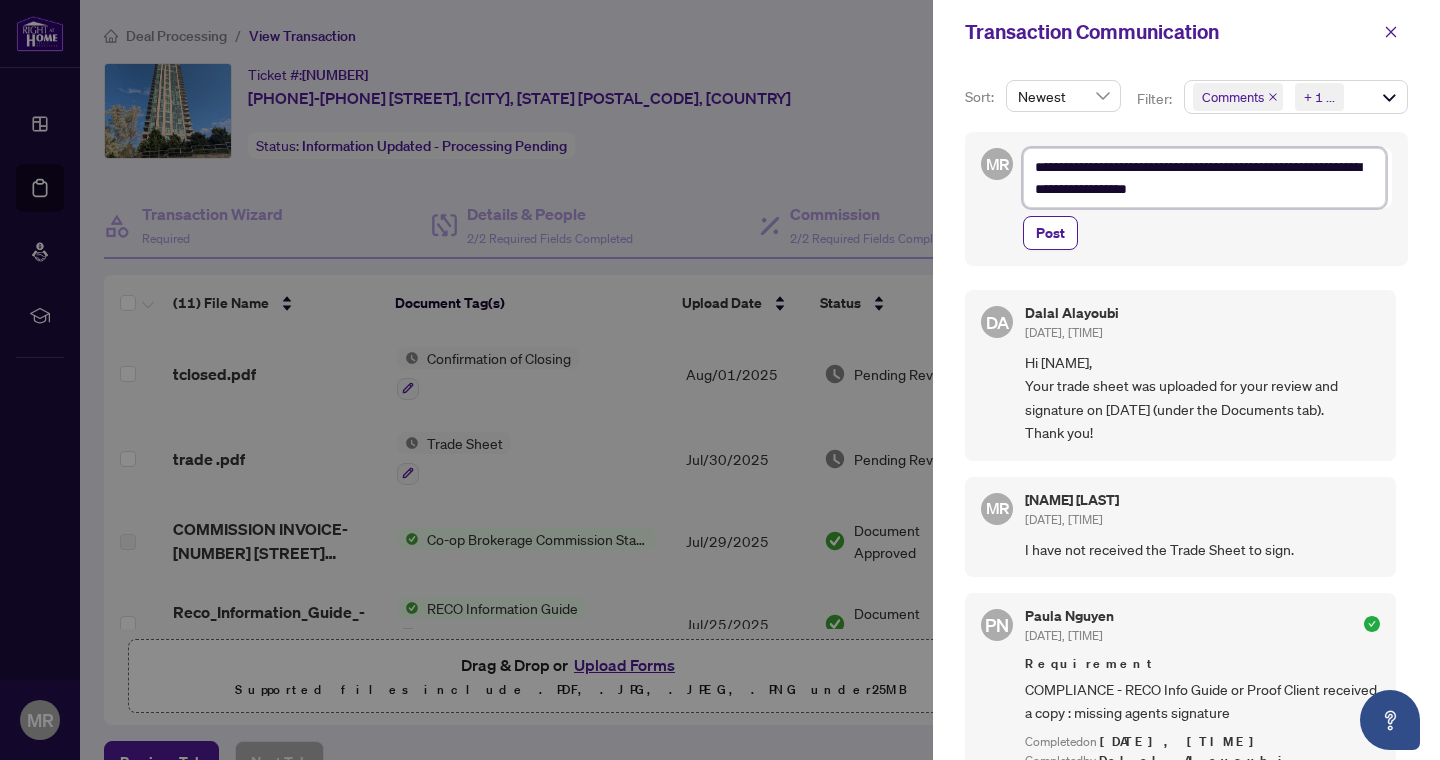 type on "**********" 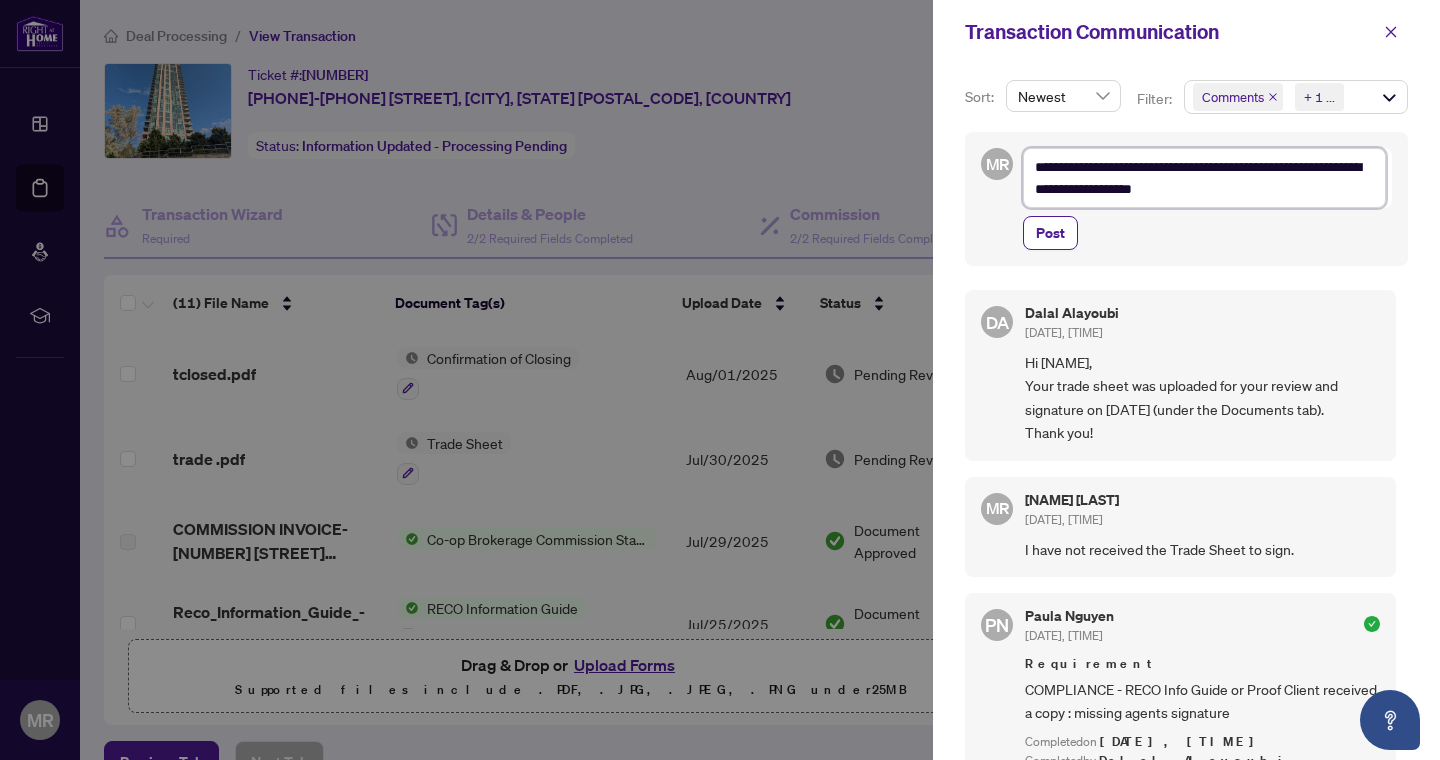 type on "**********" 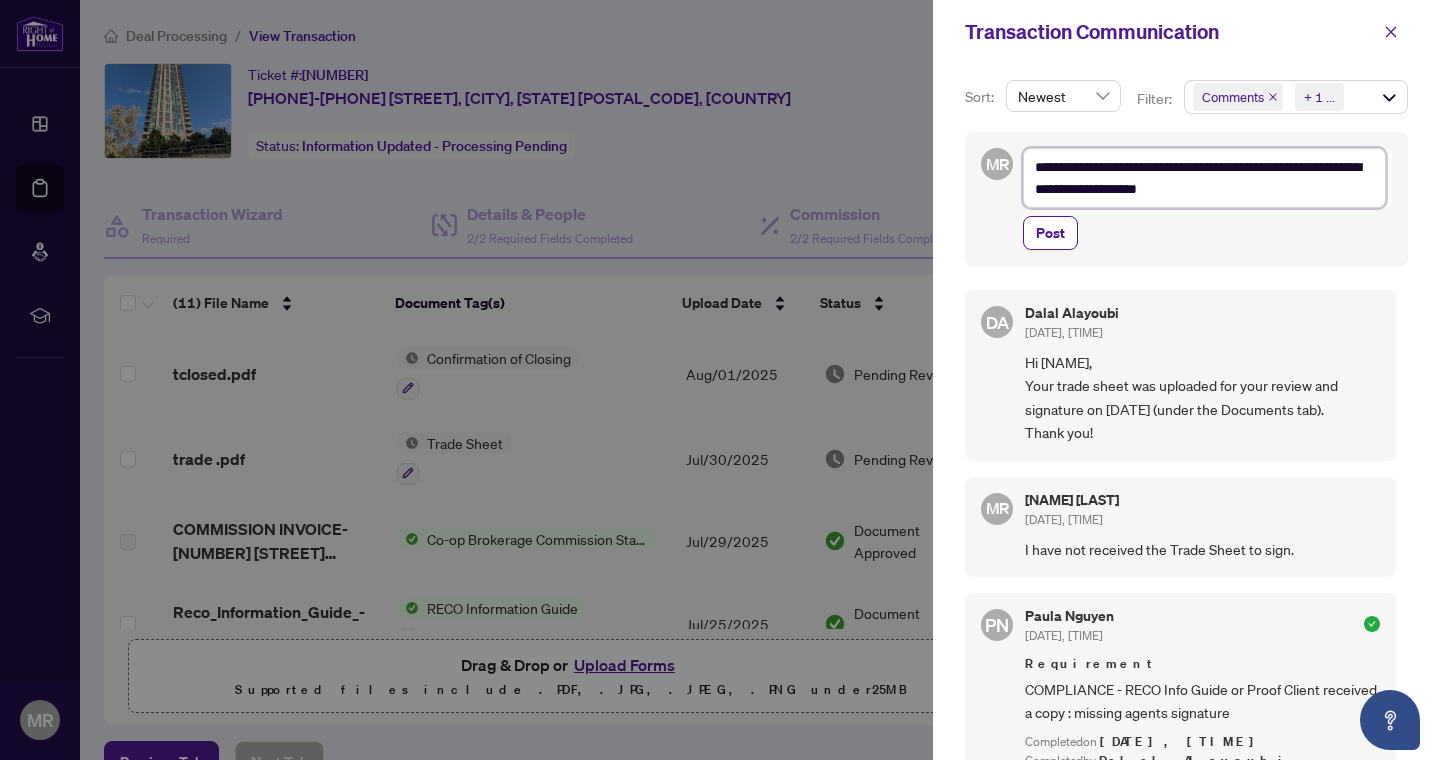 type on "**********" 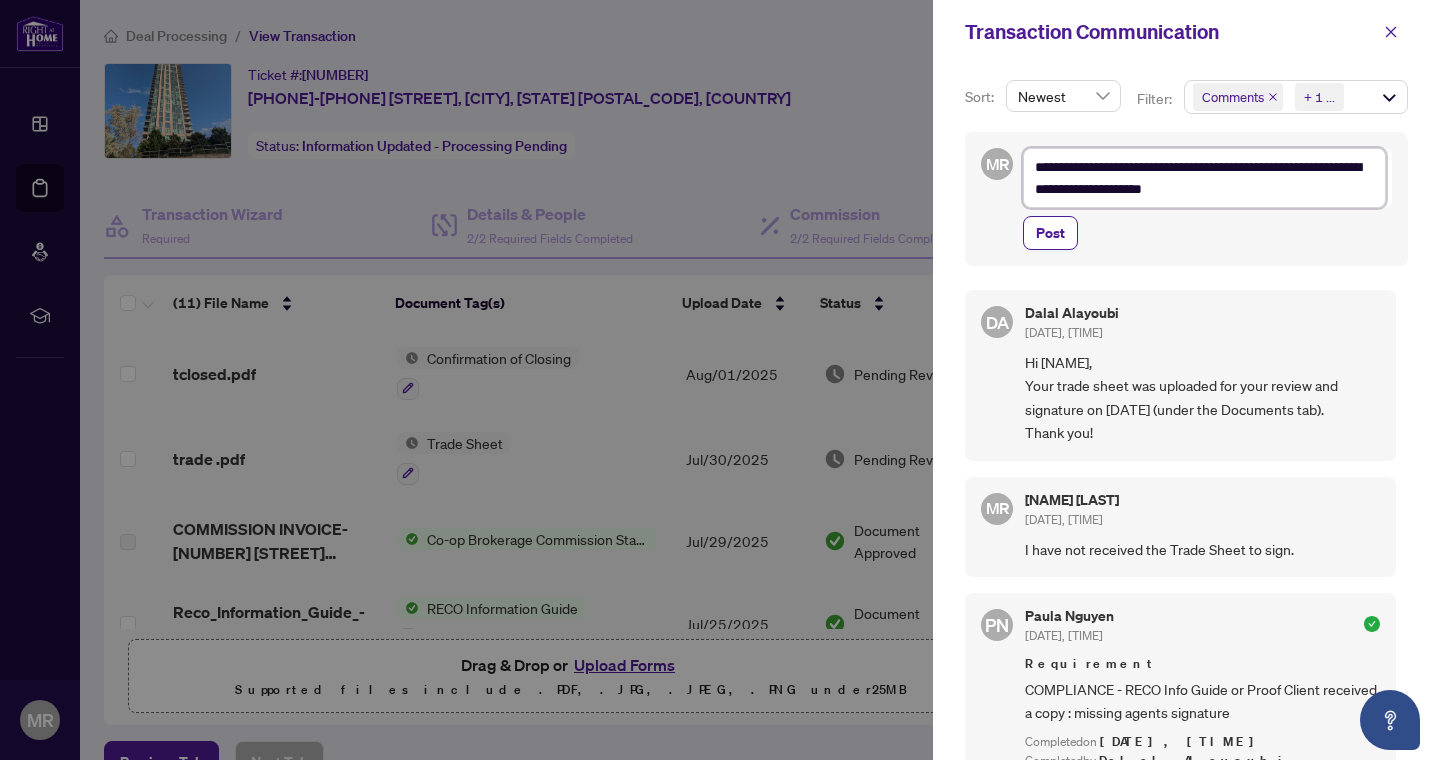 type on "**********" 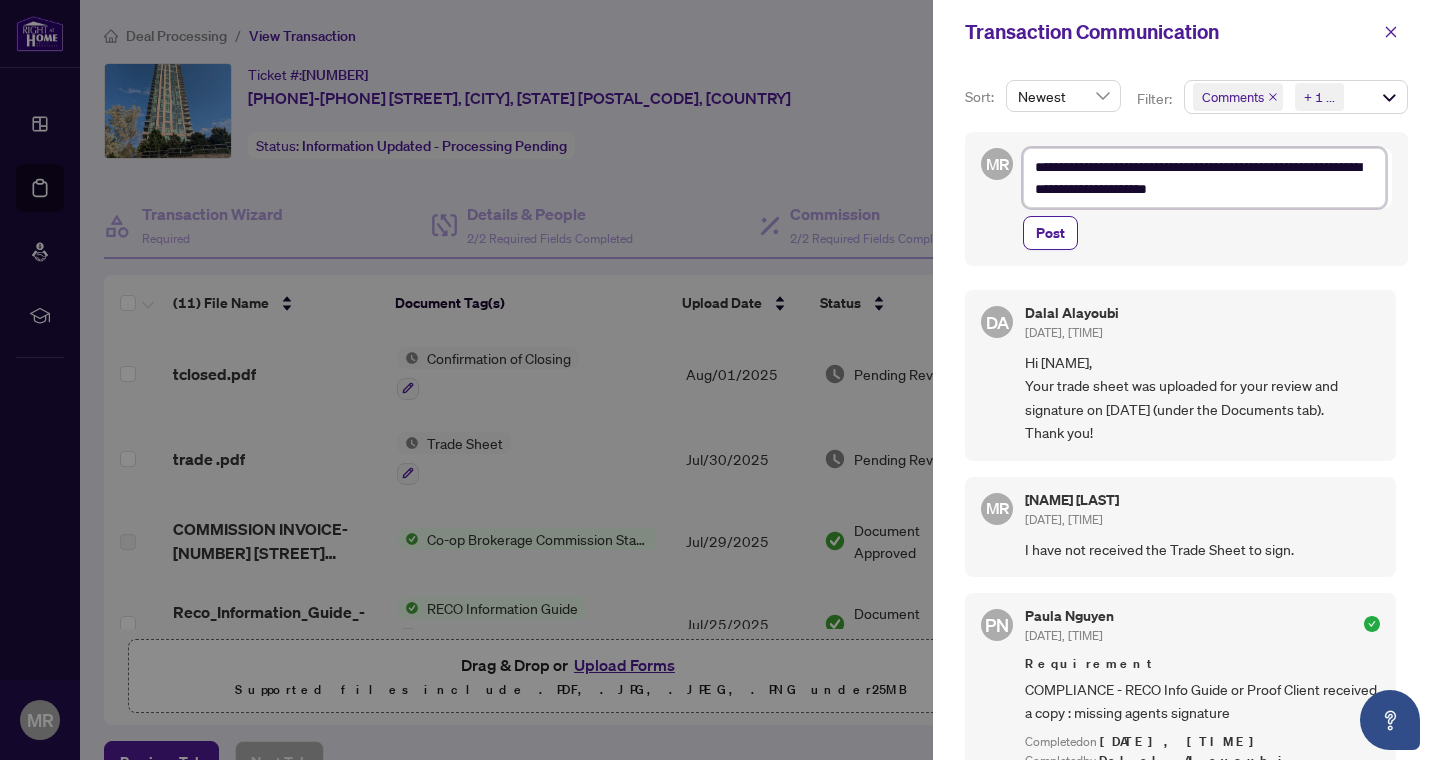 type on "**********" 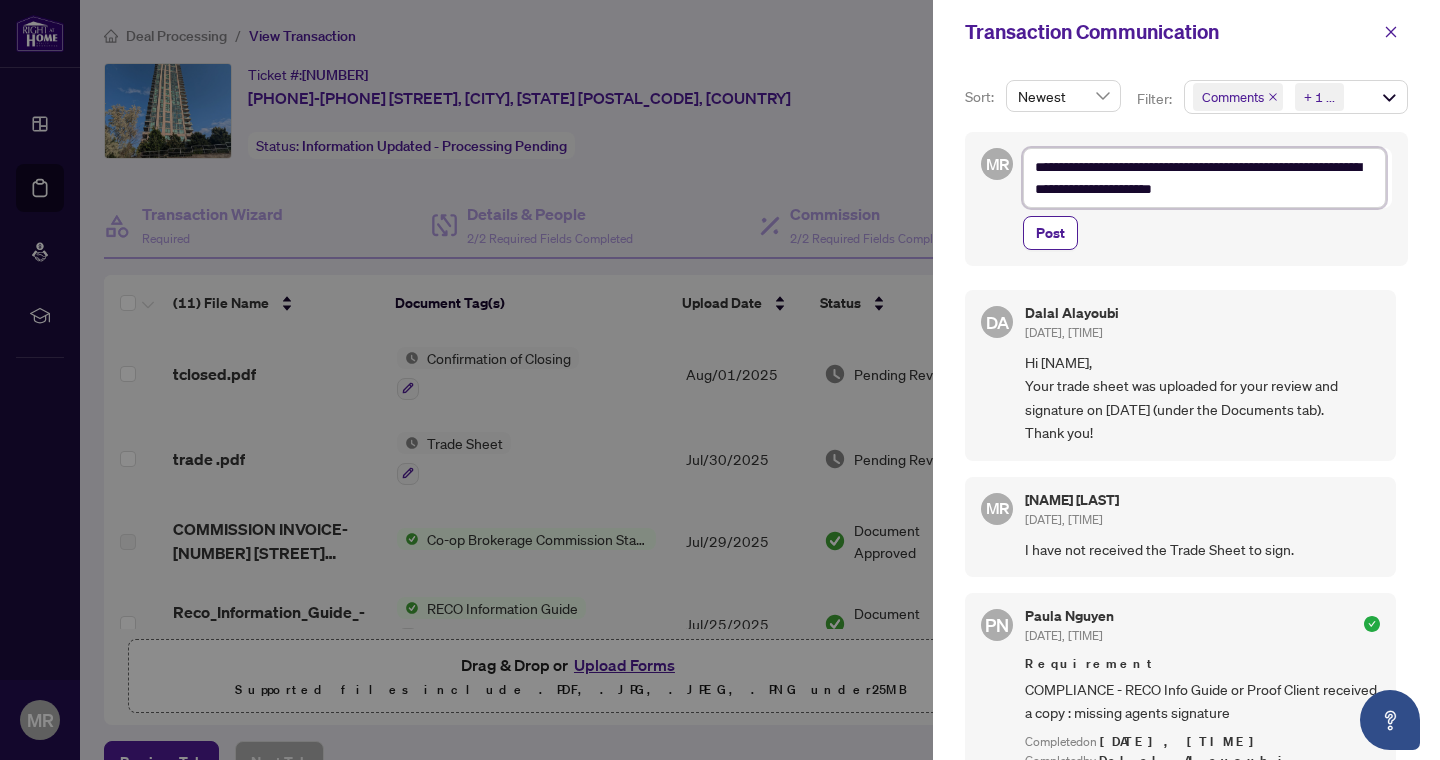 type on "**********" 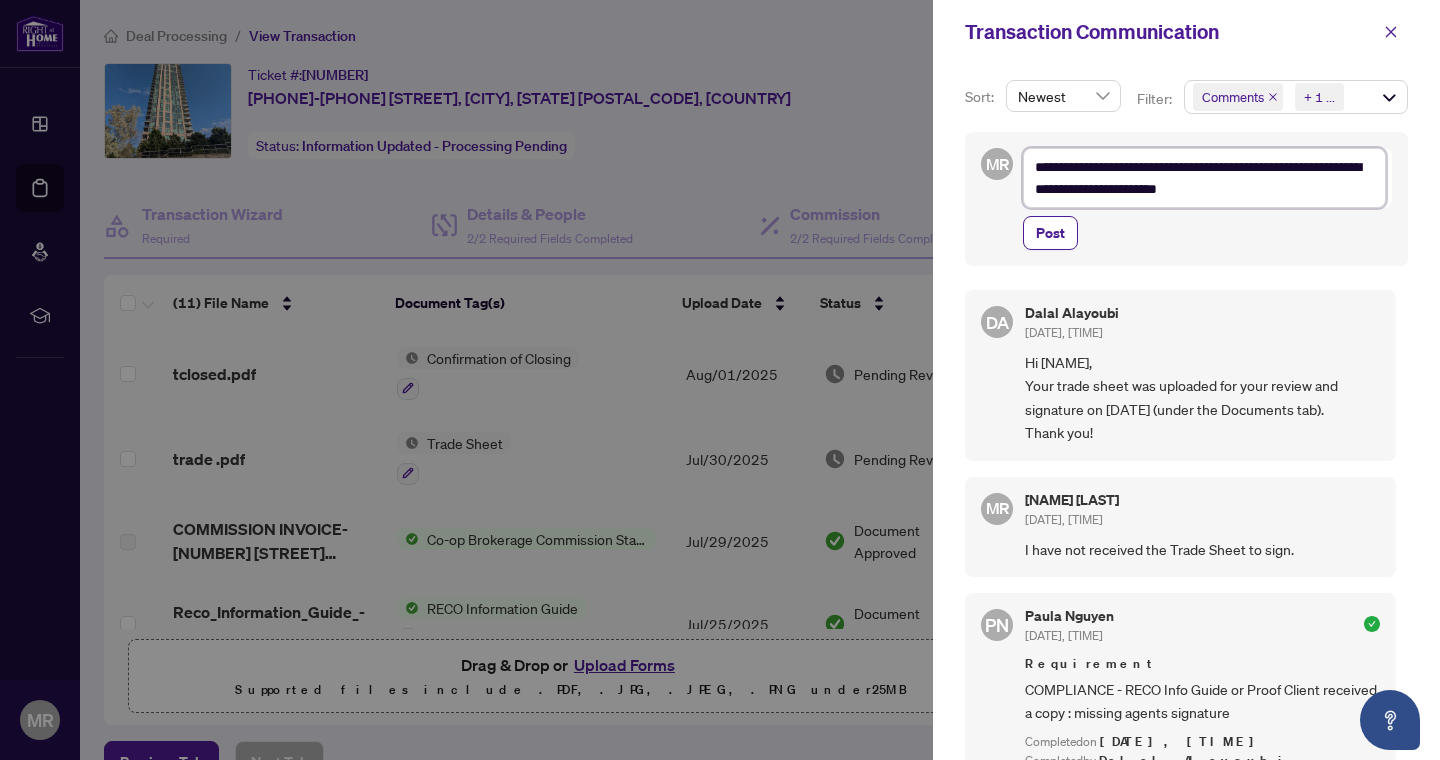 drag, startPoint x: 1295, startPoint y: 167, endPoint x: 1251, endPoint y: 171, distance: 44.181442 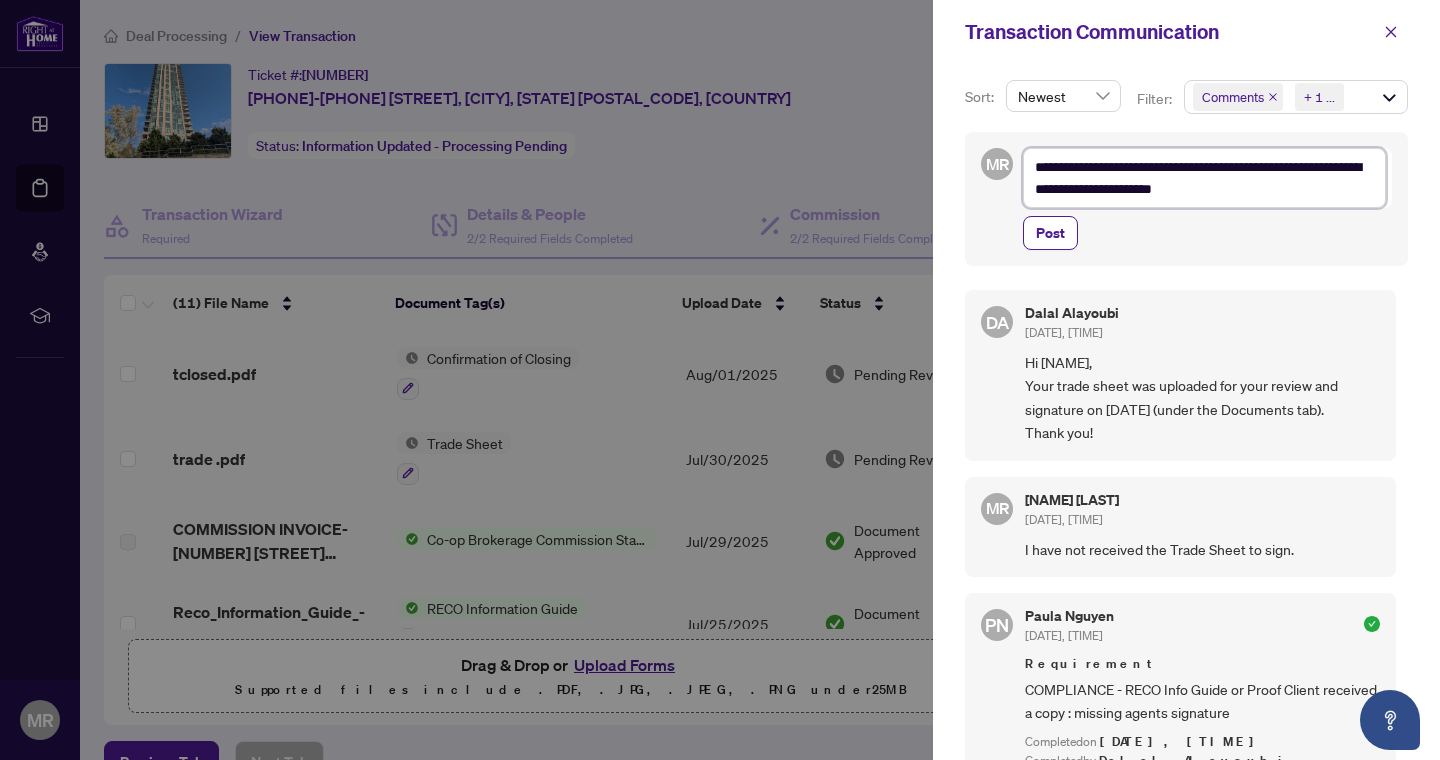 type on "**********" 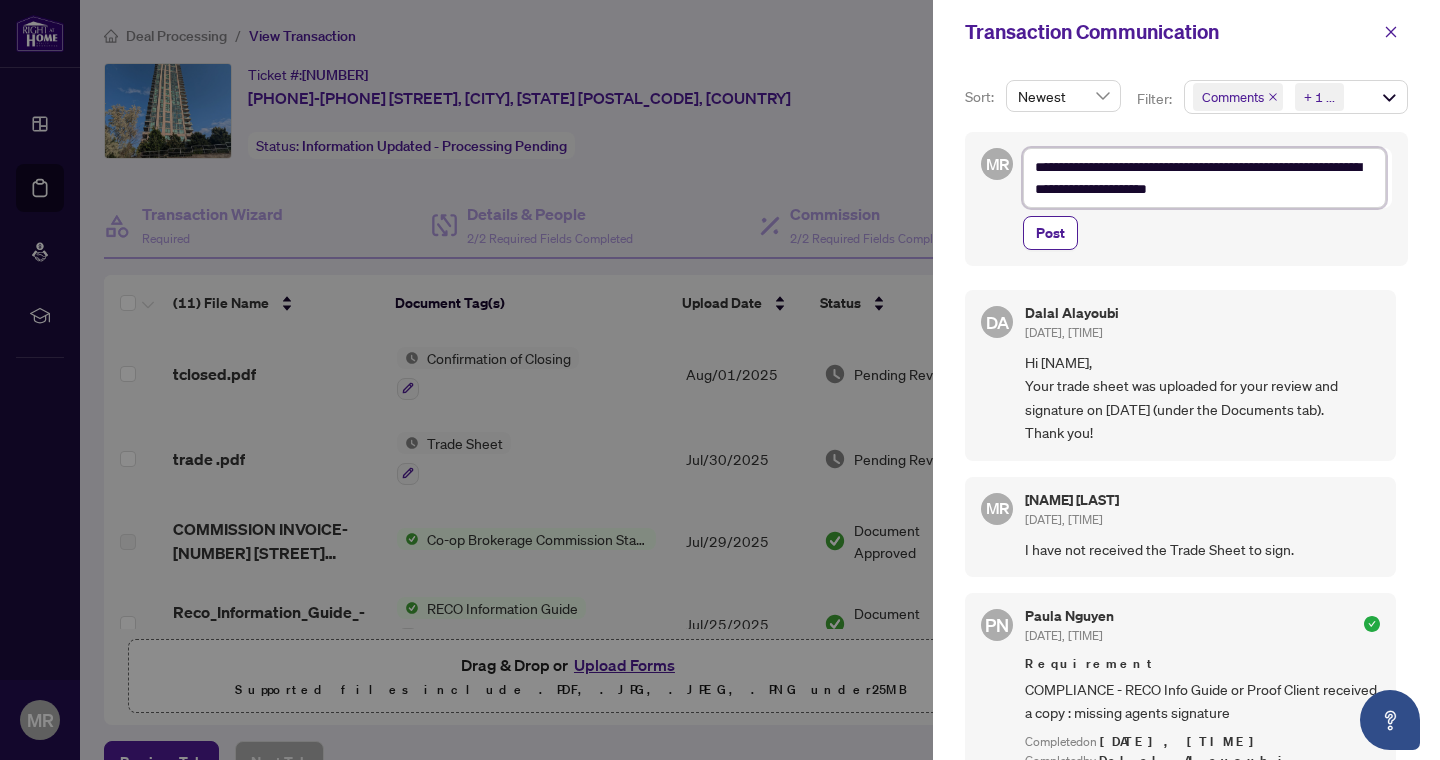 type on "**********" 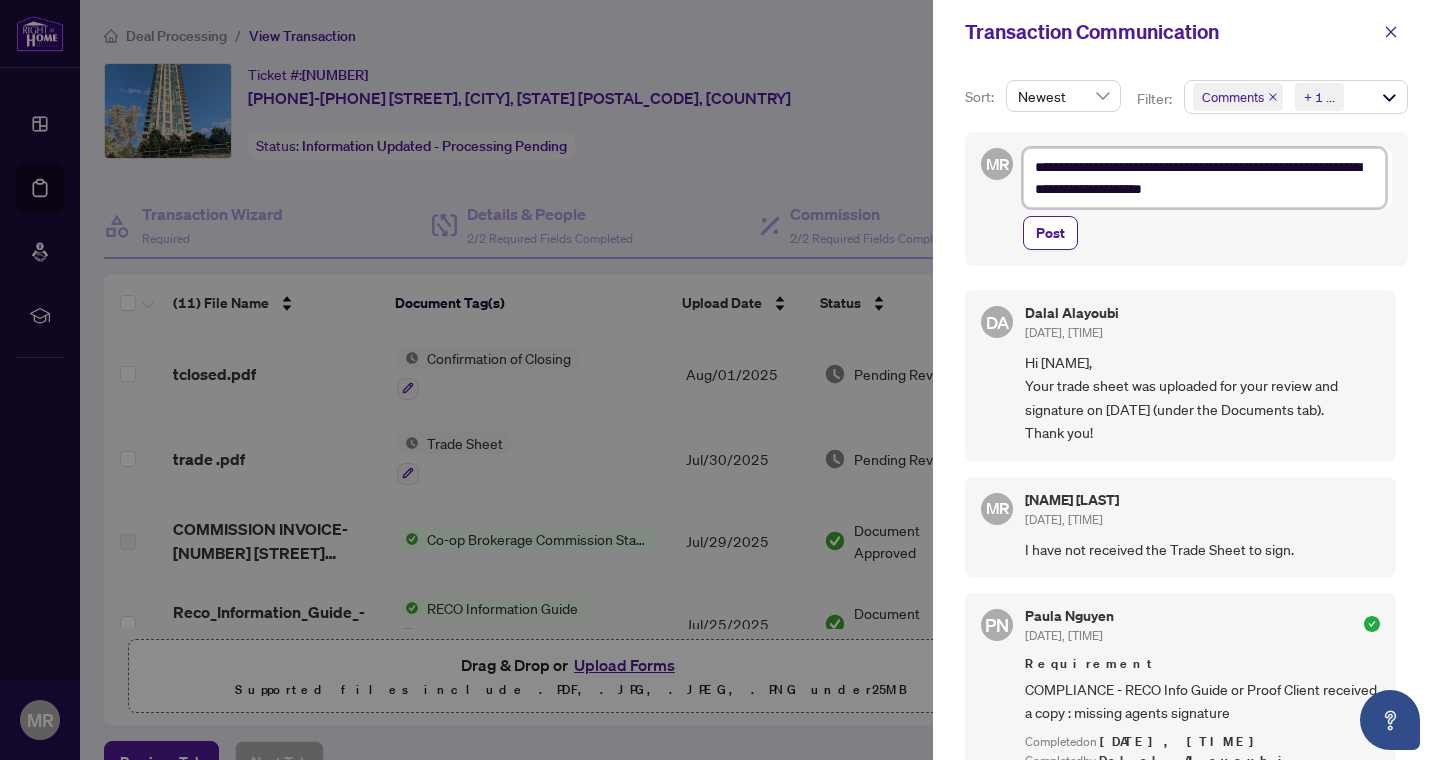 type on "**********" 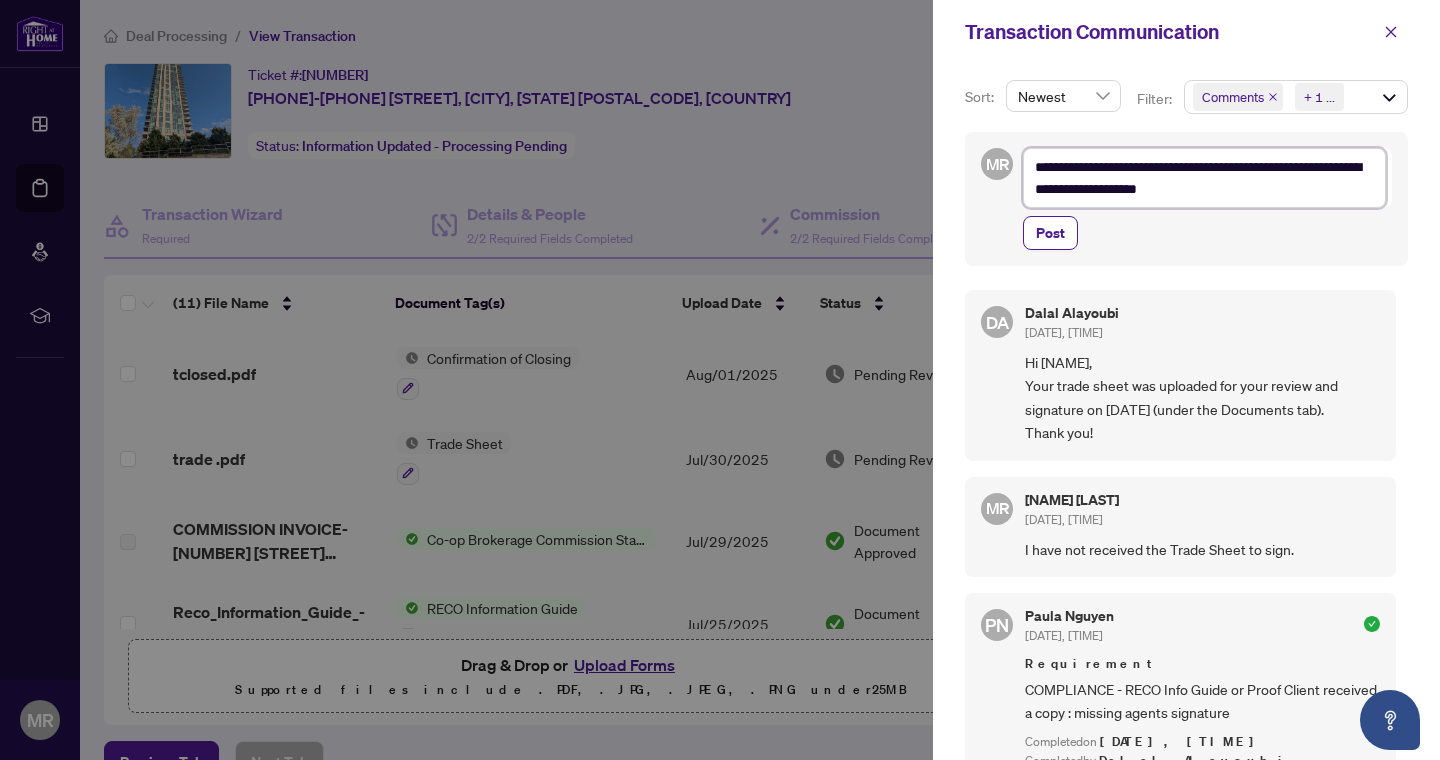 type on "**********" 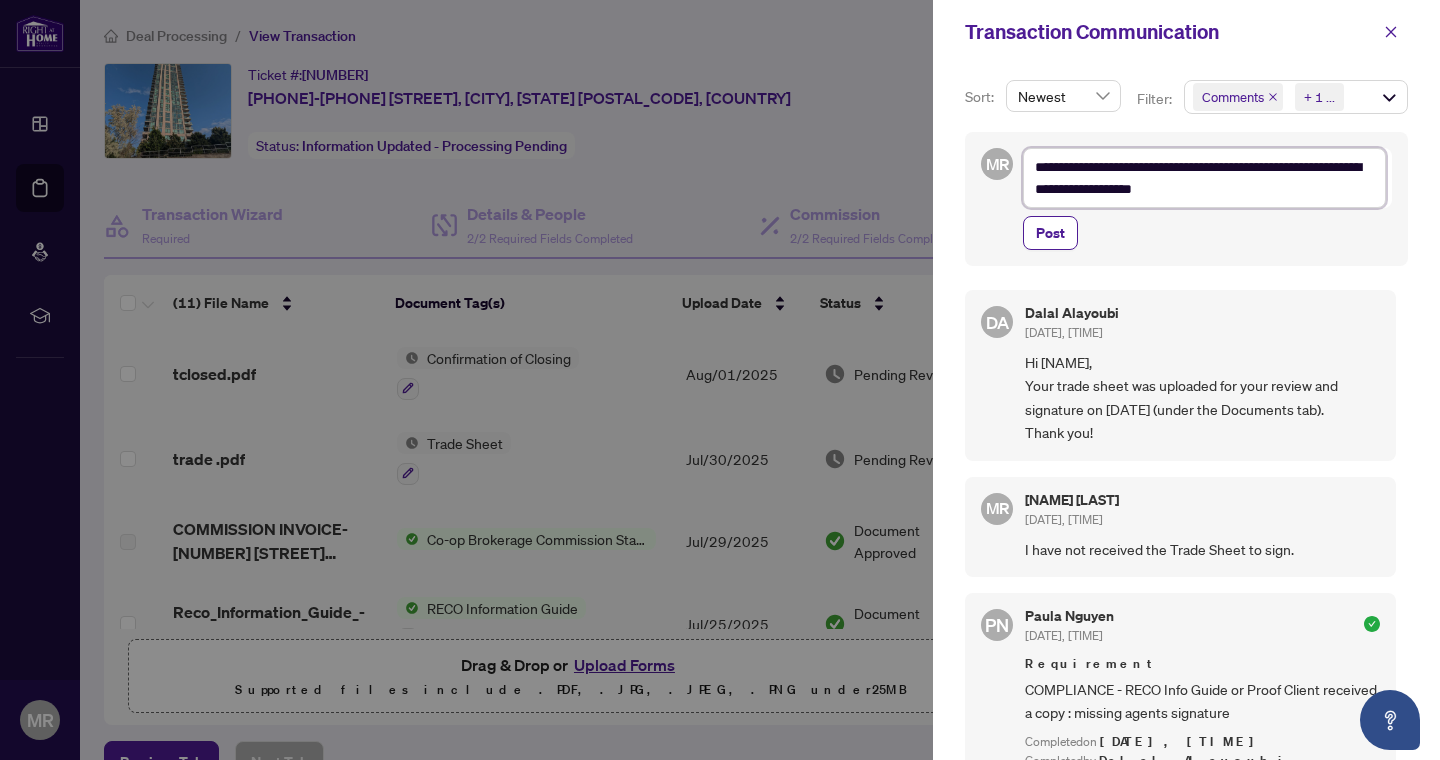 type on "**********" 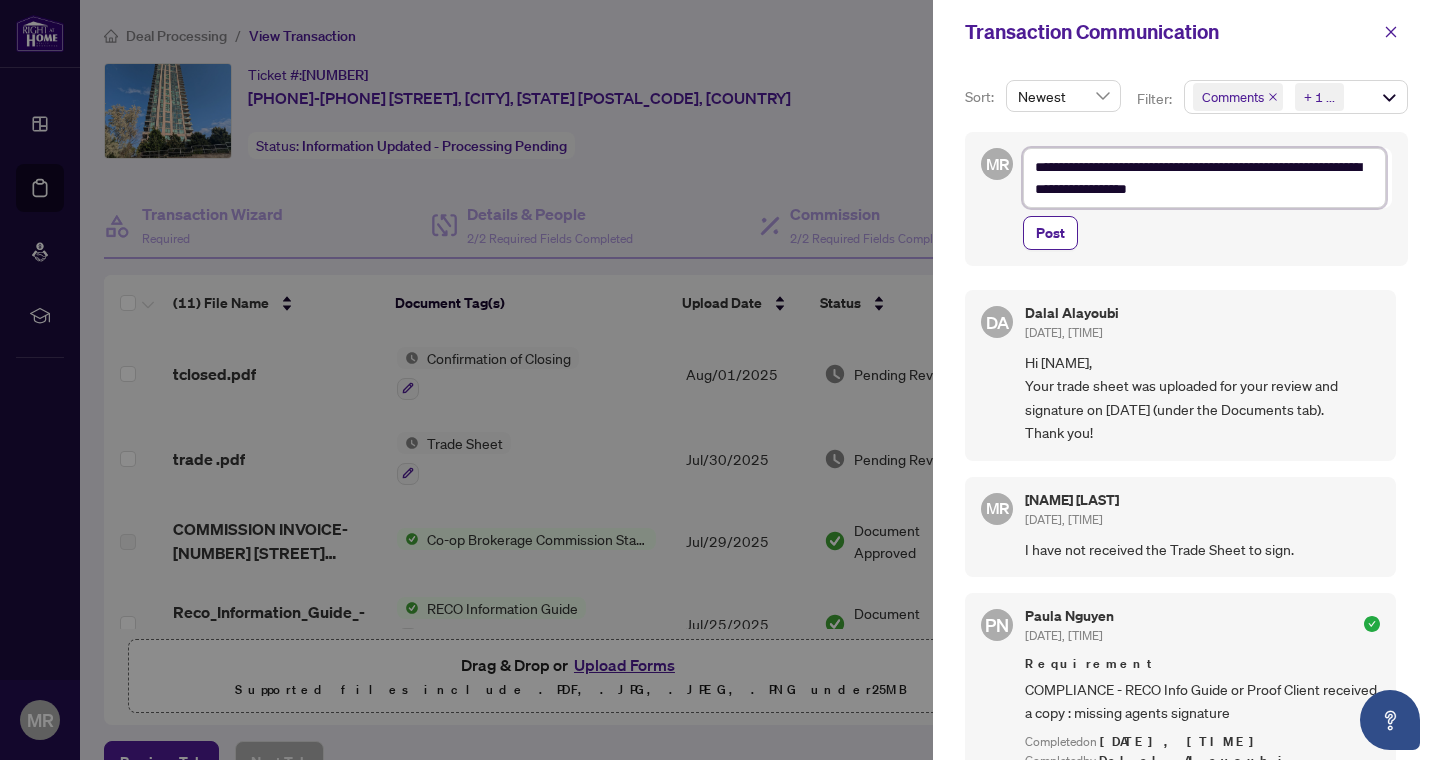 type on "**********" 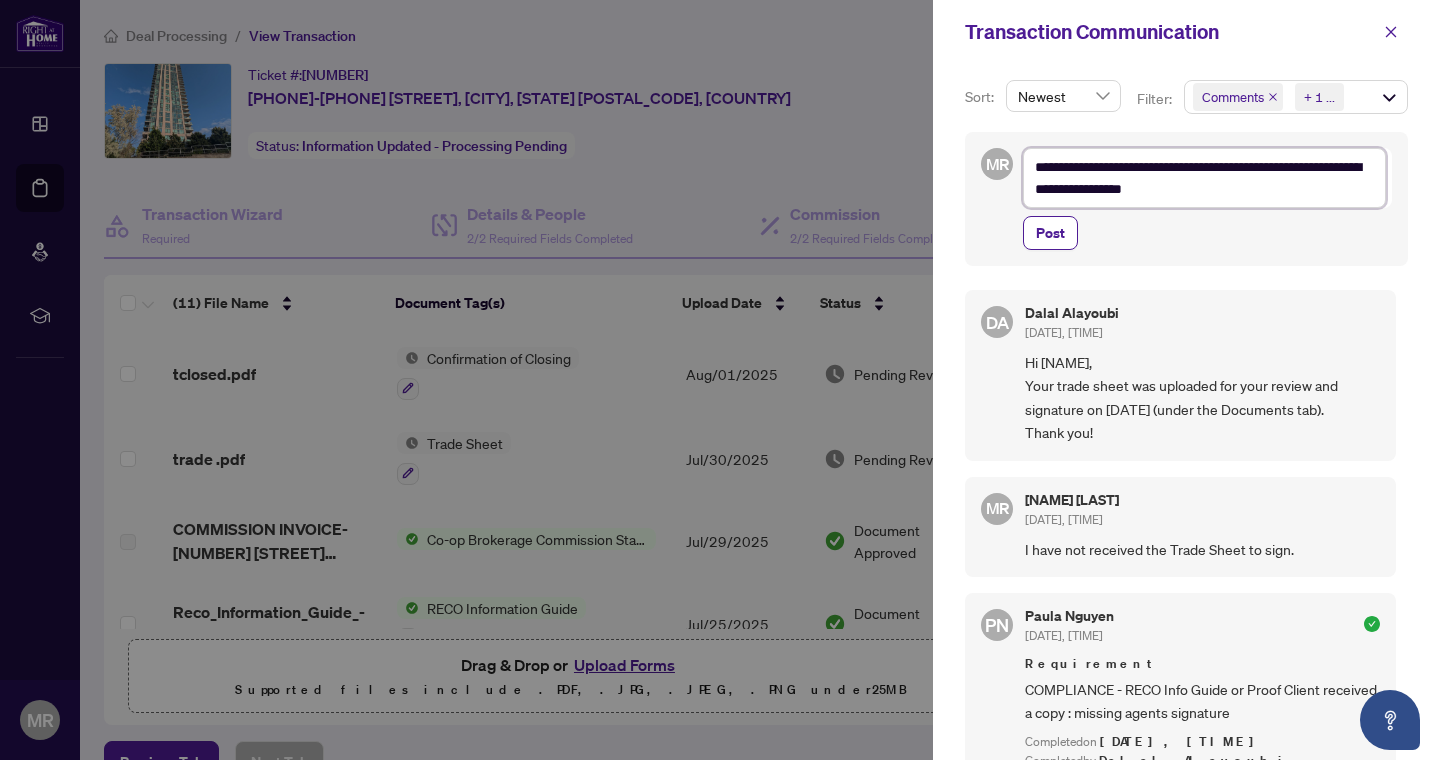 type 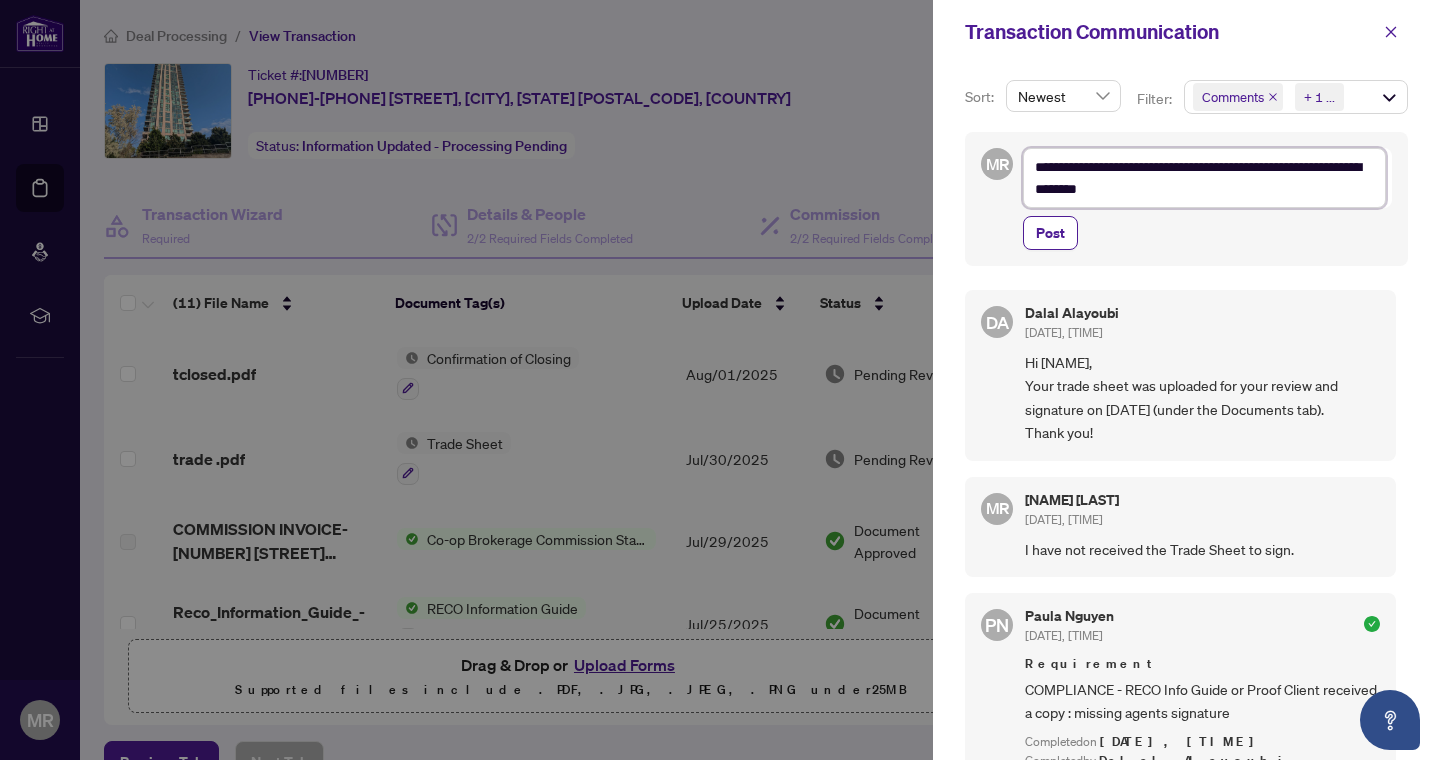 click on "**********" at bounding box center [1204, 178] 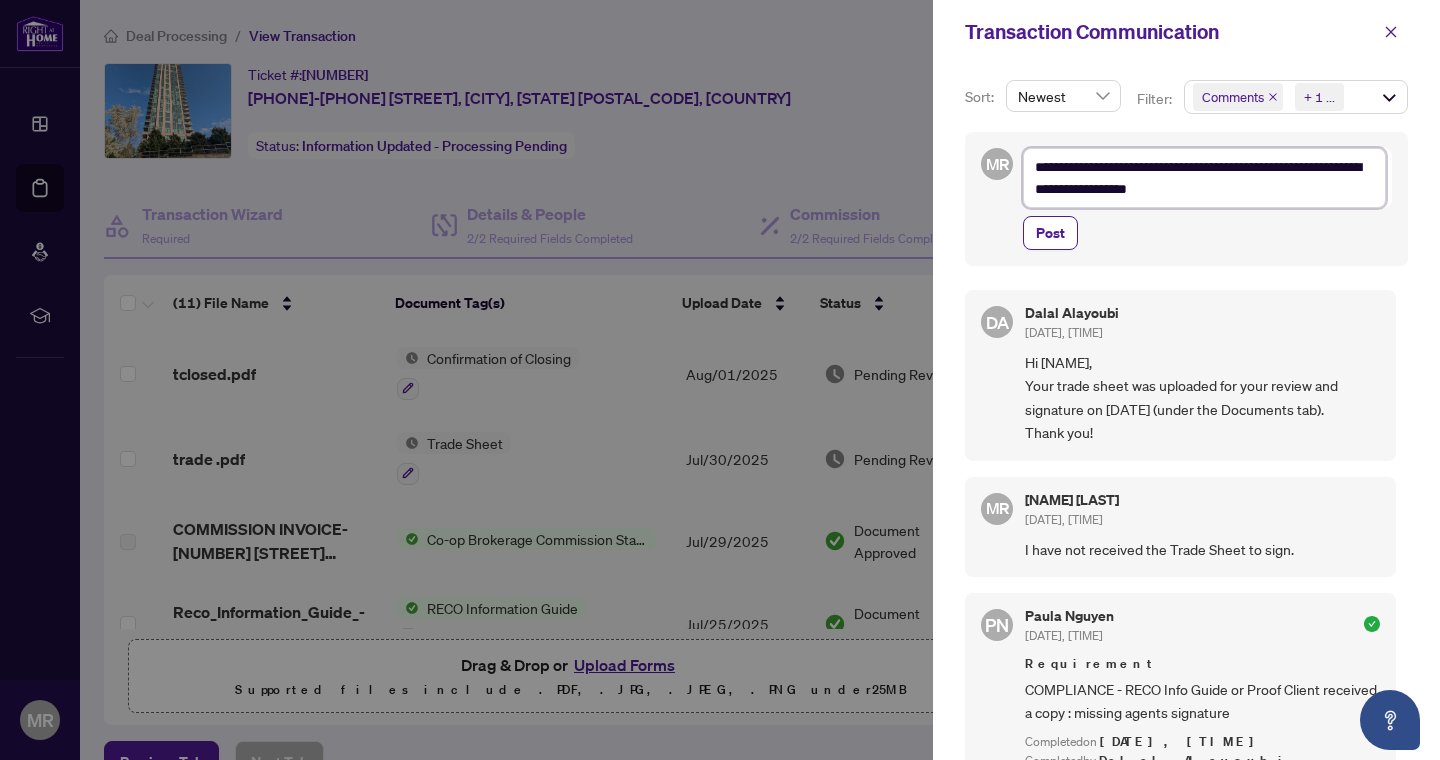 click on "**********" at bounding box center (1204, 178) 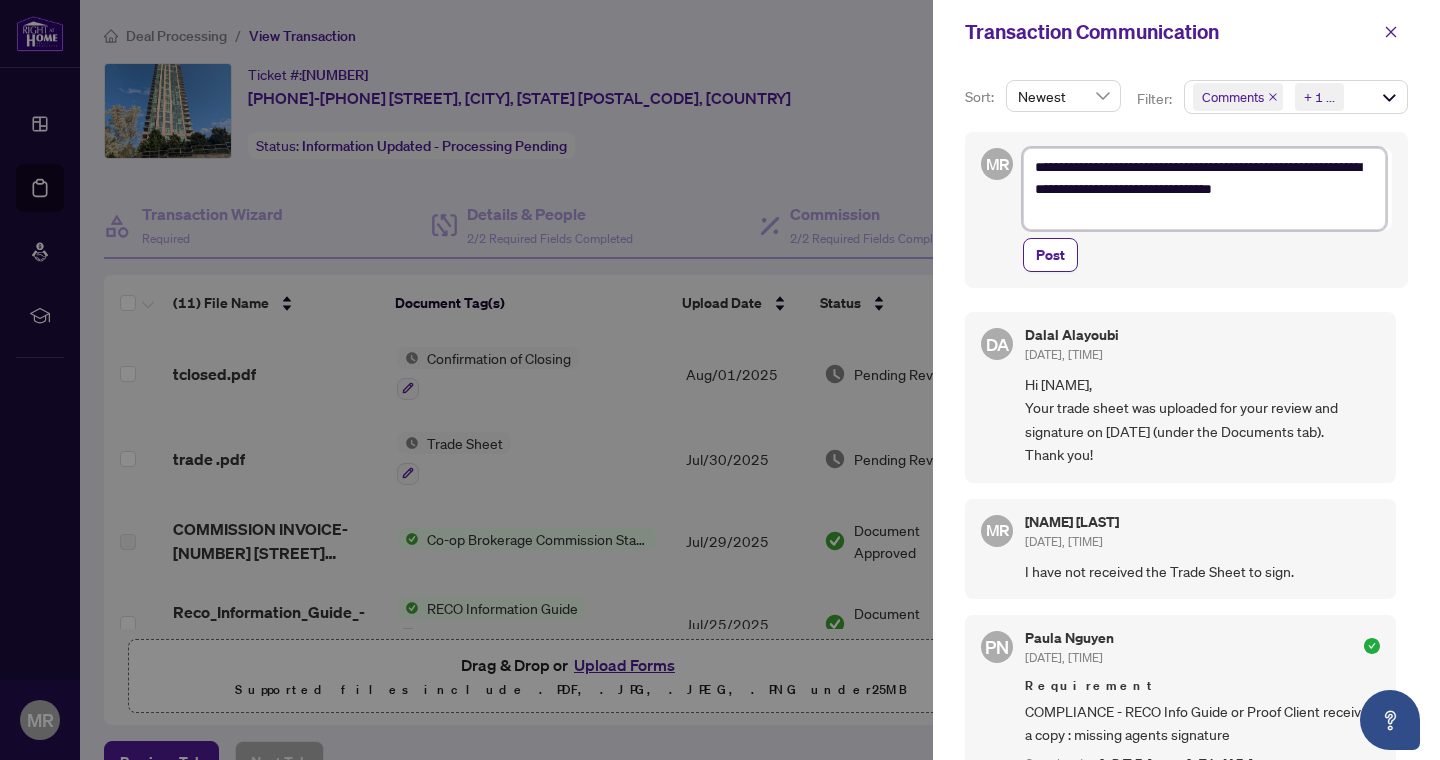 drag, startPoint x: 1125, startPoint y: 191, endPoint x: 1114, endPoint y: 192, distance: 11.045361 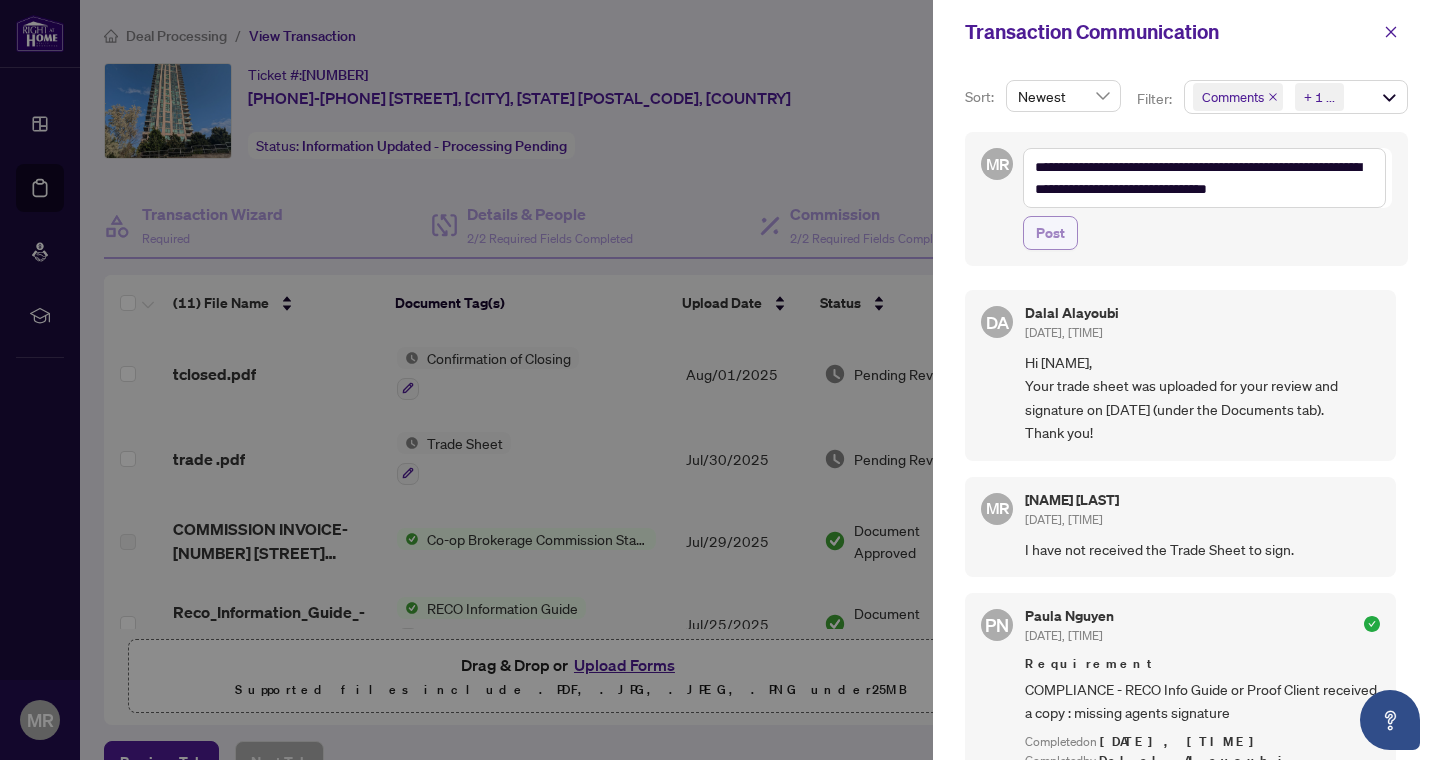 click on "Post" at bounding box center (1050, 233) 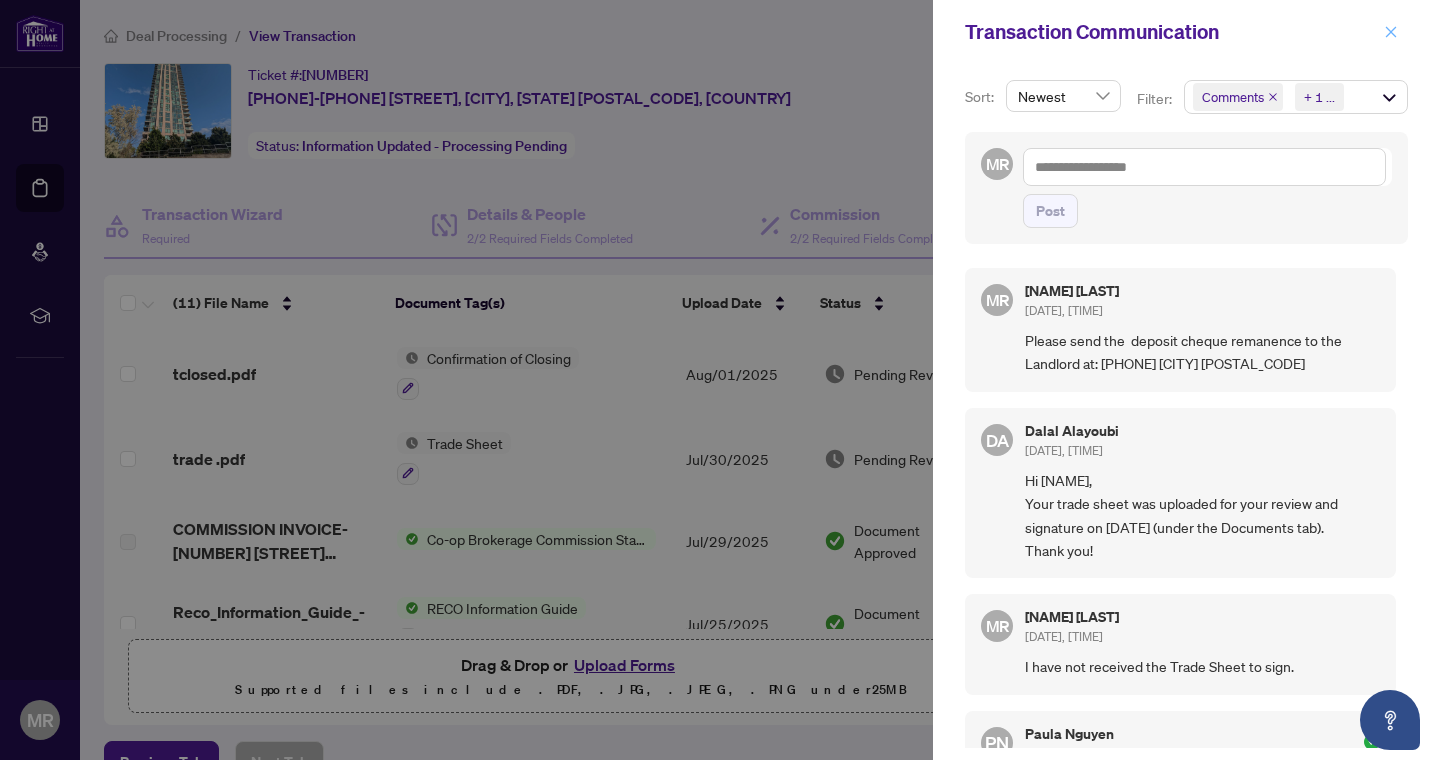 click 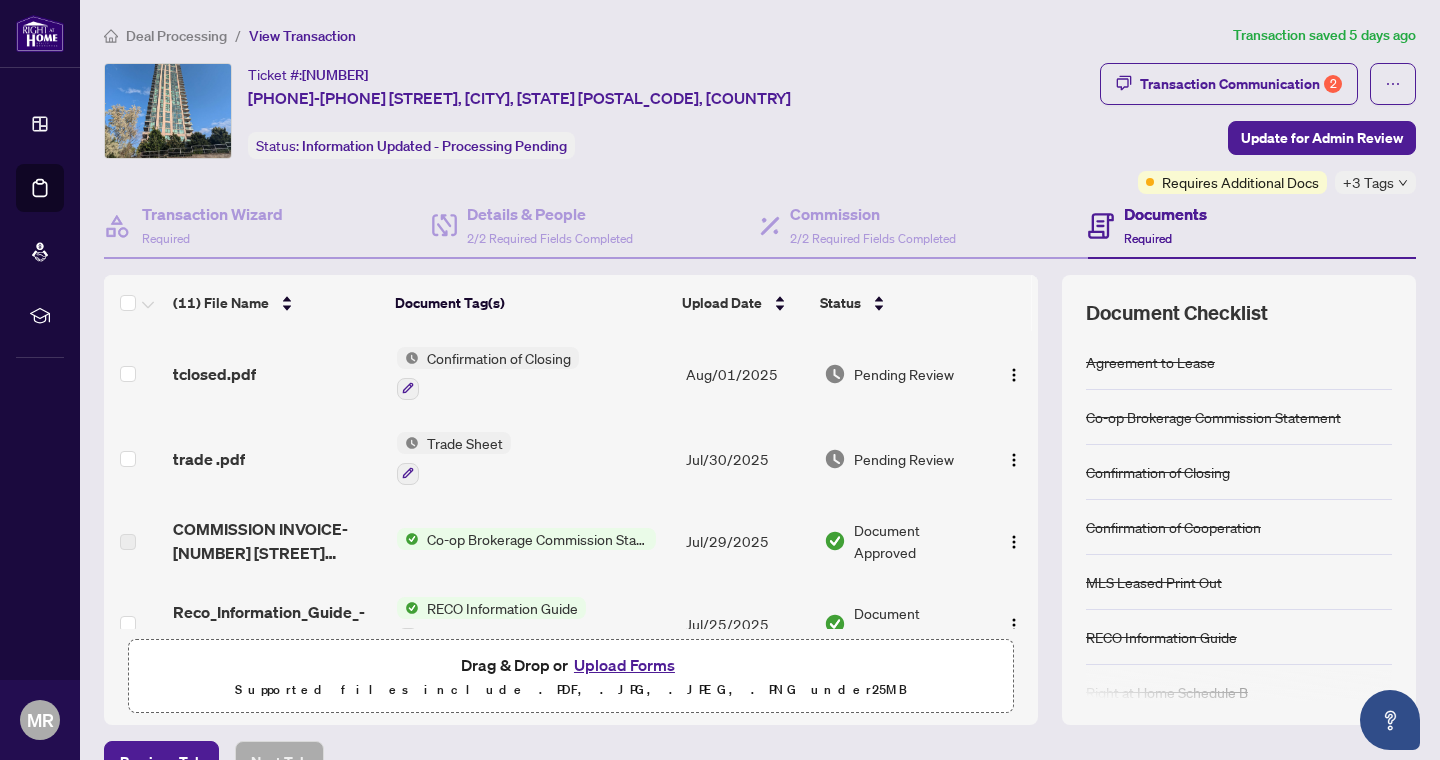 scroll, scrollTop: 1, scrollLeft: 0, axis: vertical 